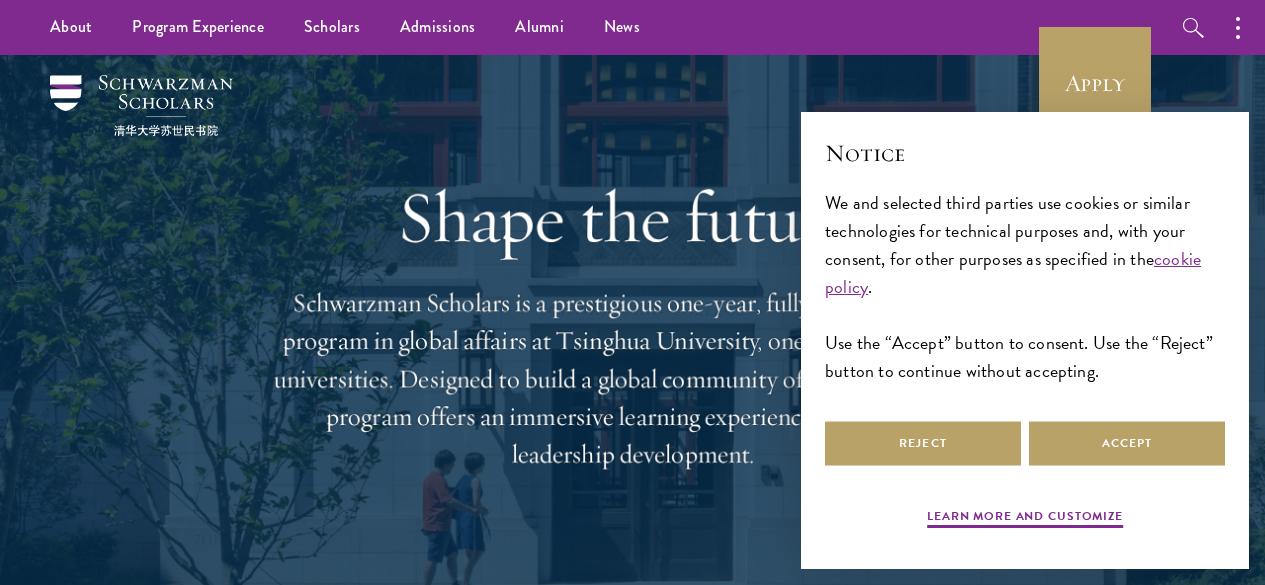 scroll, scrollTop: 0, scrollLeft: 0, axis: both 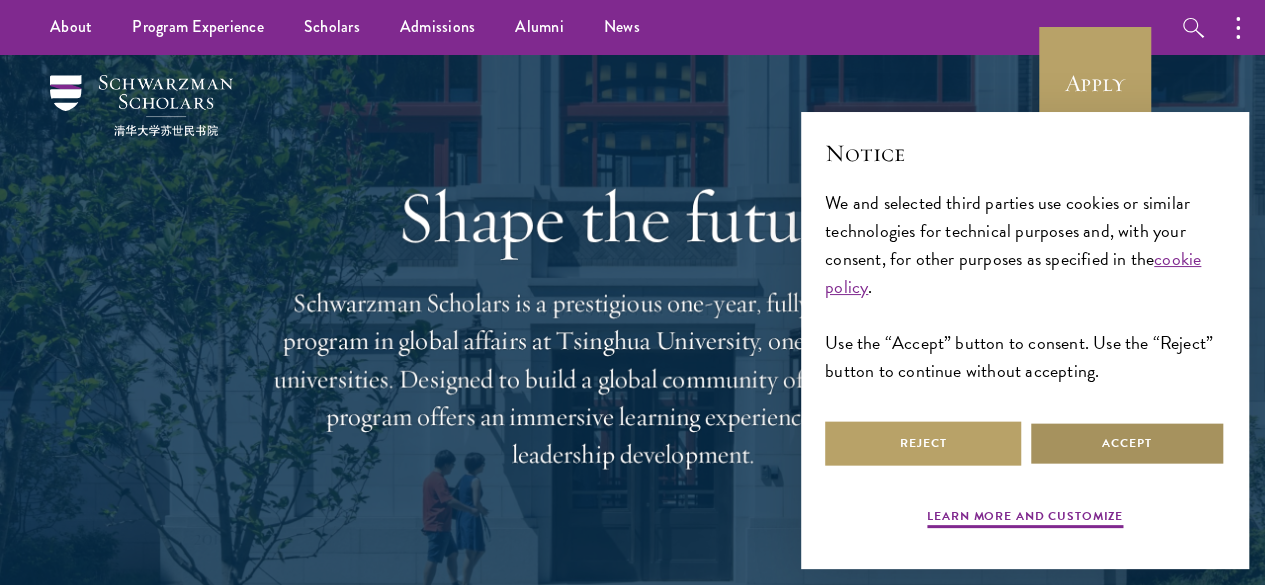 click on "Accept" at bounding box center (1127, 443) 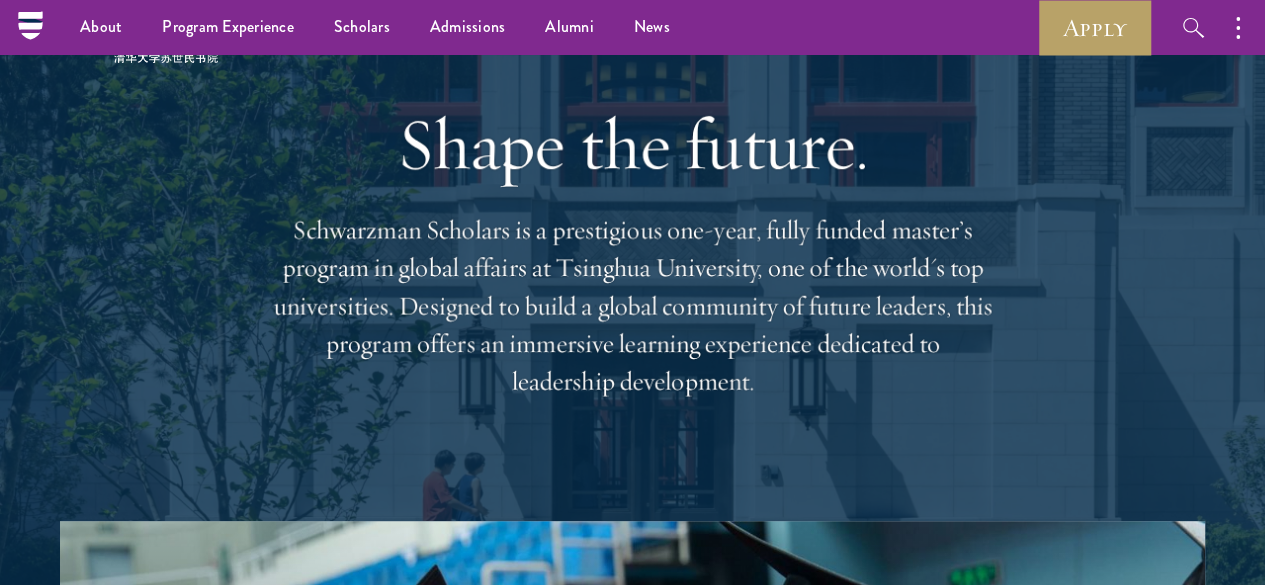 scroll, scrollTop: 0, scrollLeft: 0, axis: both 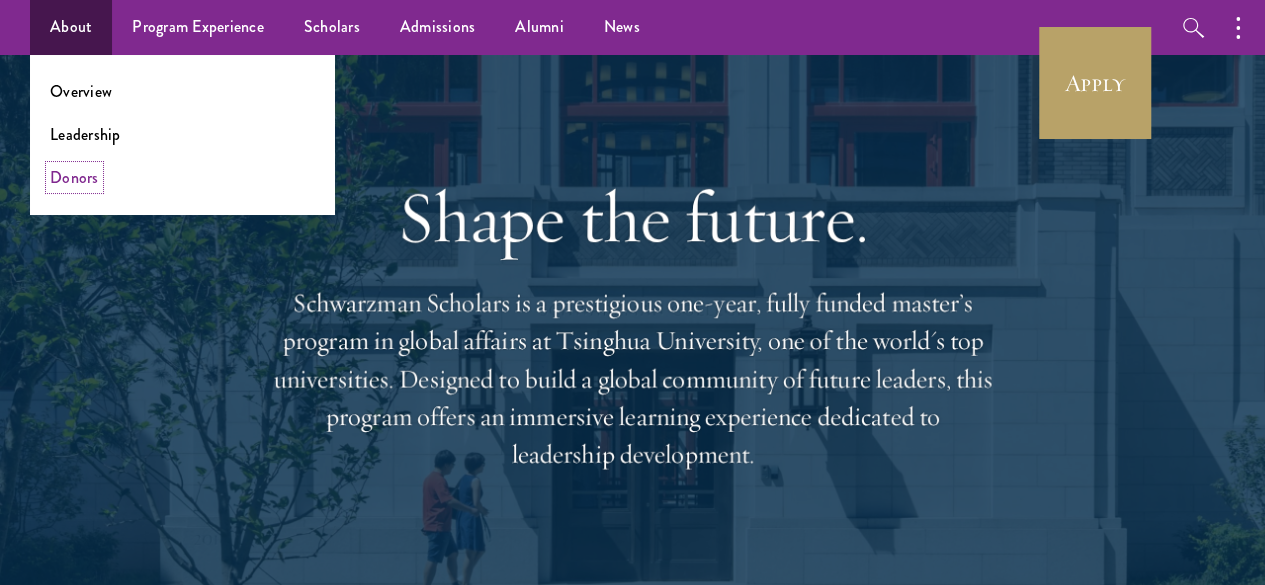 click on "Donors" at bounding box center [74, 177] 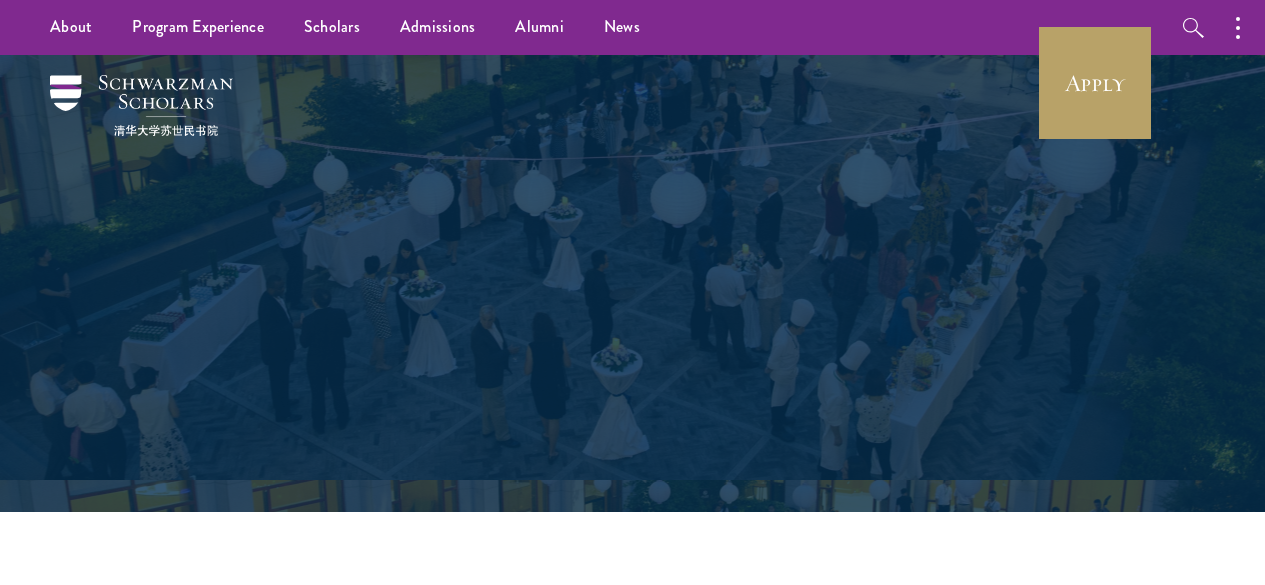scroll, scrollTop: 0, scrollLeft: 0, axis: both 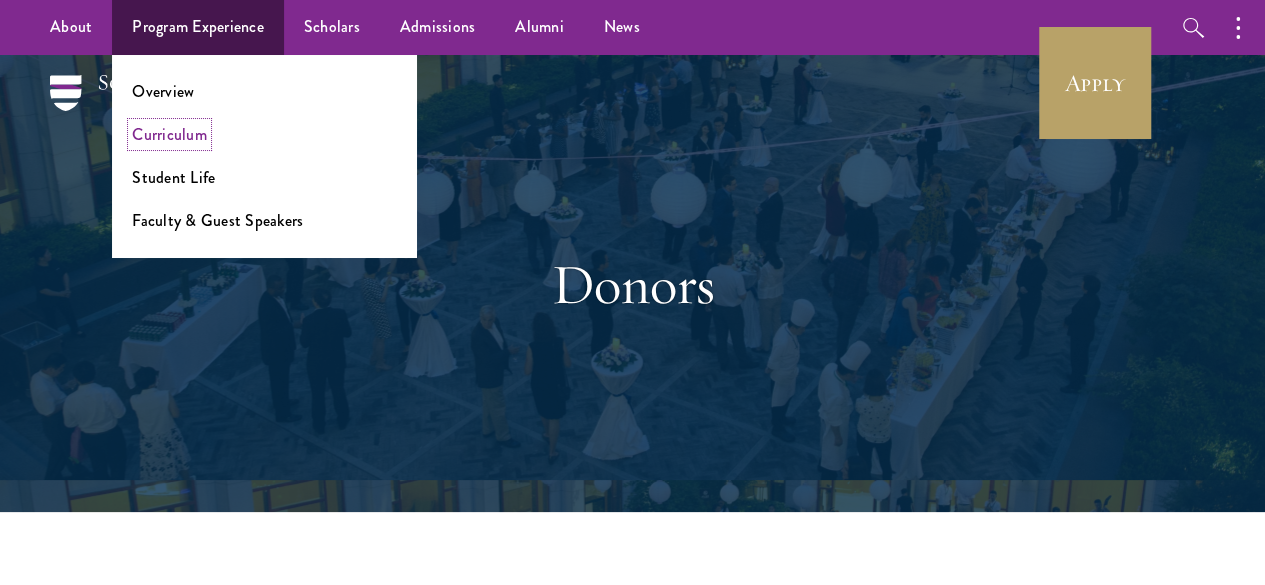 click on "Curriculum" at bounding box center (169, 134) 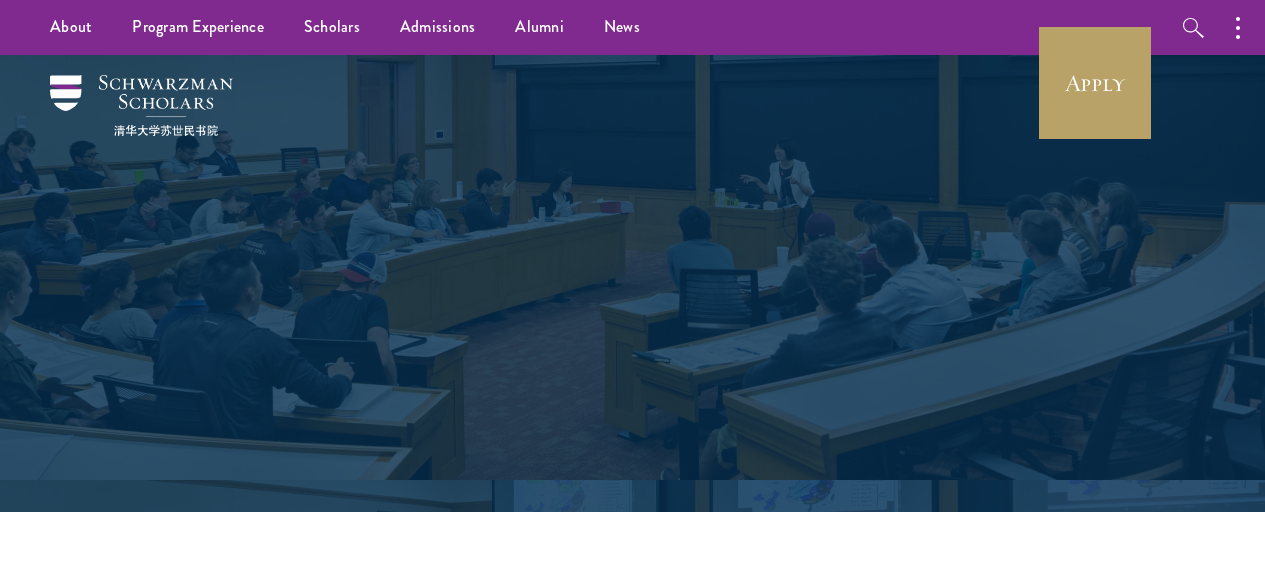 scroll, scrollTop: 0, scrollLeft: 0, axis: both 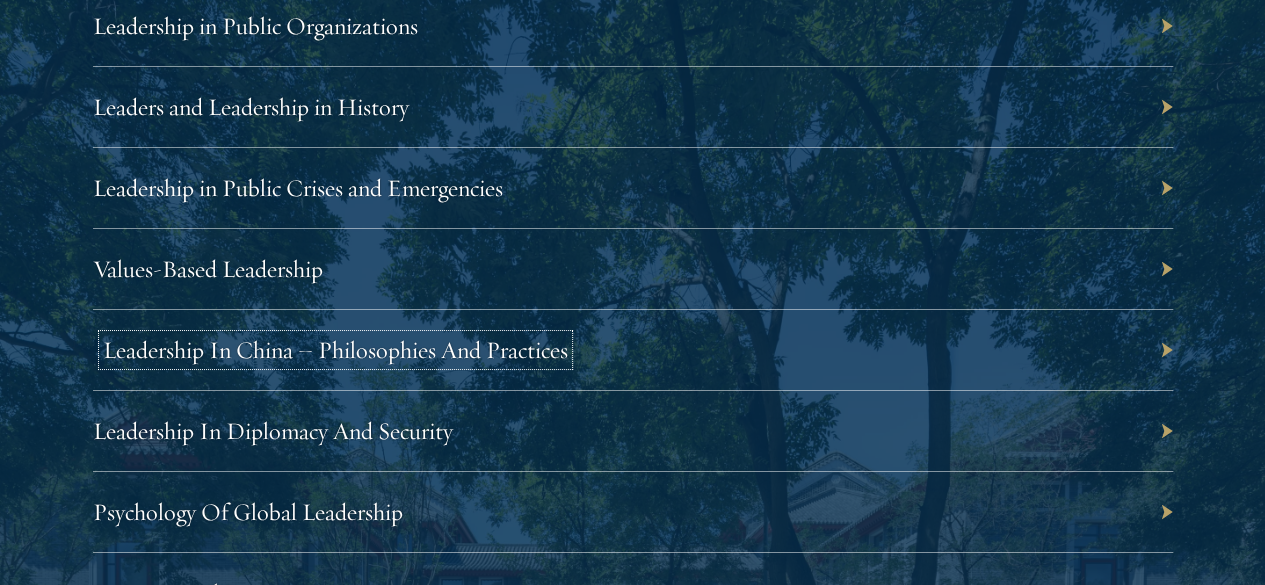 click on "Leadership In China – Philosophies And Practices" at bounding box center (335, 350) 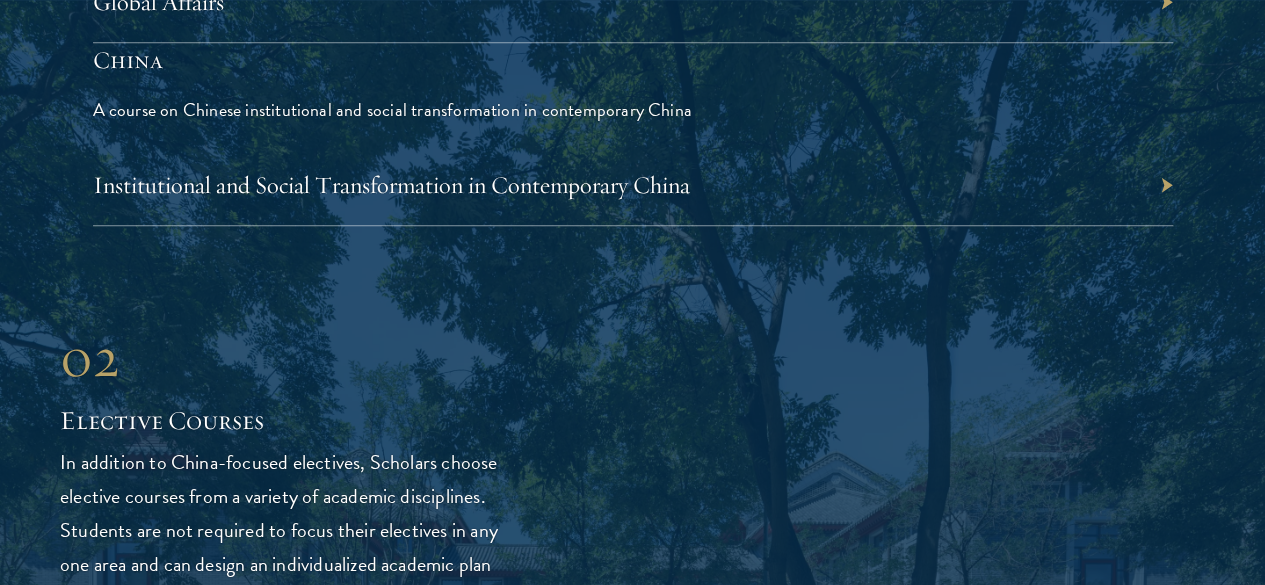 scroll, scrollTop: 5000, scrollLeft: 0, axis: vertical 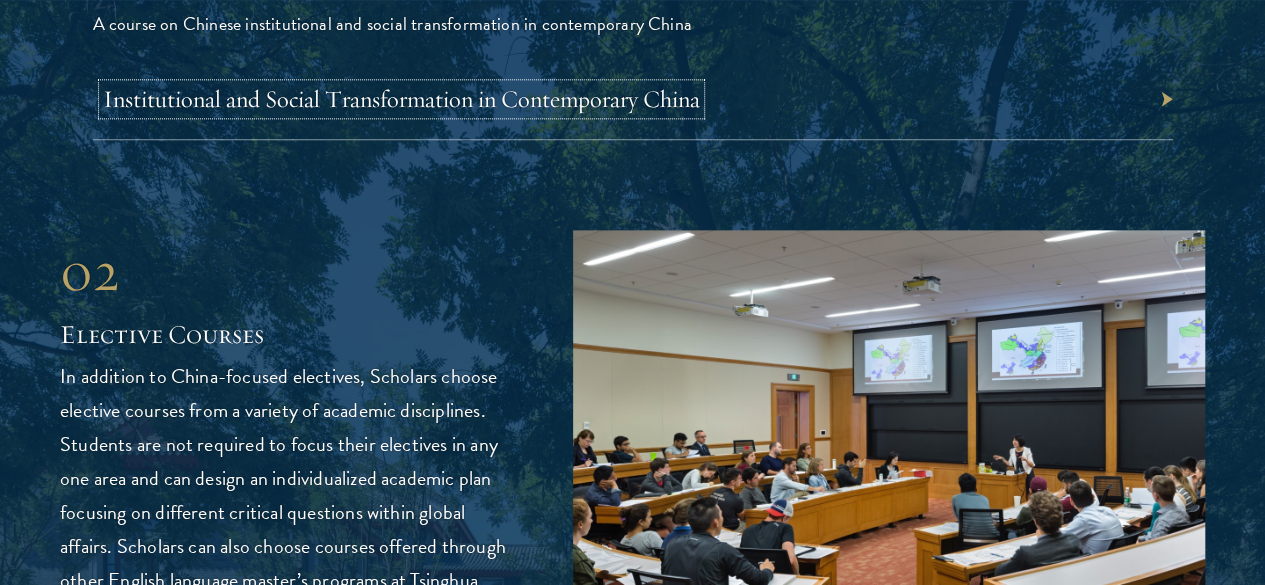 drag, startPoint x: 830, startPoint y: 147, endPoint x: 765, endPoint y: 152, distance: 65.192024 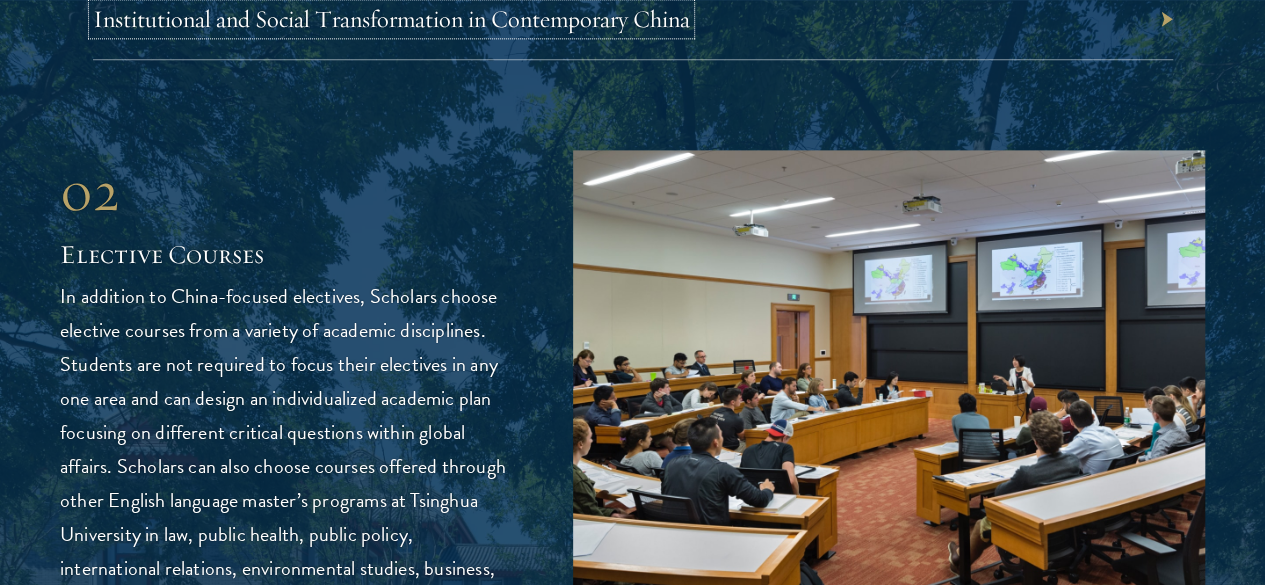 scroll, scrollTop: 5200, scrollLeft: 0, axis: vertical 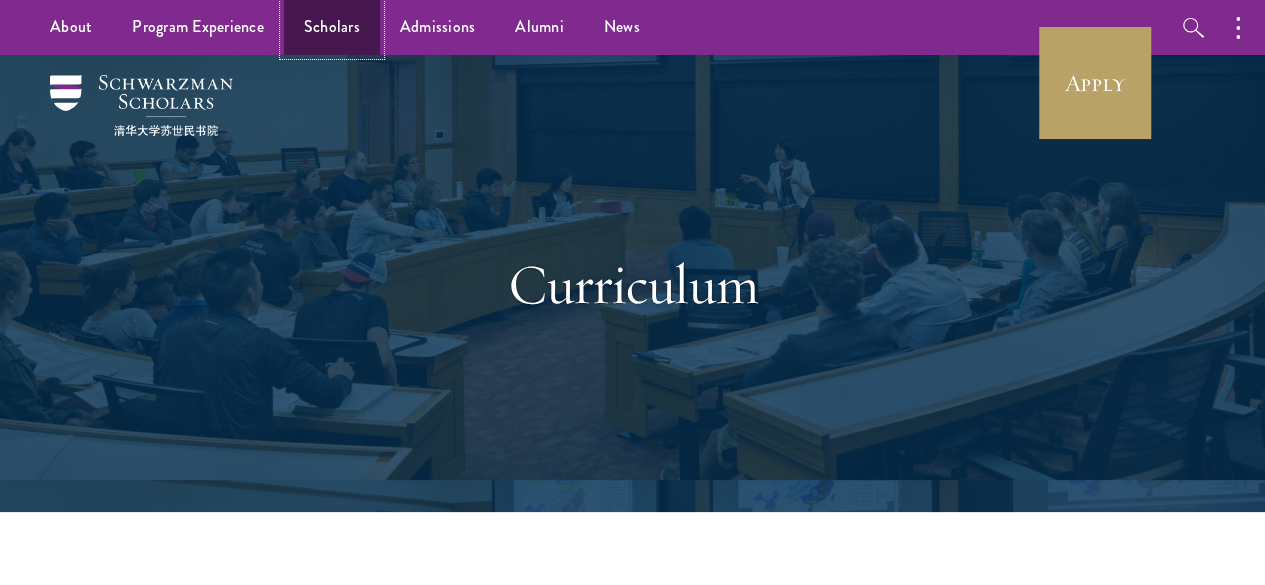 click on "Scholars" at bounding box center (332, 27) 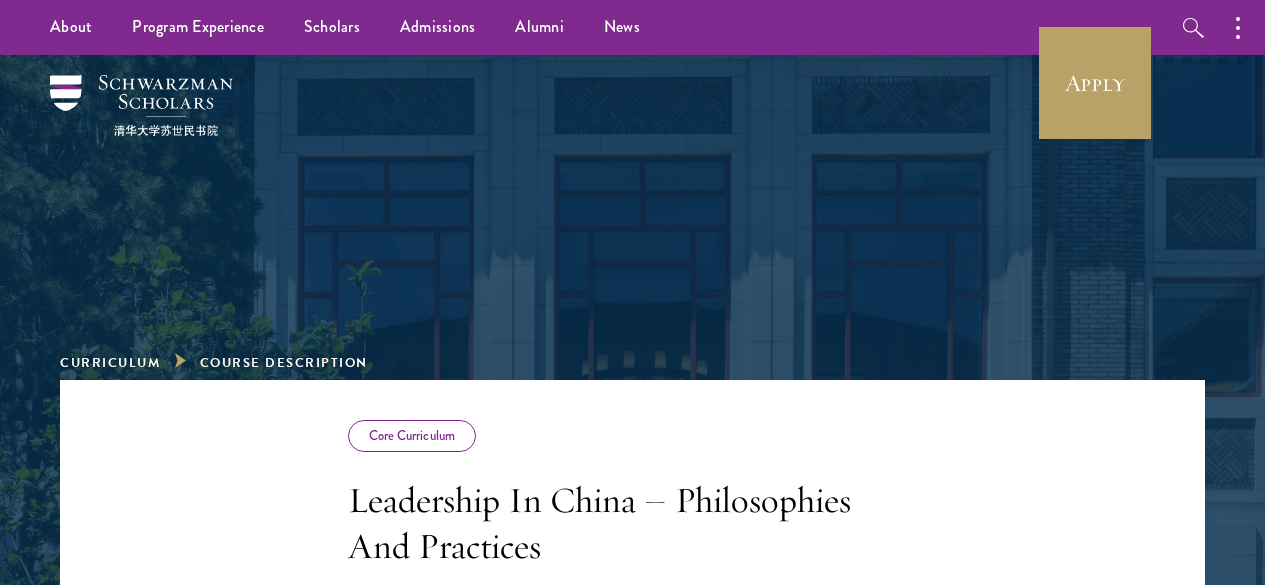 scroll, scrollTop: 0, scrollLeft: 0, axis: both 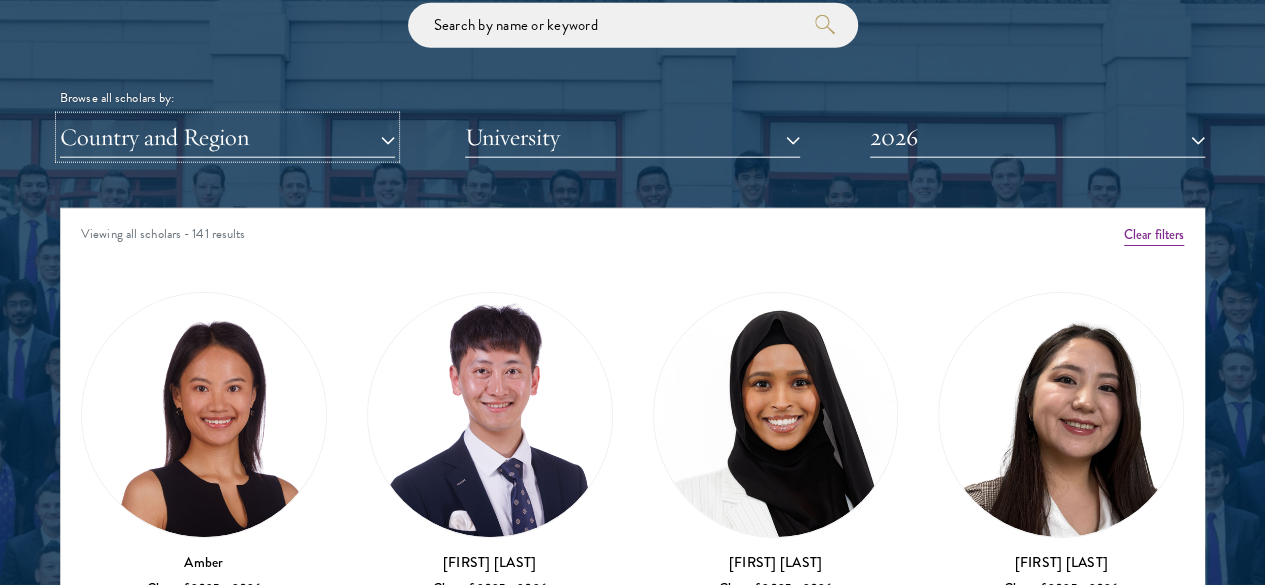 click on "Country and Region" at bounding box center [227, 137] 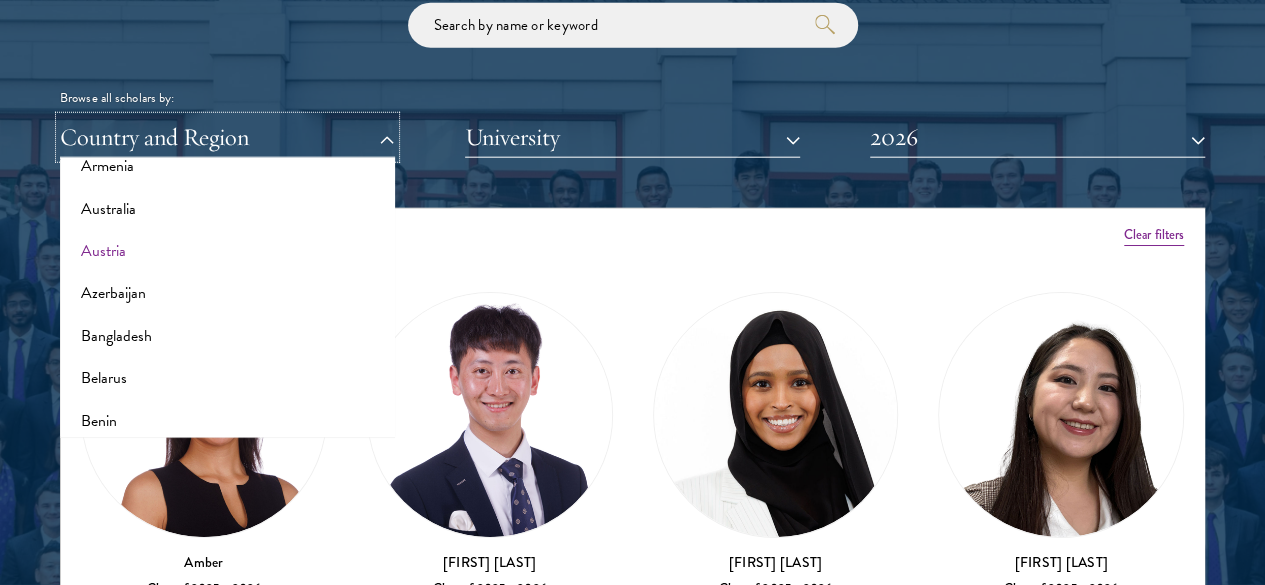 scroll, scrollTop: 100, scrollLeft: 0, axis: vertical 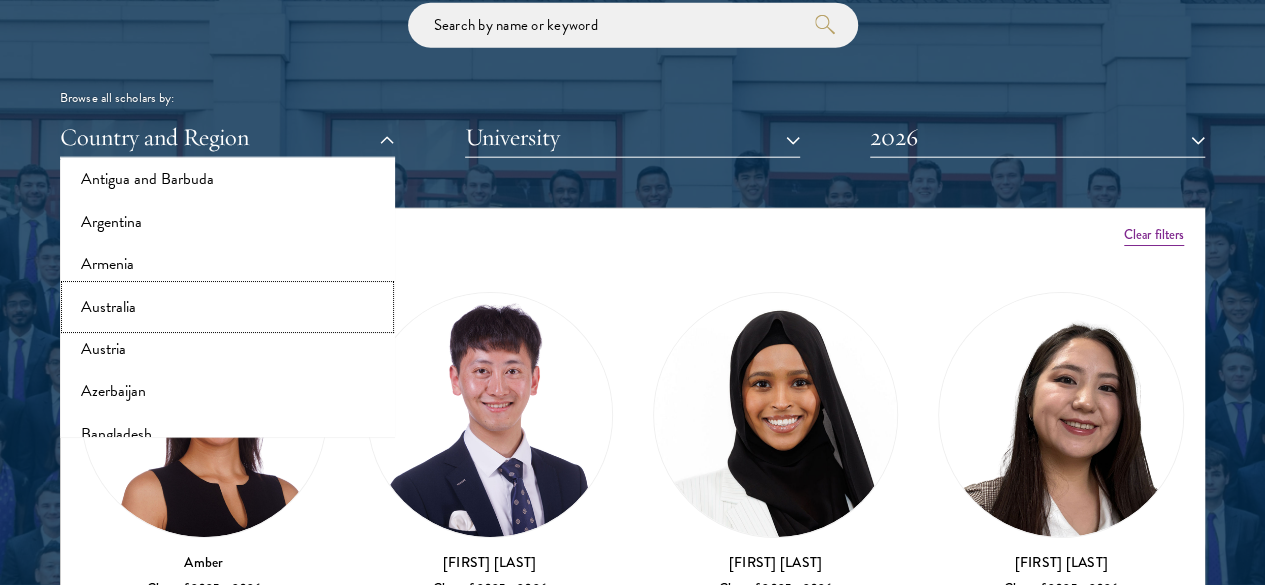 click on "Australia" at bounding box center (227, 307) 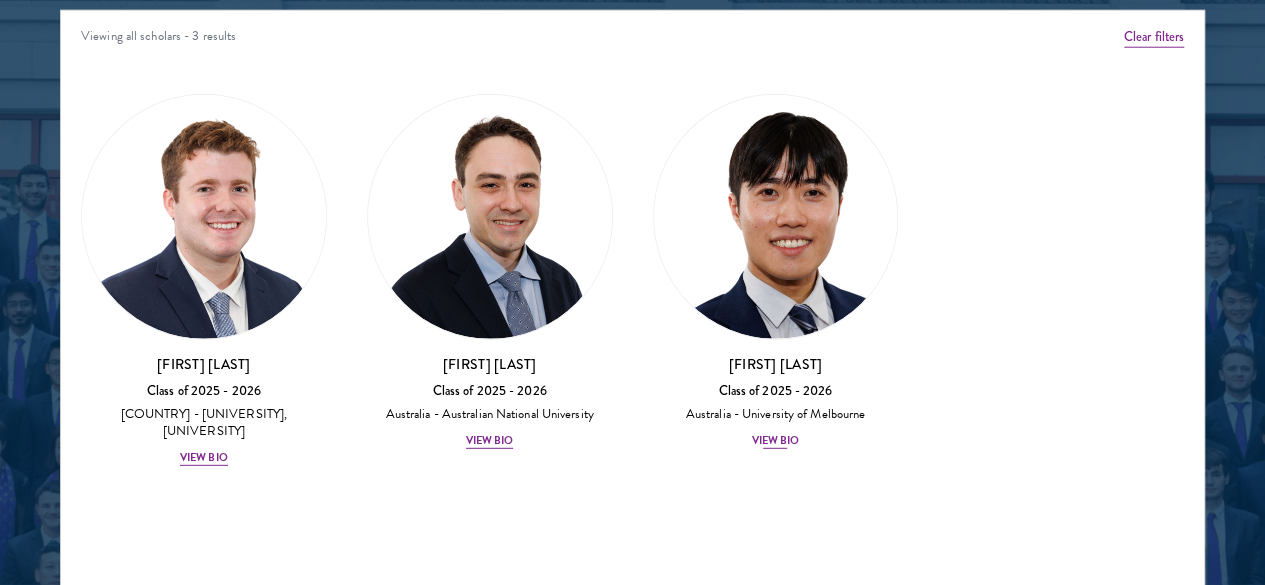 scroll, scrollTop: 2600, scrollLeft: 0, axis: vertical 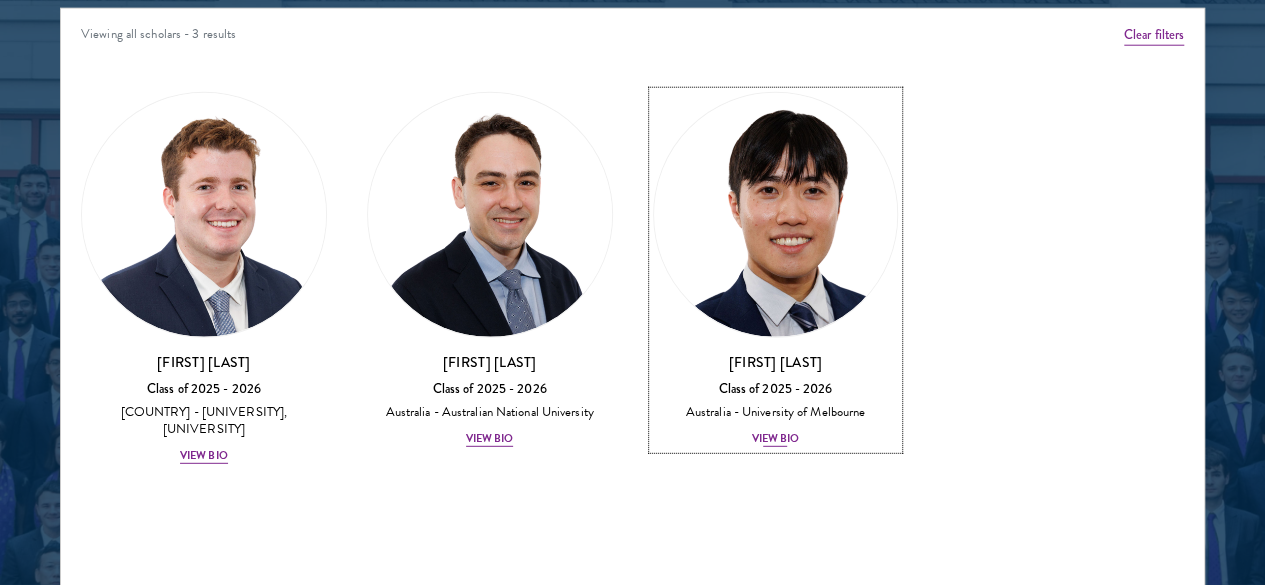 click on "View Bio" at bounding box center (776, 439) 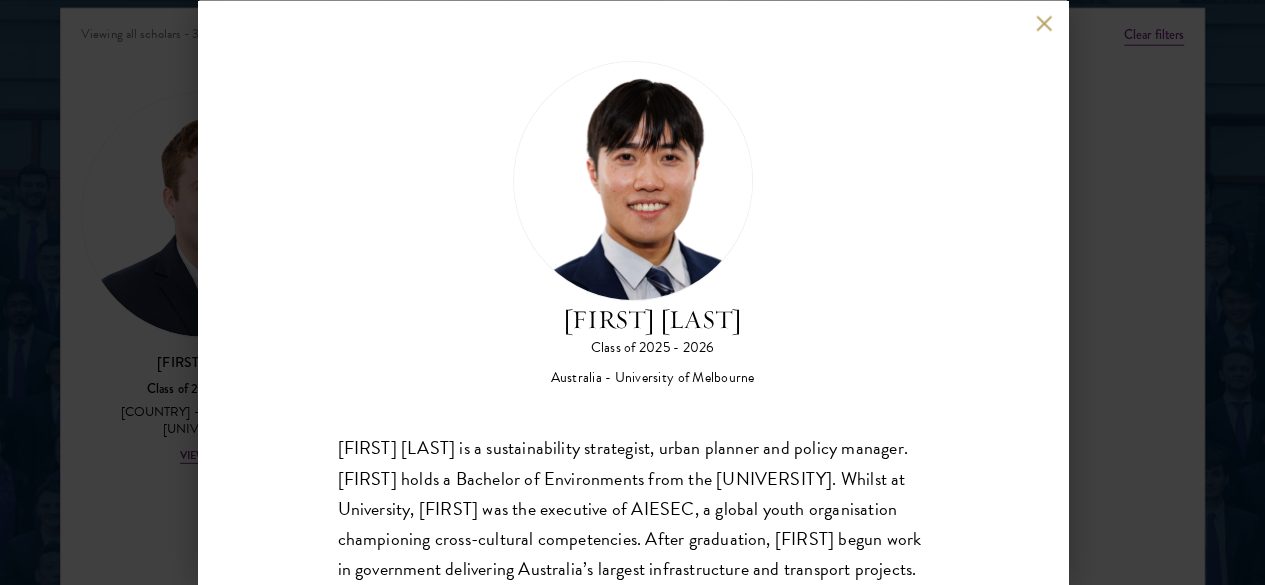 scroll, scrollTop: 183, scrollLeft: 0, axis: vertical 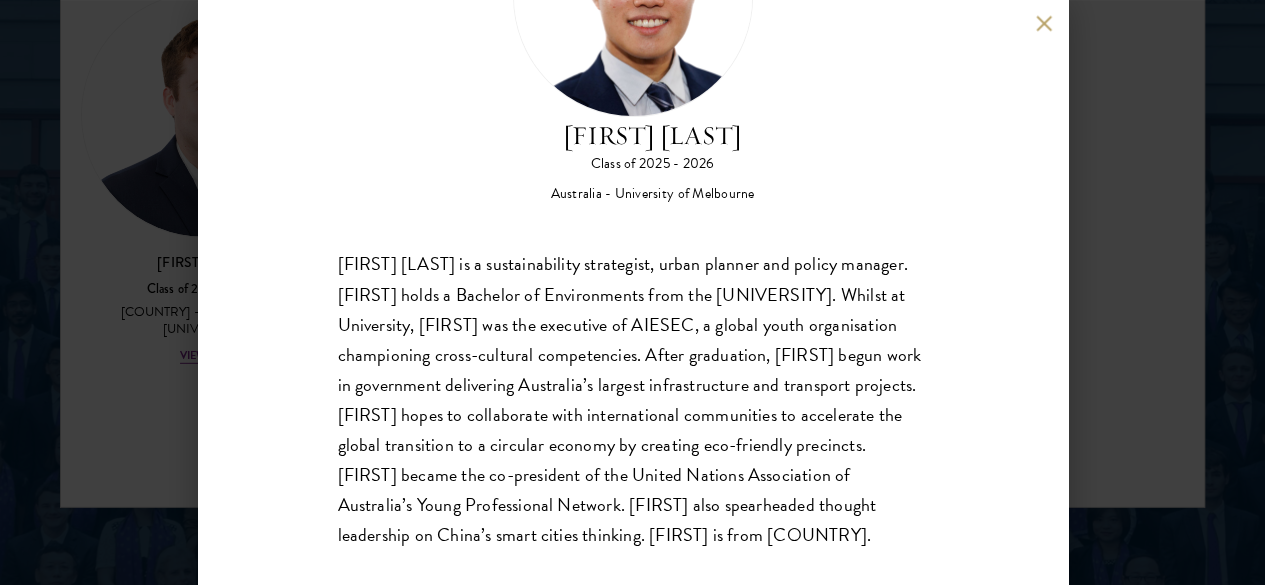click on "Tony Luo
Class of 2025 - 2026
Australia - University of Melbourne
Ting Kat Tony Luo is a sustainability strategist, urban planner and policy manager. Tony holds a Bachelor of Environments from the University of Melbourne. Whilst at University, Tony was the executive of AIESEC, a global youth organisation championing cross-cultural competencies. After graduation, Tony begun work in government delivering Australia’s largest infrastructure and transport projects. Tony hopes to collaborate with international communities to accelerate the global transition to a circular economy by creating eco-friendly precincts. Tony became the co-president of the United Nations Association of Australia’s Young Professional Network. Tony also spearheaded thought leadership on China’s smart cities thinking. Tony is from Australia." at bounding box center (632, 292) 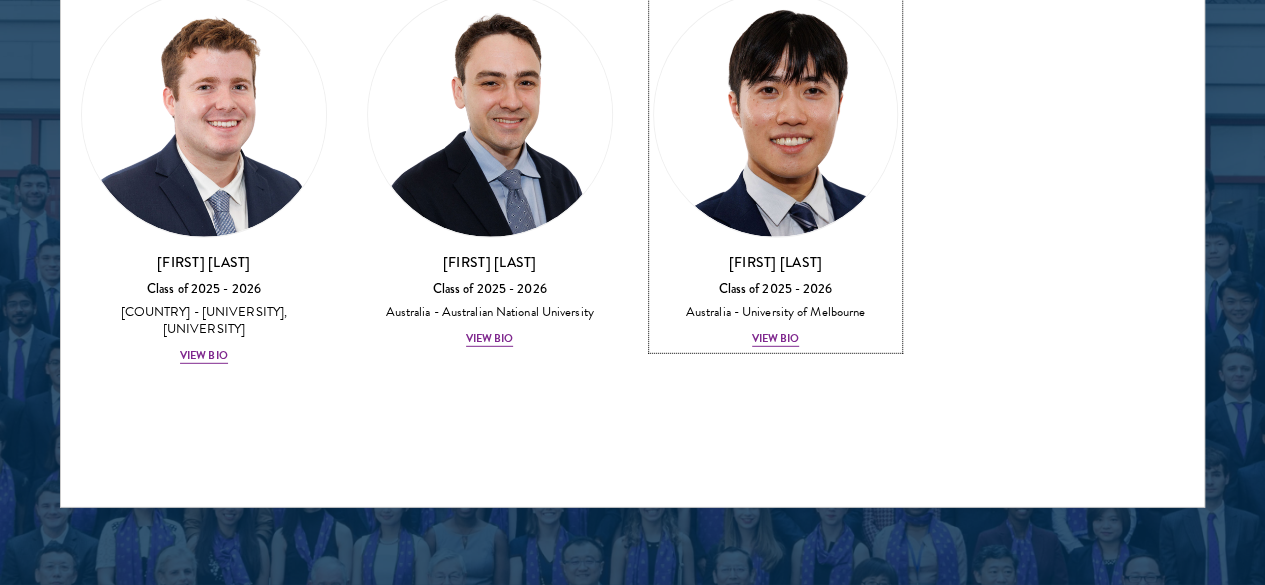 scroll, scrollTop: 2652, scrollLeft: 0, axis: vertical 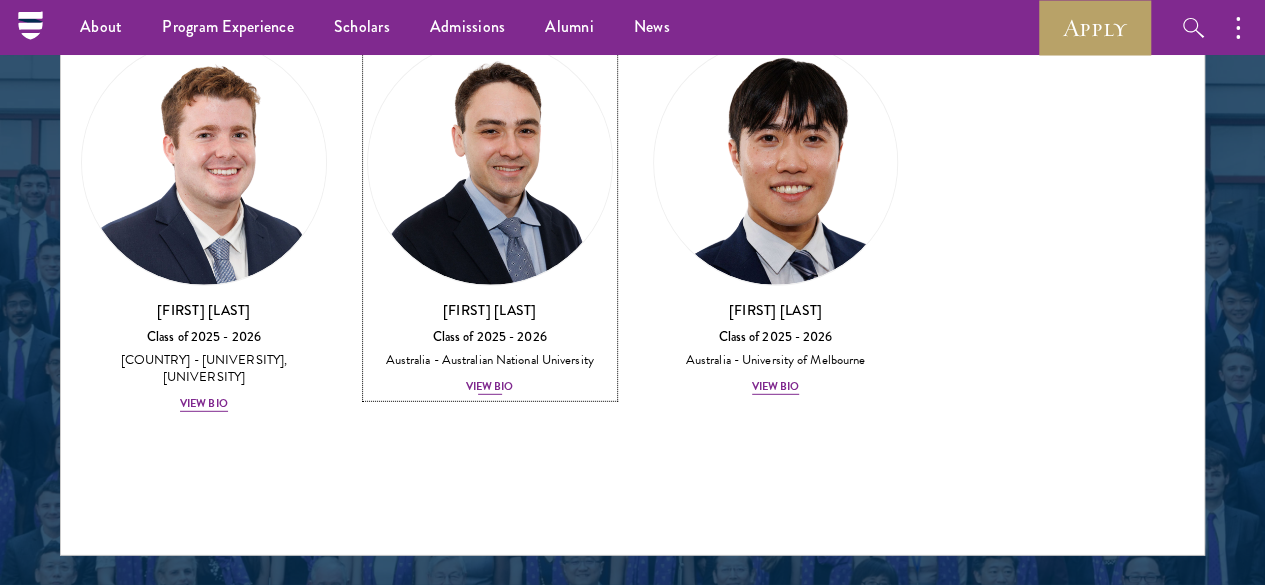 click on "Australia - Australian National University" at bounding box center (490, 360) 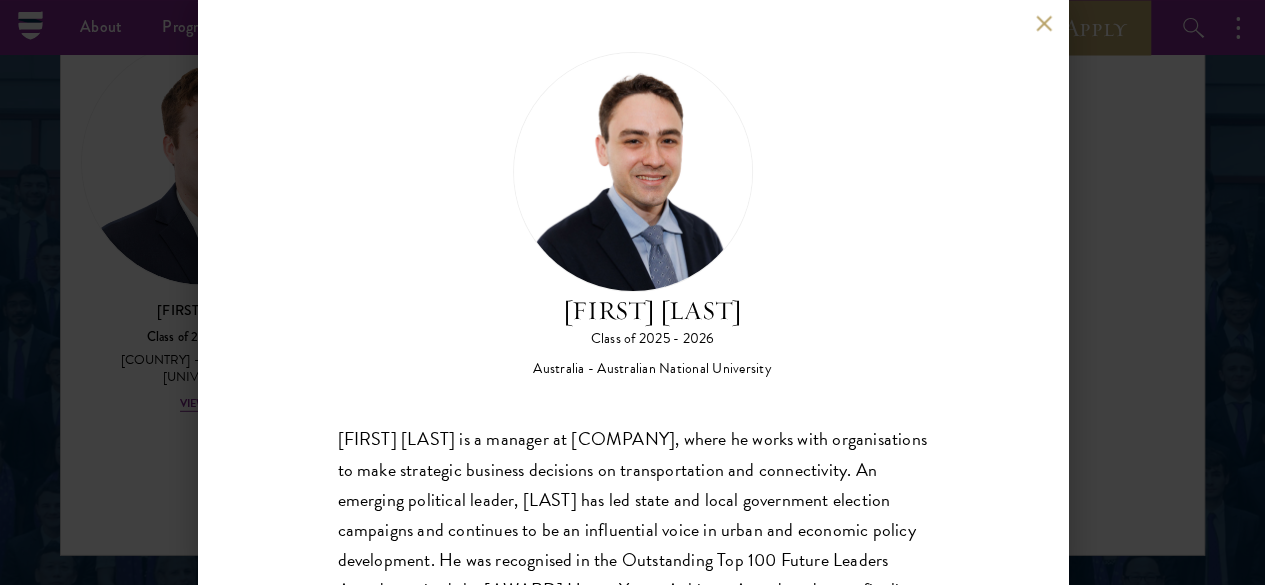 scroll, scrollTop: 0, scrollLeft: 0, axis: both 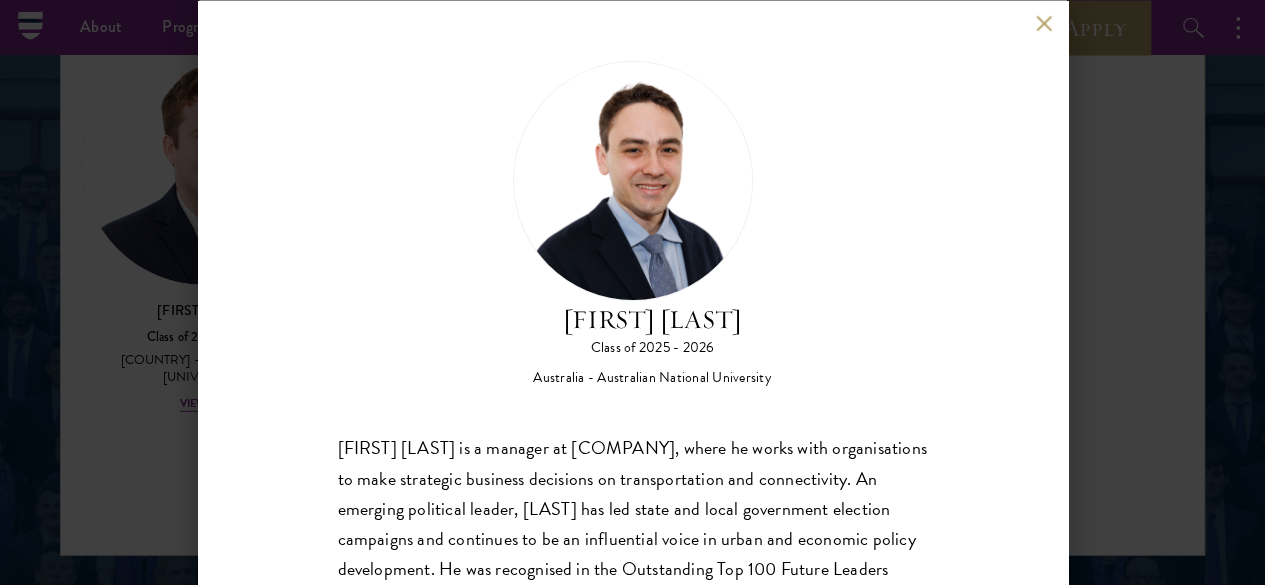 click on "David Connah
Class of 2025 - 2026
Australia - Australian National University
David Connah is a manager at Oliver Wyman, where he works with organisations to make strategic business decisions on transportation and connectivity. An emerging political leader, Connah has led state and local government election campaigns and continues to be an influential voice in urban and economic policy development. He was recognised in the Outstanding Top 100 Future Leaders Award, received the ACON Honor Young Achiever Award, and was a finalist for the Australian National University Young Alumni of the Year Award. He holds a bachelor's in Asia-Pacific Studies and a bachelor's of Security Studies from the Australian National University. Connah is from Australia." at bounding box center (632, 292) 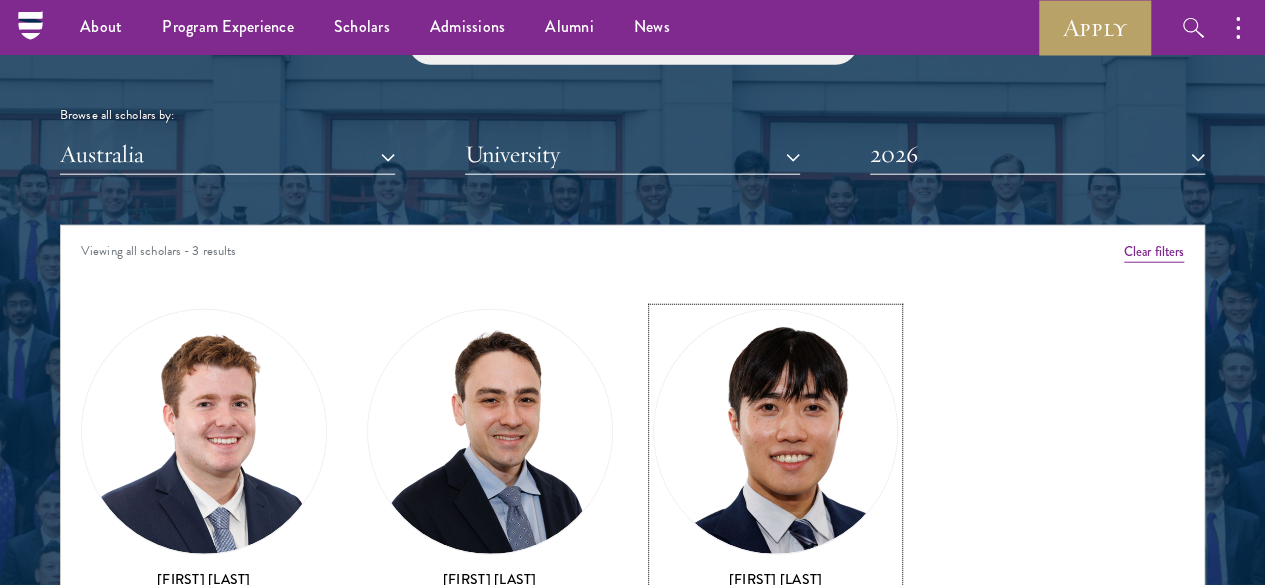 scroll, scrollTop: 2352, scrollLeft: 0, axis: vertical 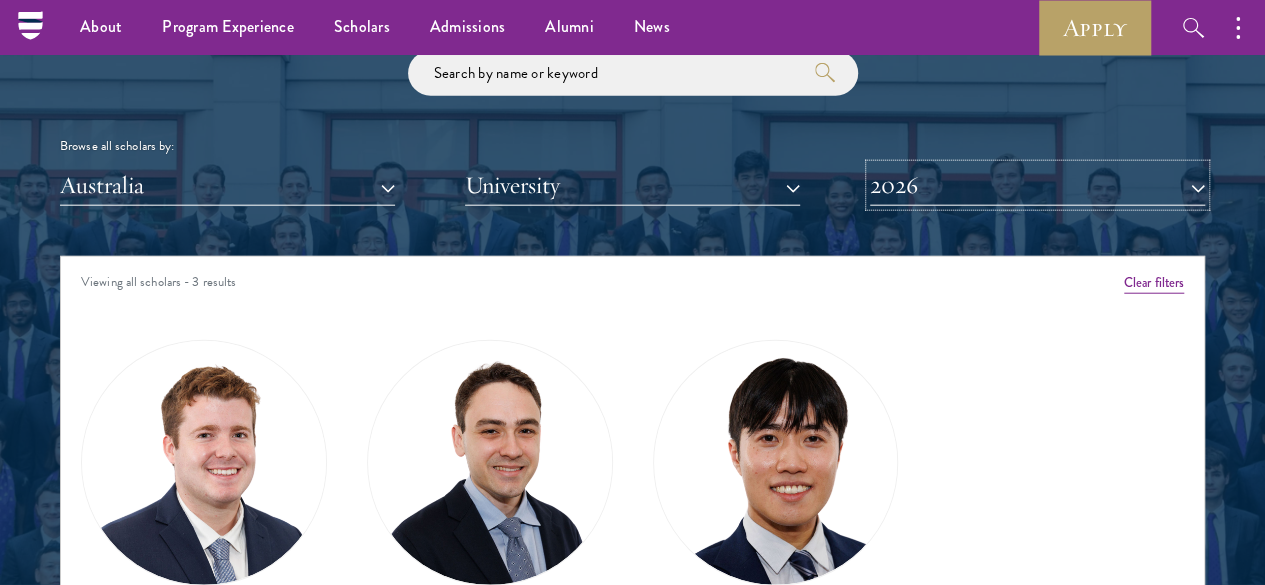 click on "2026" at bounding box center (1037, 185) 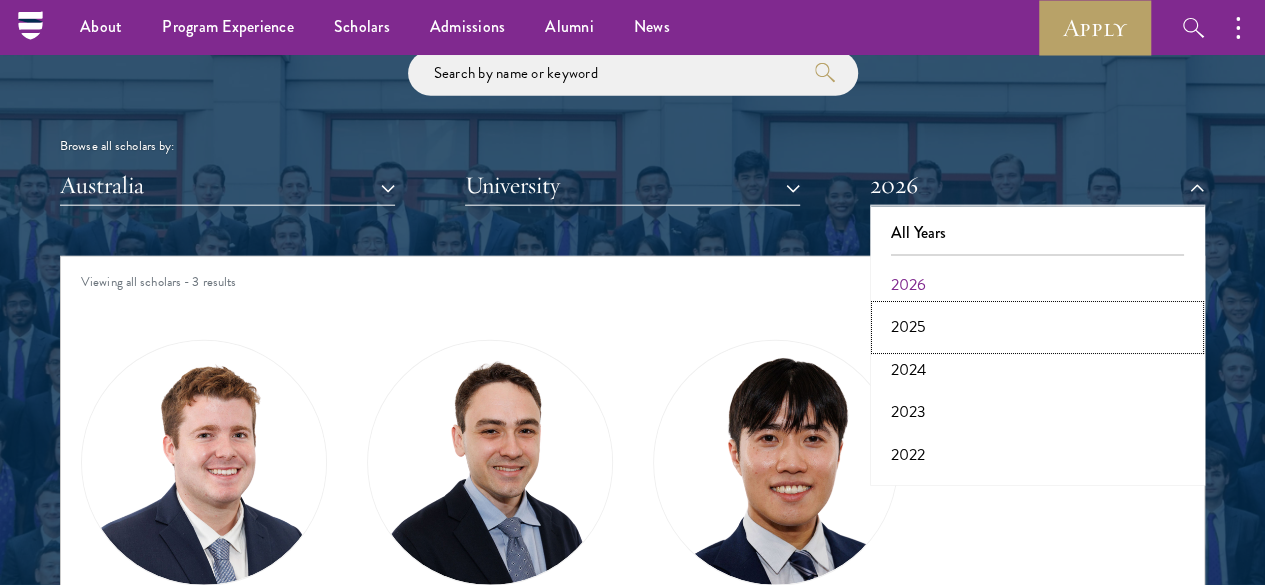 click on "2025" at bounding box center (1037, 327) 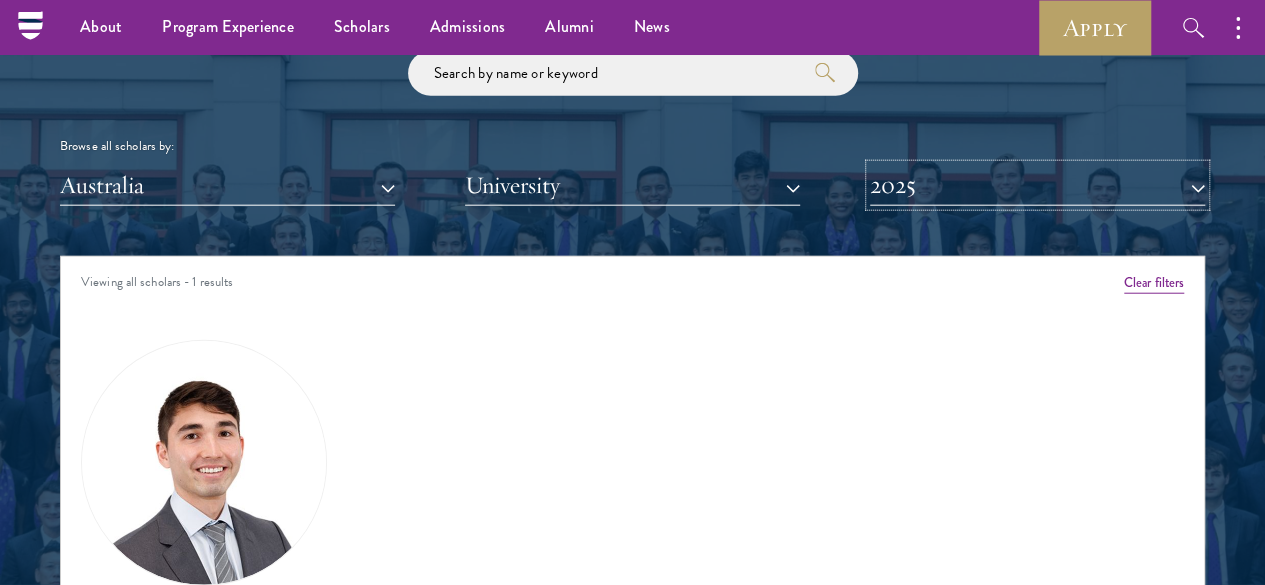 click on "2025" at bounding box center (1037, 185) 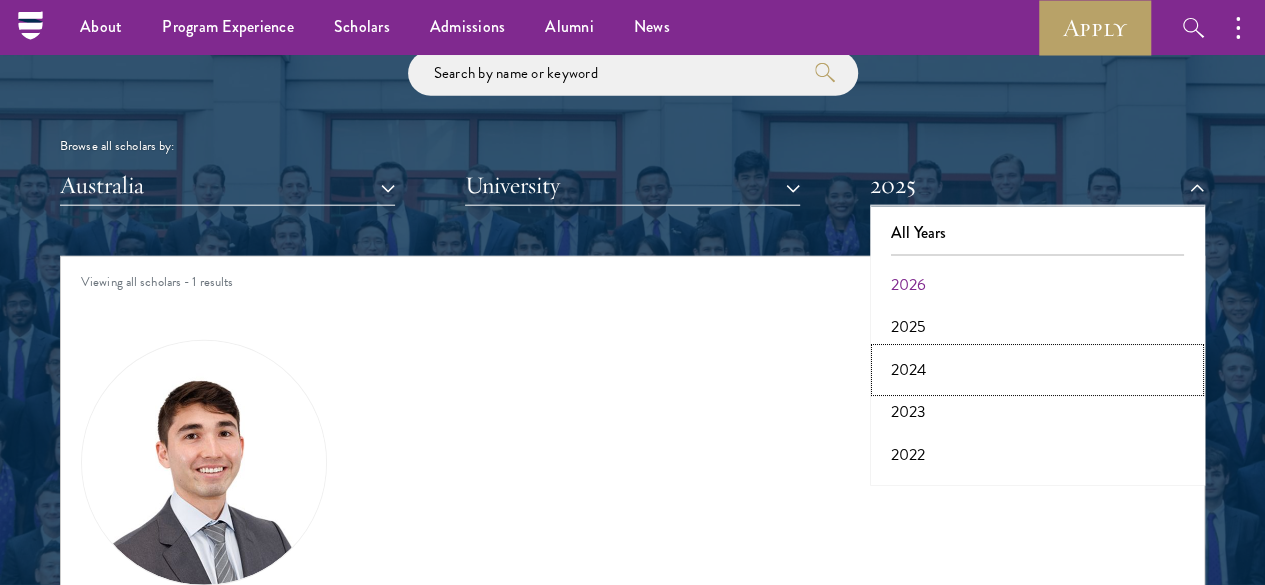 click on "2024" at bounding box center (1037, 370) 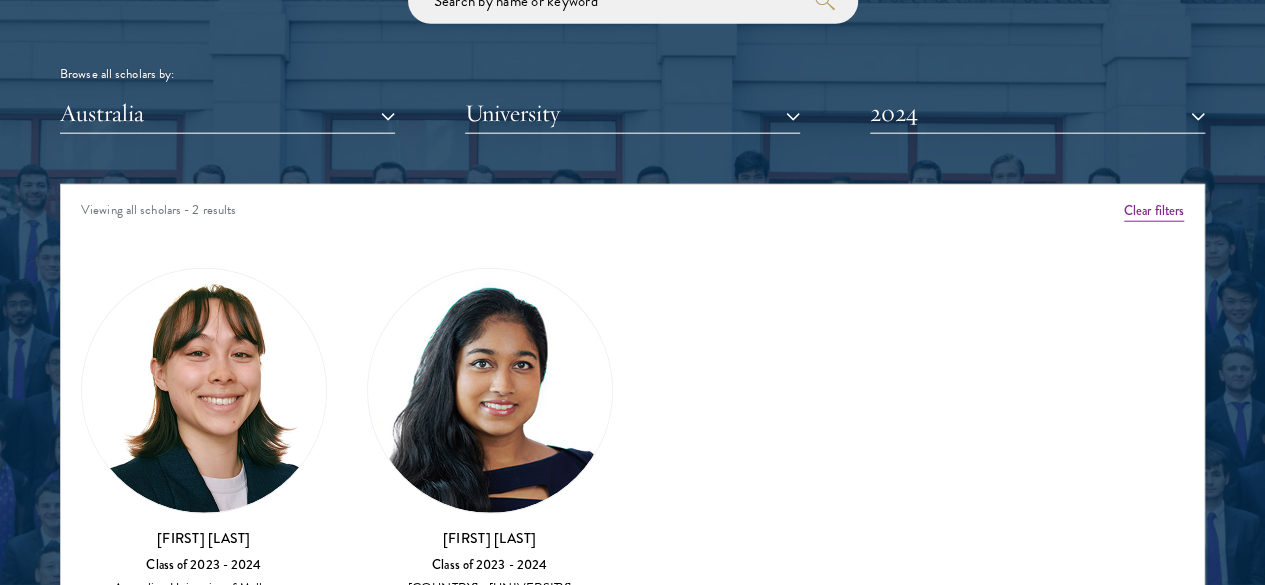 scroll, scrollTop: 2452, scrollLeft: 0, axis: vertical 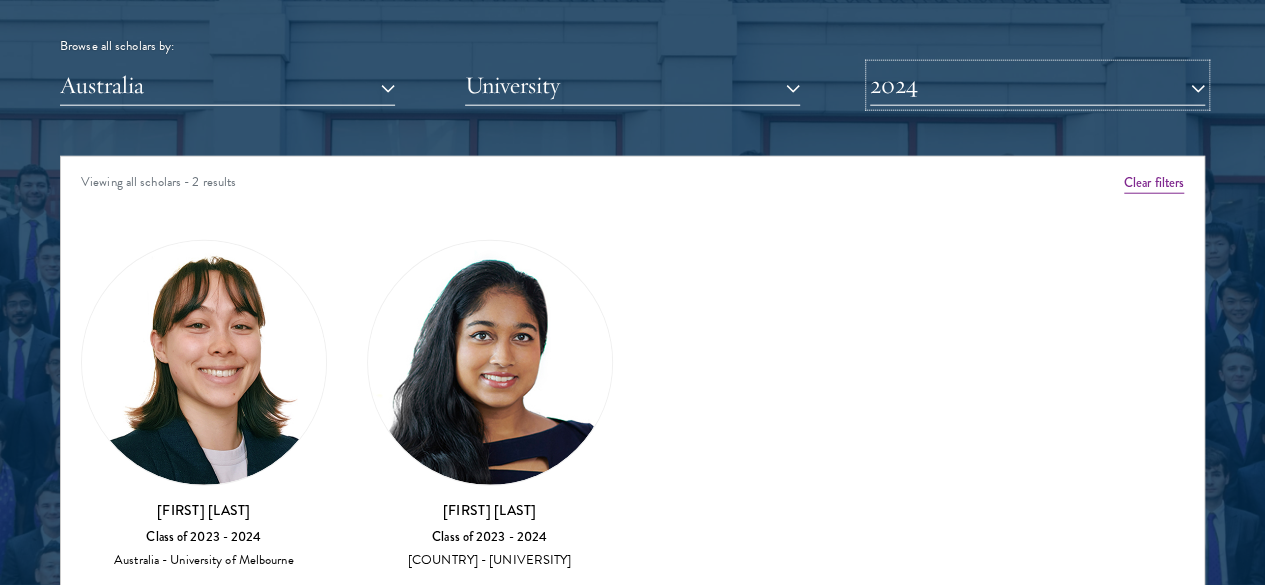 click on "2024" at bounding box center (1037, 85) 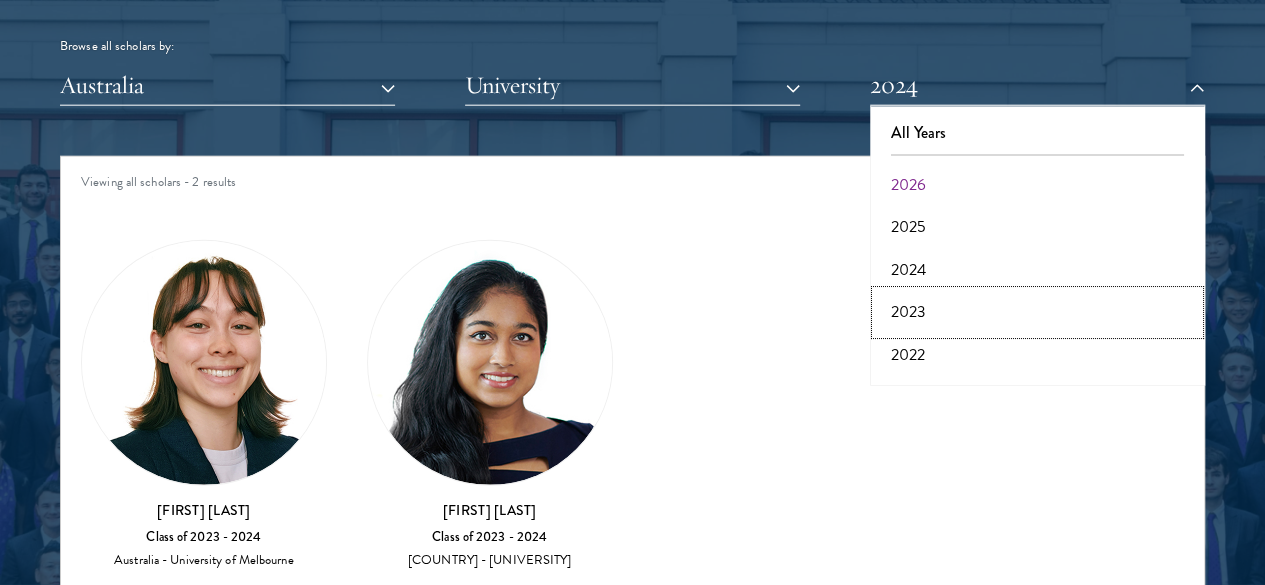 click on "2023" at bounding box center [1037, 312] 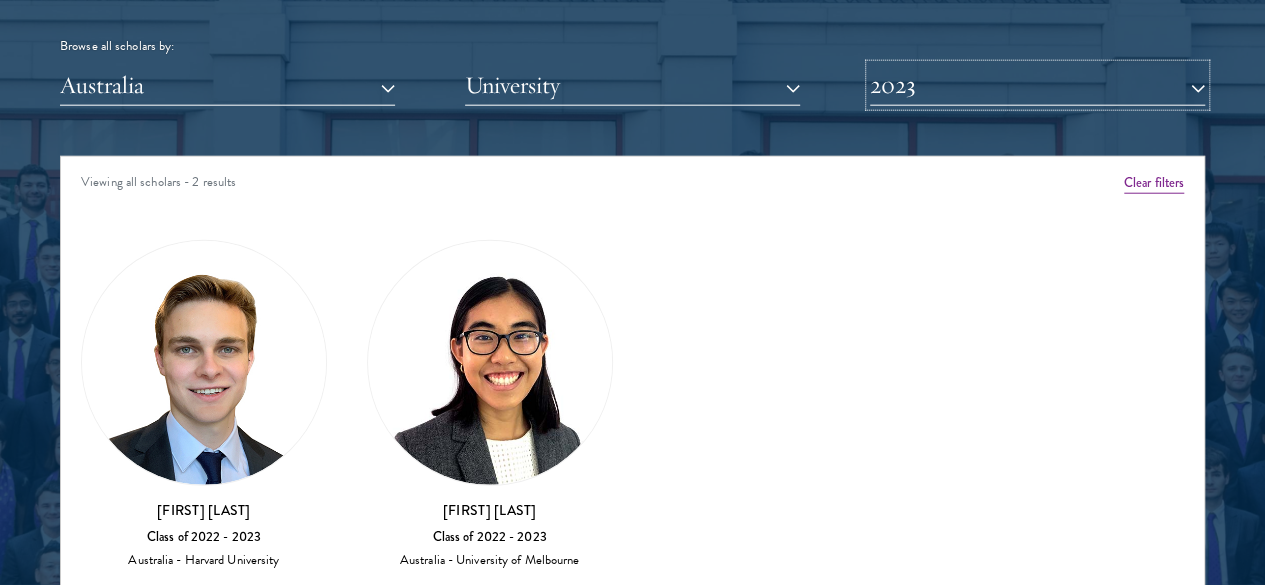 click on "2023" at bounding box center (1037, 85) 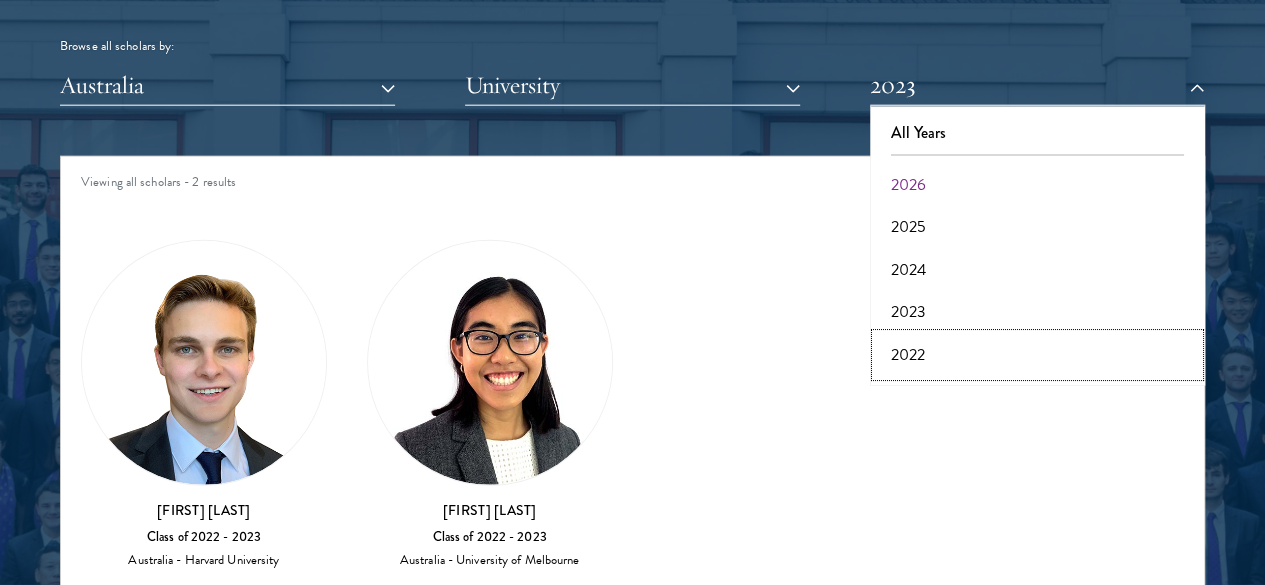 click on "2022" at bounding box center [1037, 355] 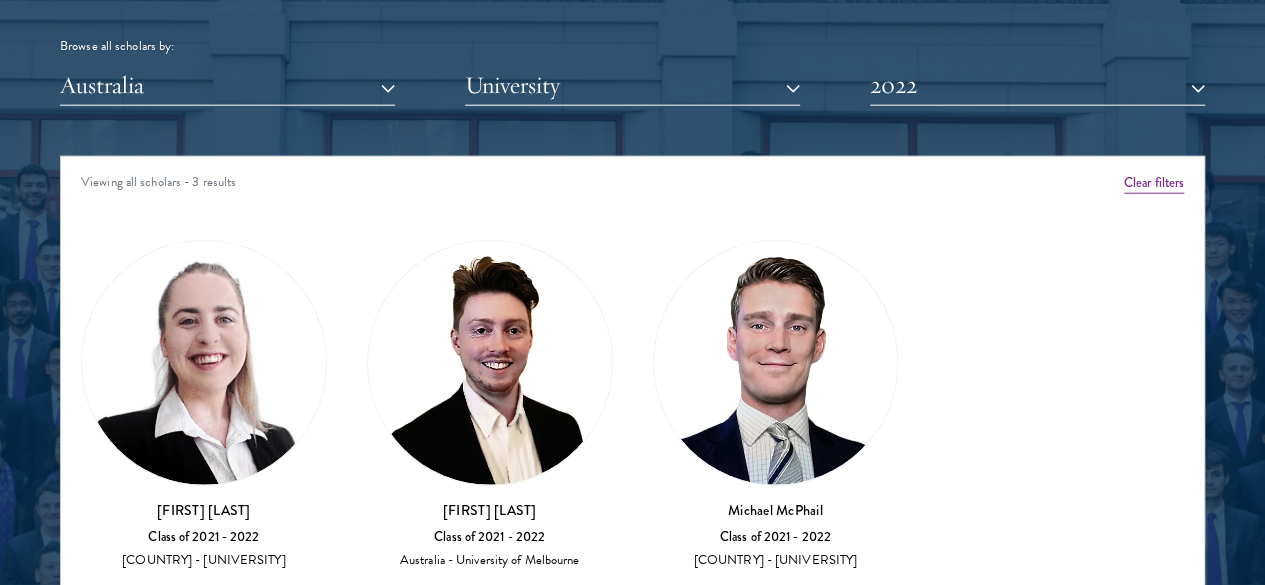 click at bounding box center (490, 363) 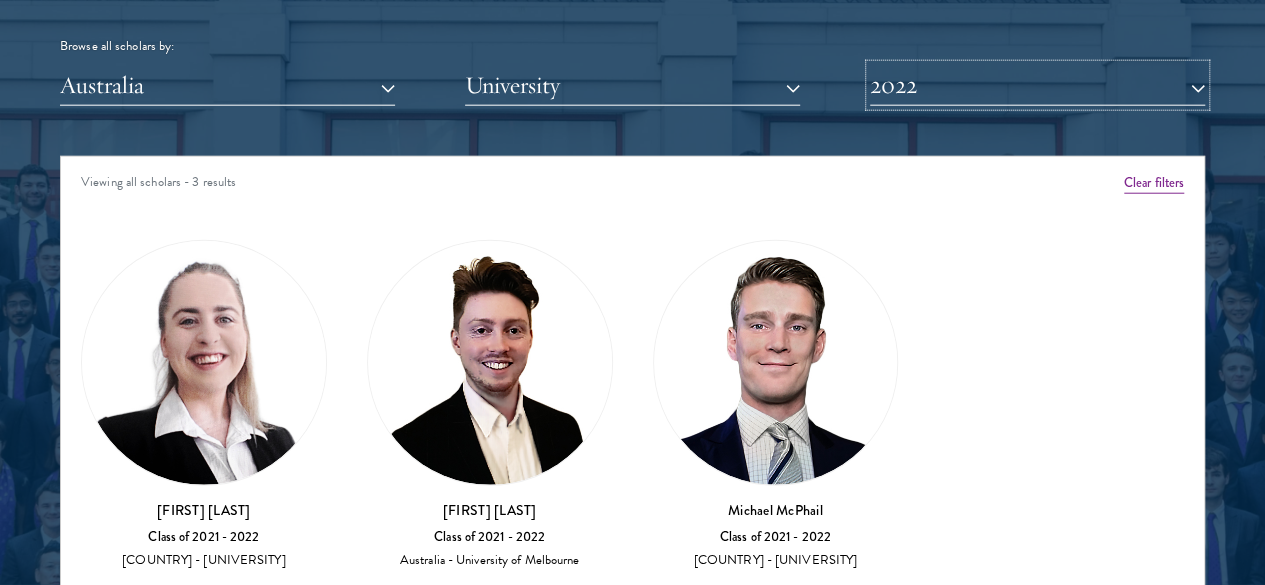 click on "2022" at bounding box center [1037, 85] 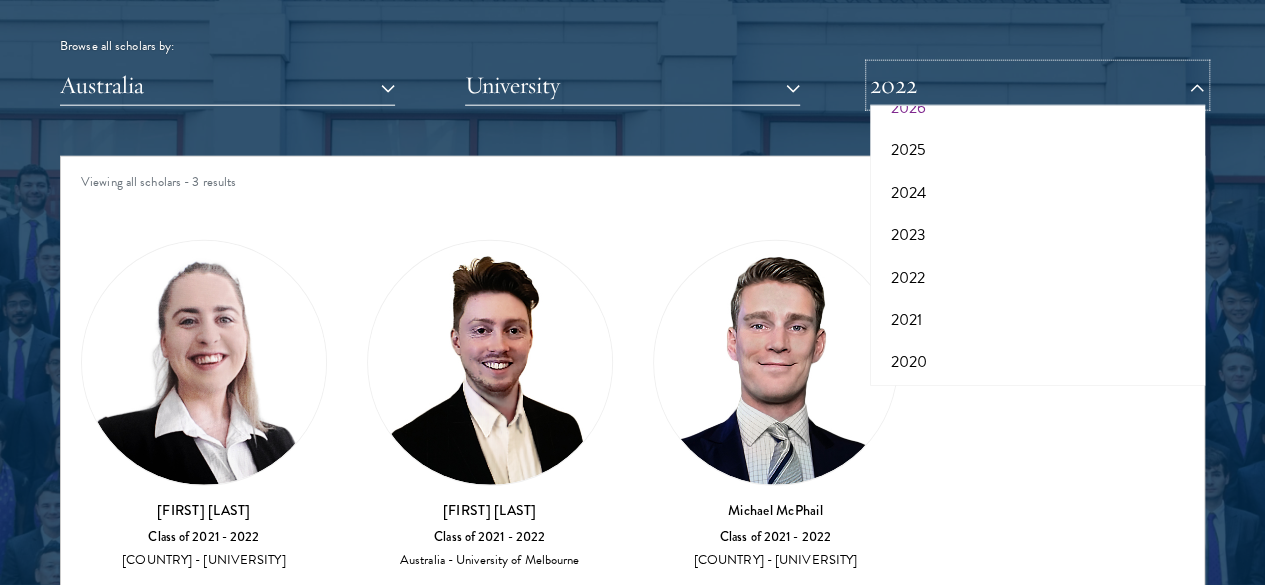 scroll, scrollTop: 200, scrollLeft: 0, axis: vertical 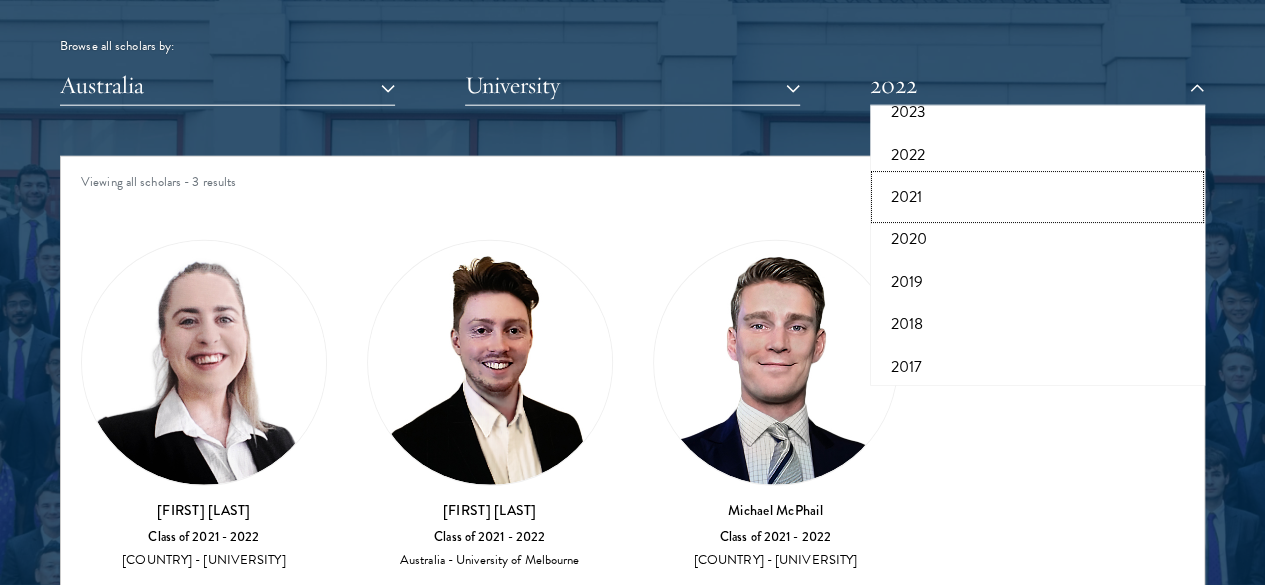 drag, startPoint x: 928, startPoint y: 161, endPoint x: 914, endPoint y: 171, distance: 17.20465 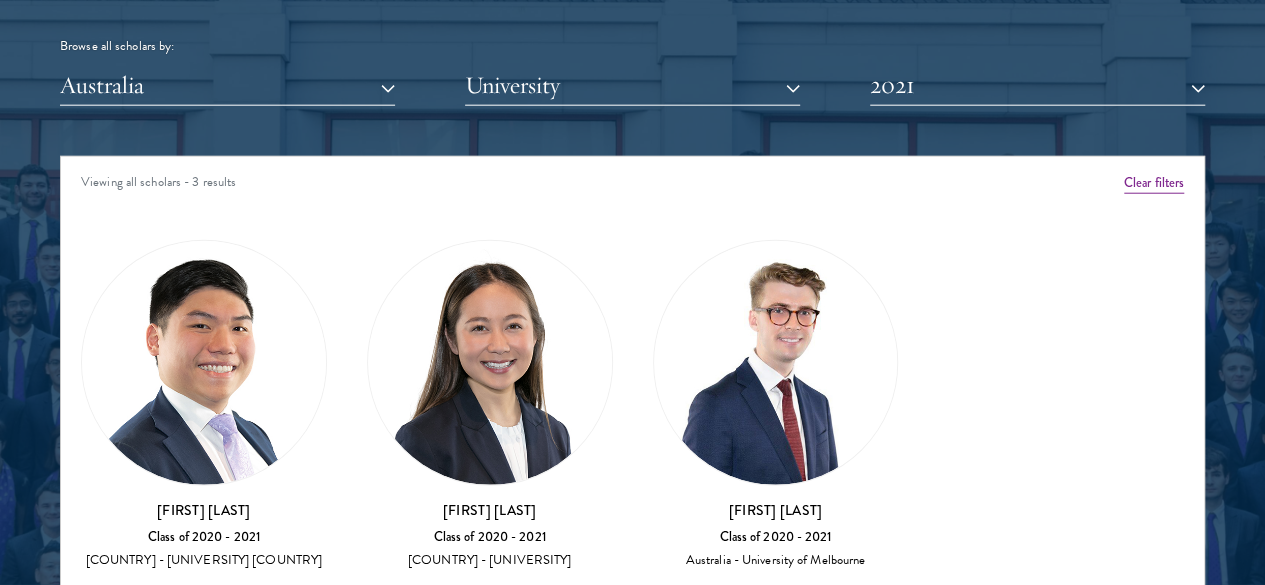 click at bounding box center [776, 363] 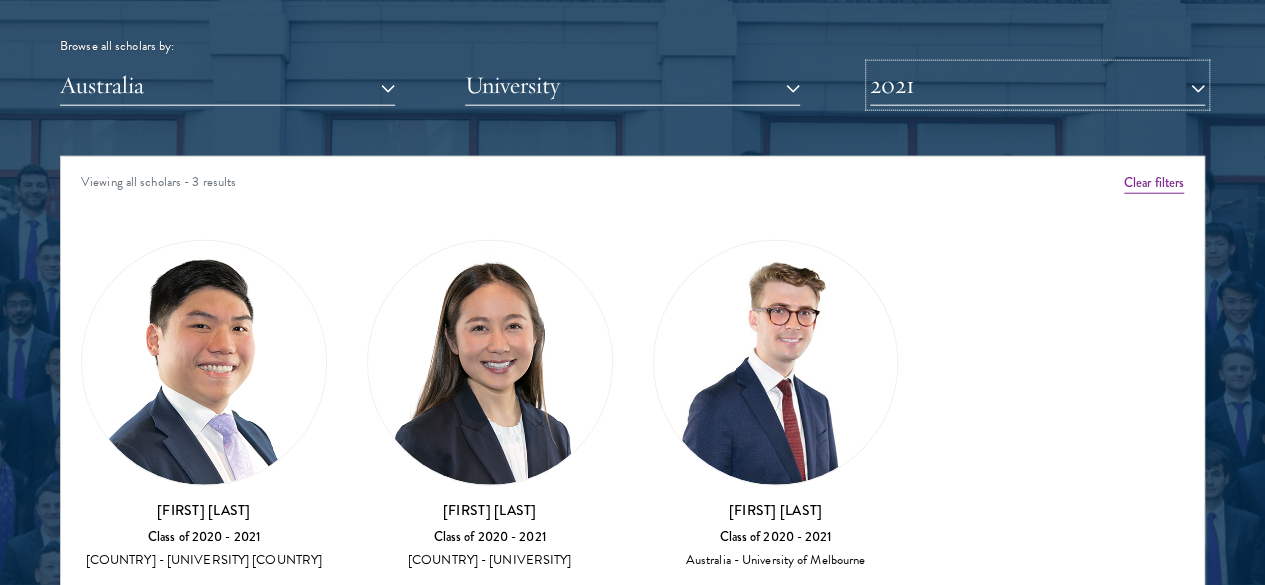 click on "2021" at bounding box center [1037, 85] 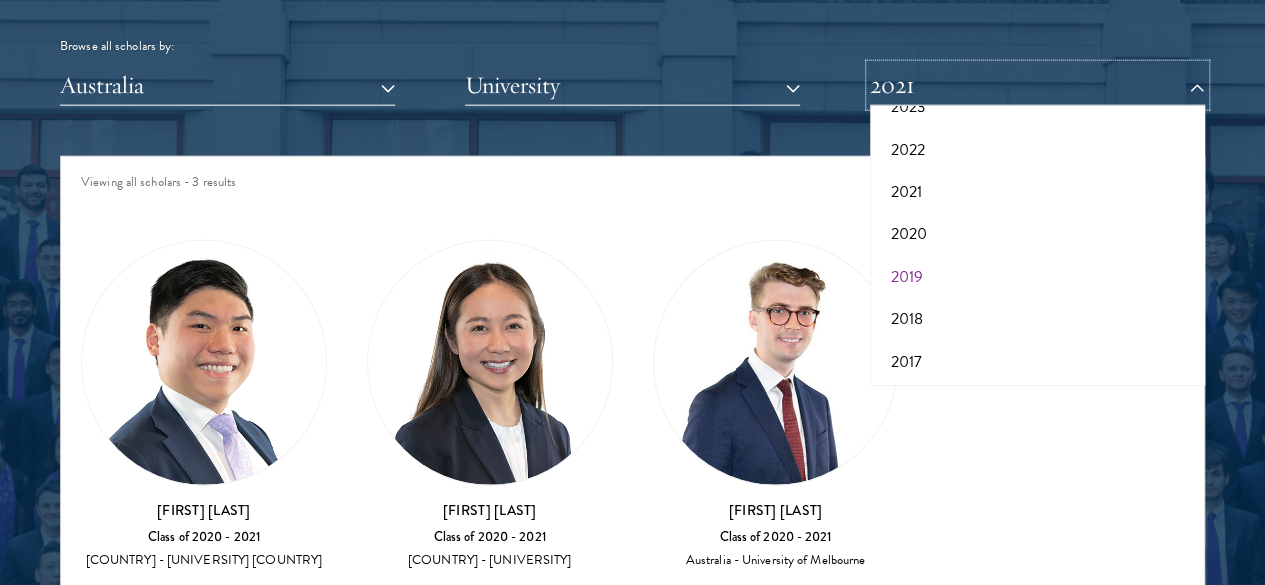 scroll, scrollTop: 206, scrollLeft: 0, axis: vertical 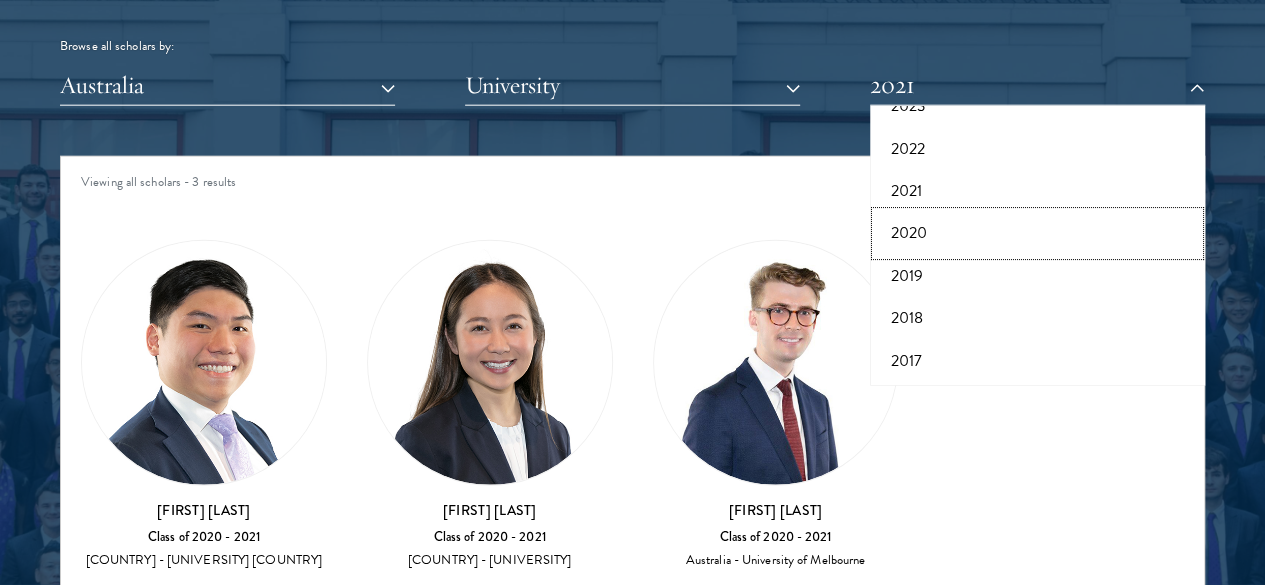 click on "2020" at bounding box center [1037, 233] 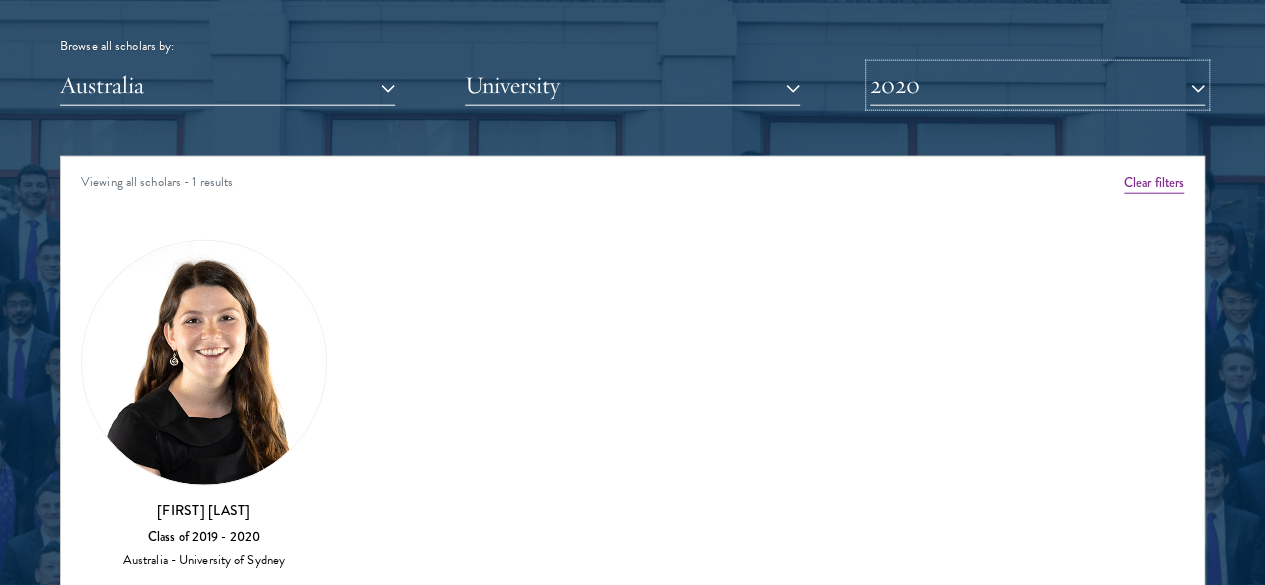 click on "2020" at bounding box center (1037, 85) 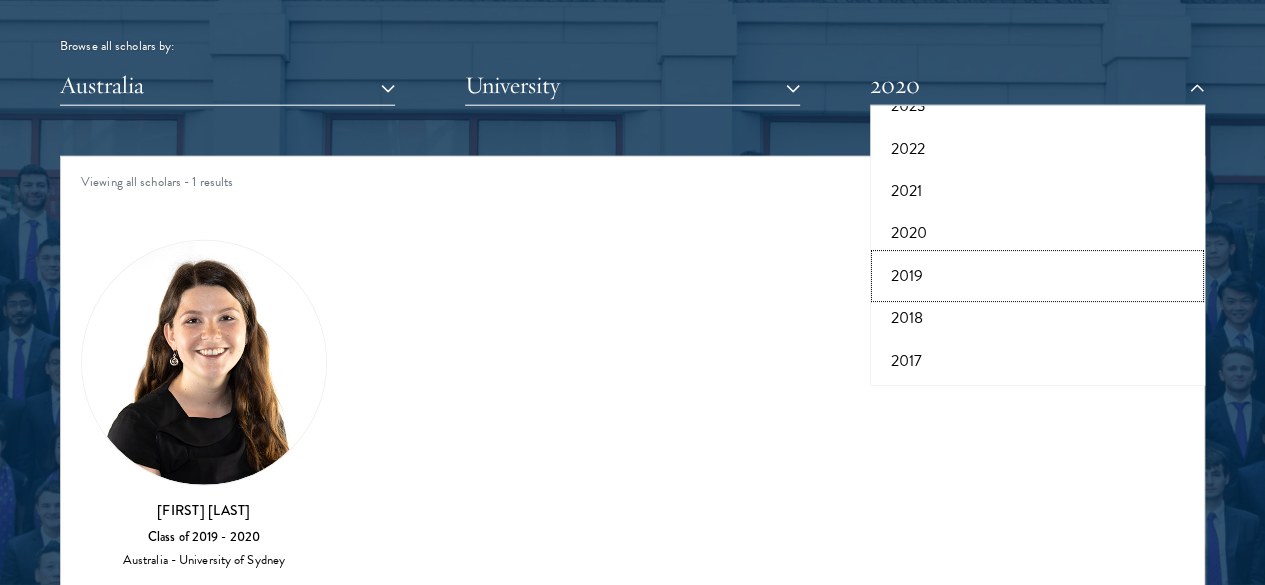 click on "2019" at bounding box center (1037, 276) 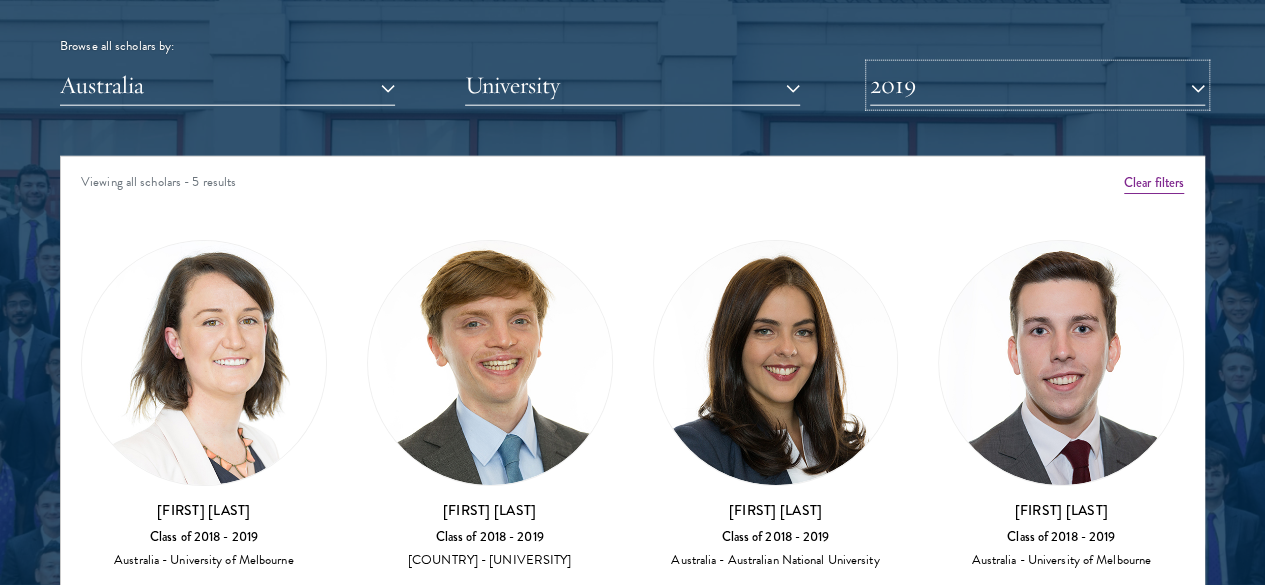 click on "2019" at bounding box center (1037, 85) 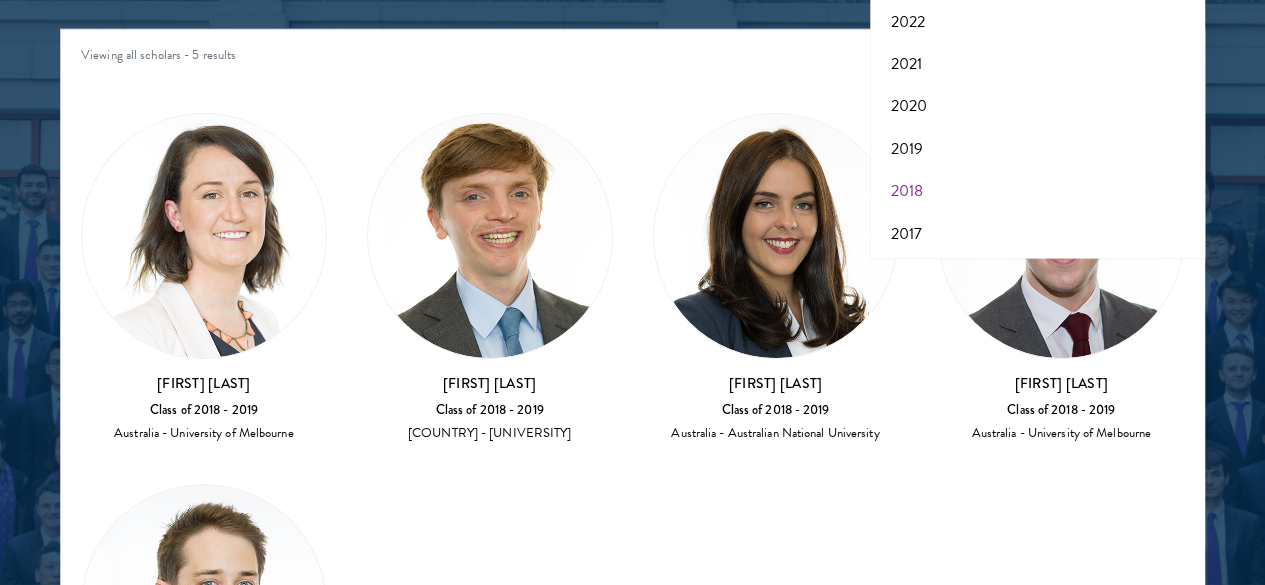 scroll, scrollTop: 2552, scrollLeft: 0, axis: vertical 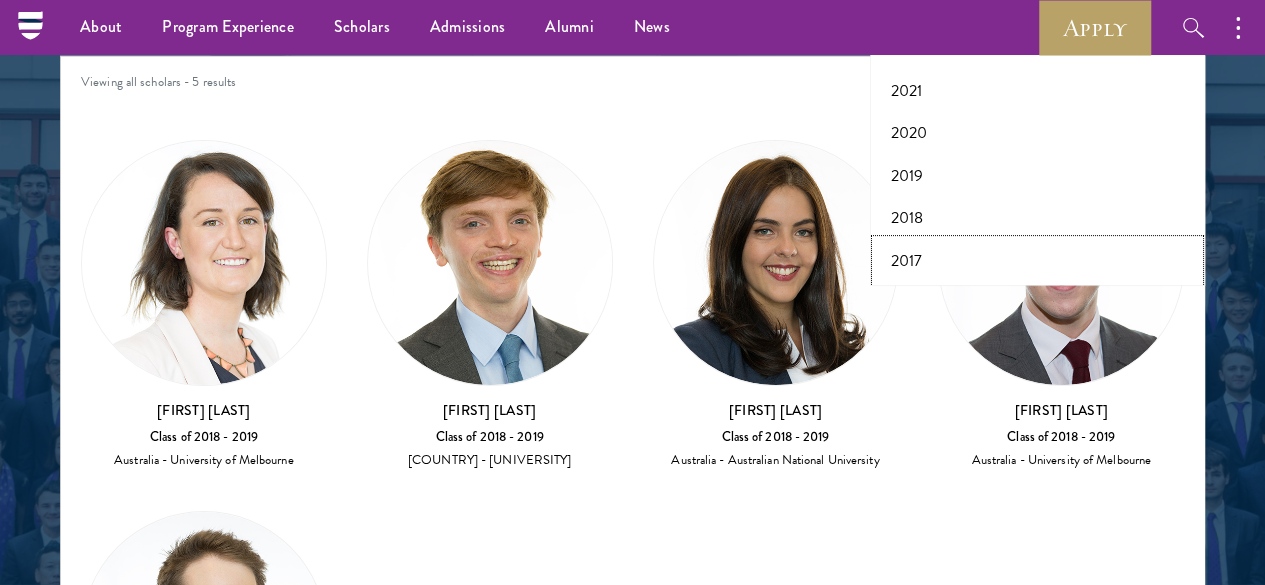 drag, startPoint x: 896, startPoint y: 223, endPoint x: 874, endPoint y: 236, distance: 25.553865 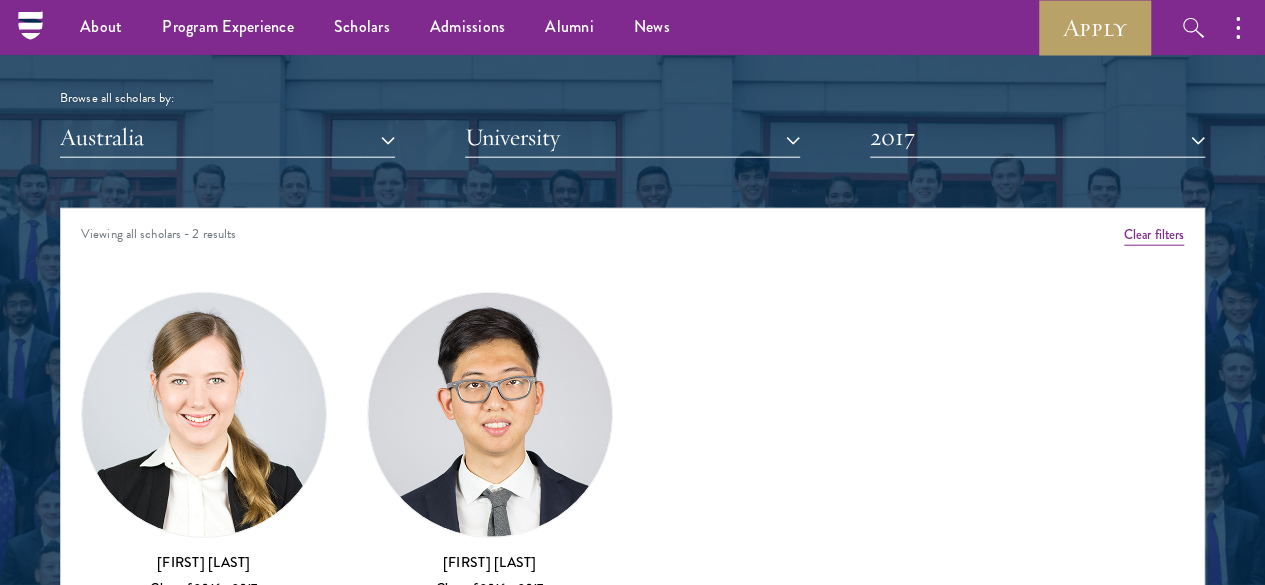 scroll, scrollTop: 2352, scrollLeft: 0, axis: vertical 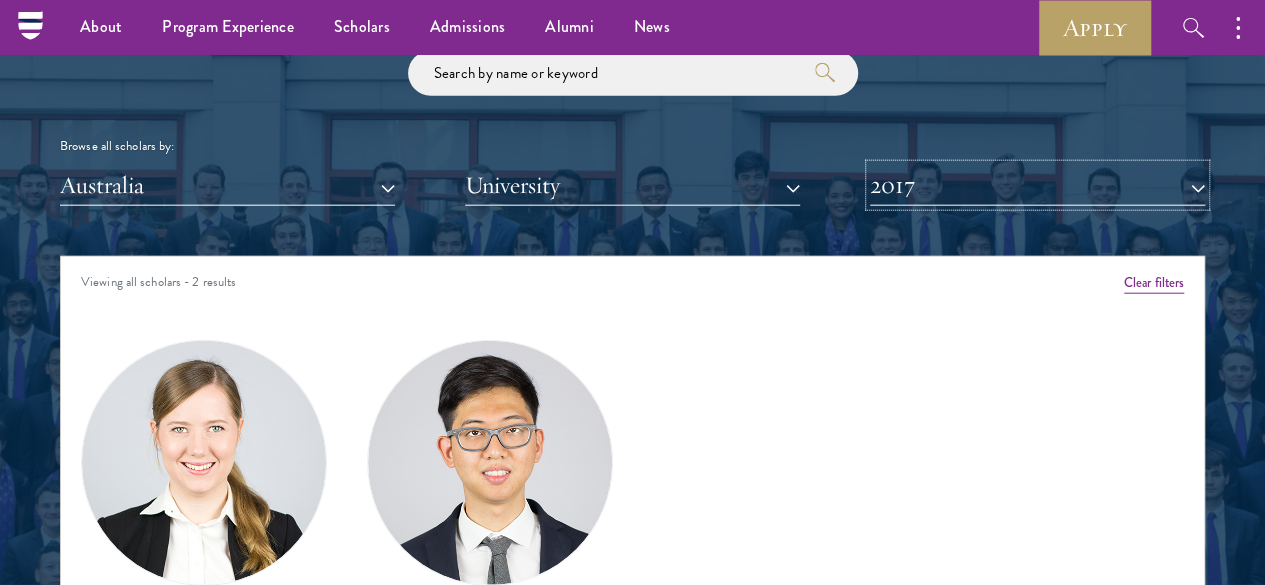 click on "2017" at bounding box center [1037, 185] 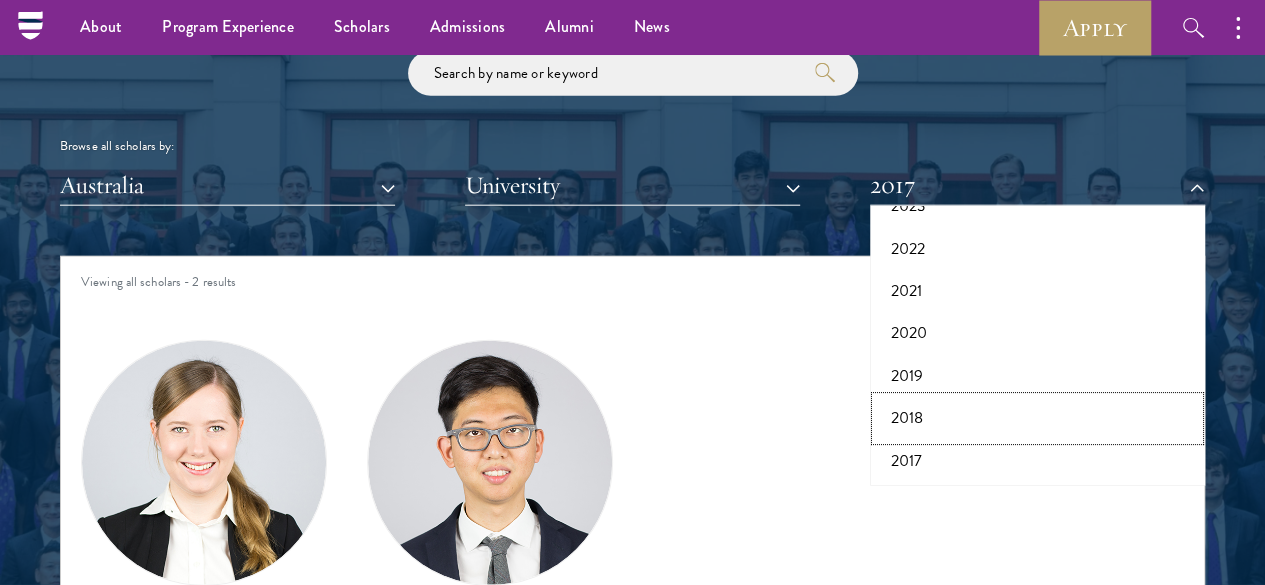 click on "2018" at bounding box center [1037, 418] 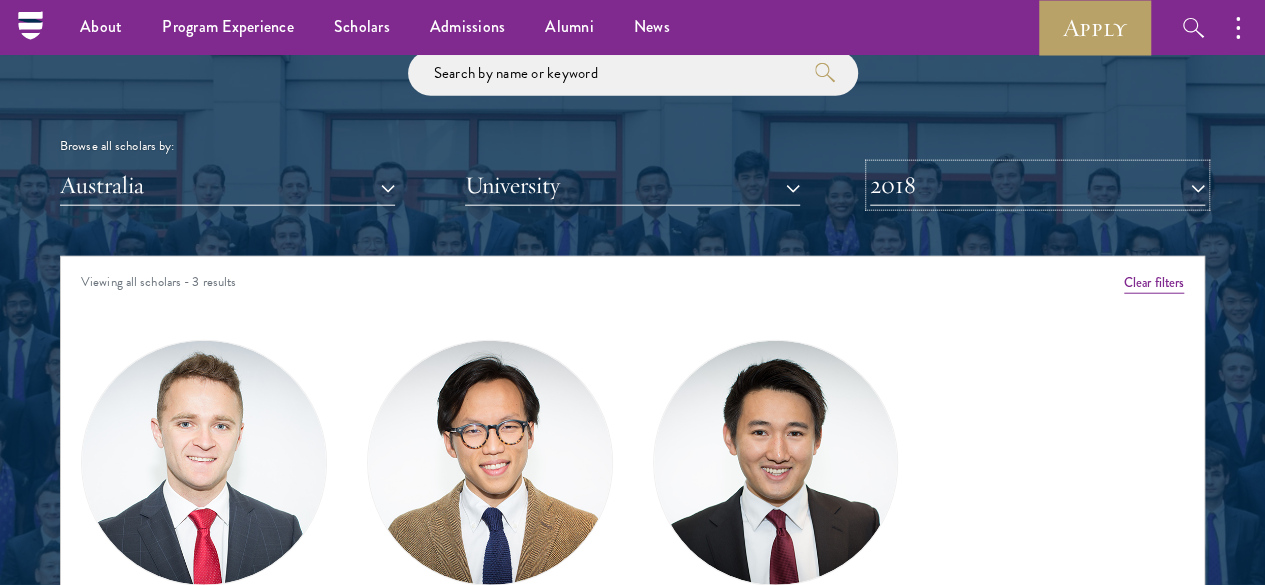 click on "2018" at bounding box center [1037, 185] 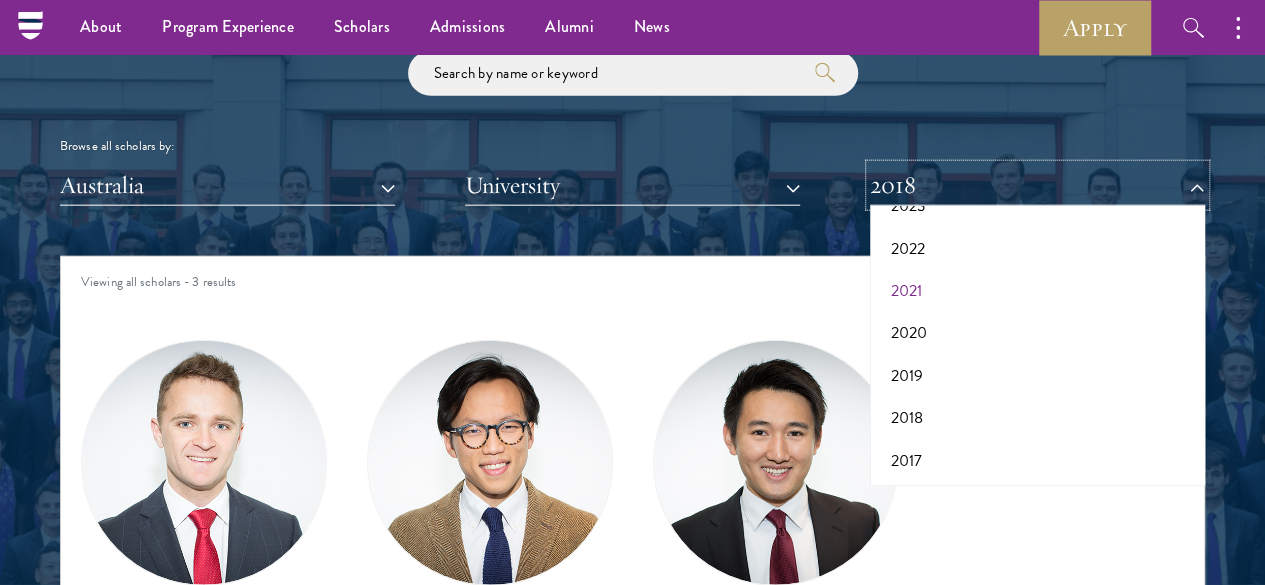 scroll, scrollTop: 0, scrollLeft: 0, axis: both 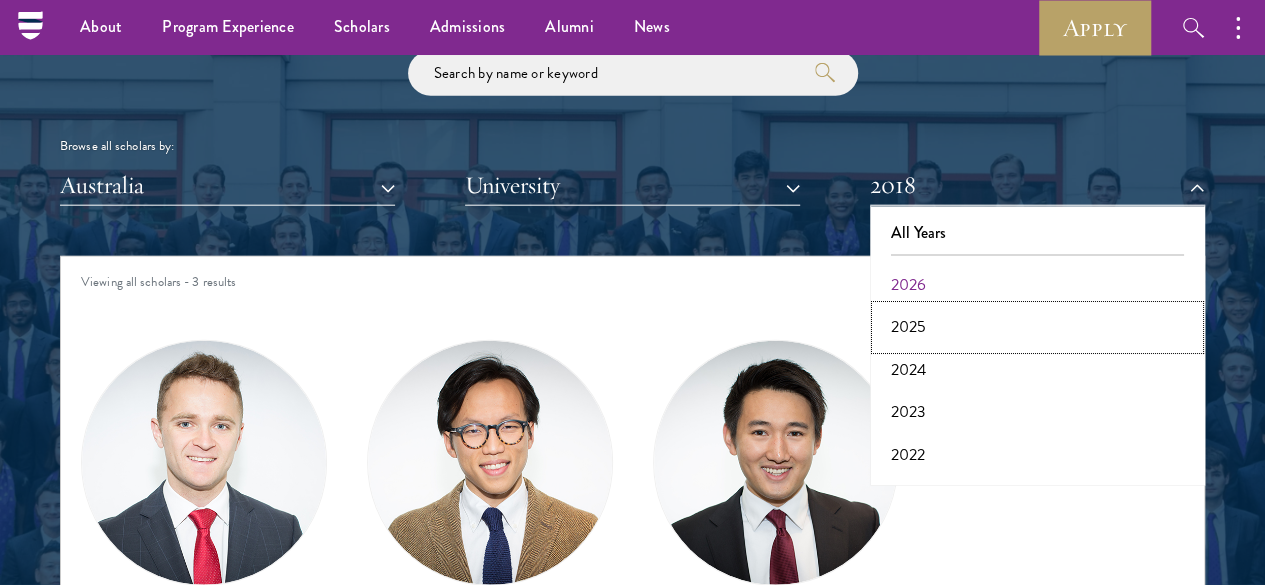 click on "2025" at bounding box center (1037, 327) 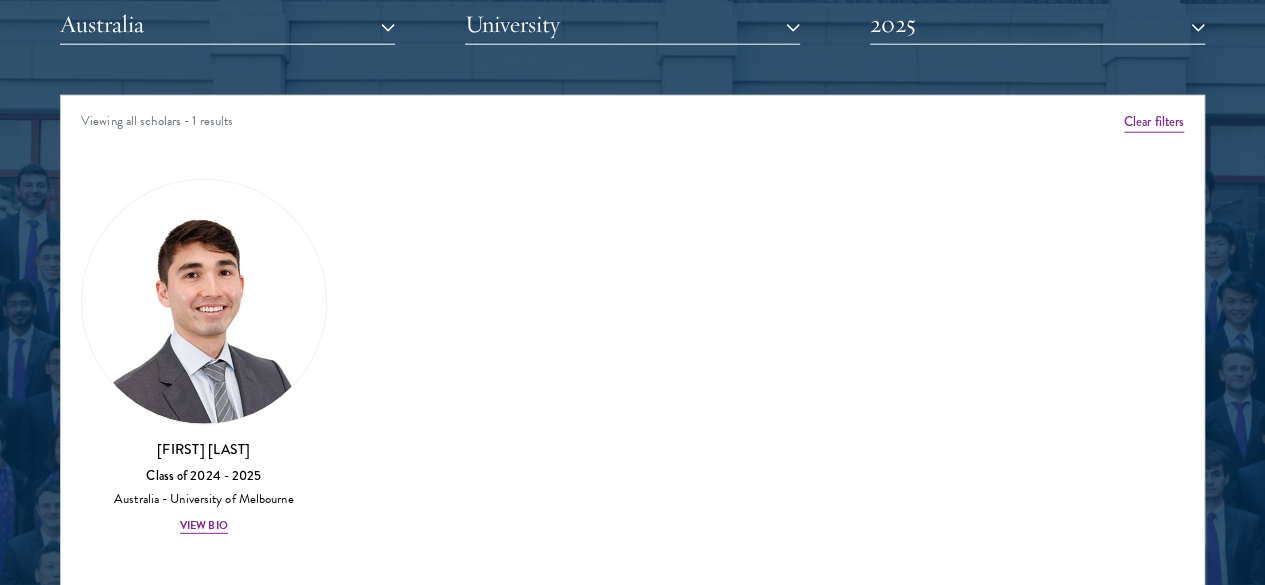 scroll, scrollTop: 2552, scrollLeft: 0, axis: vertical 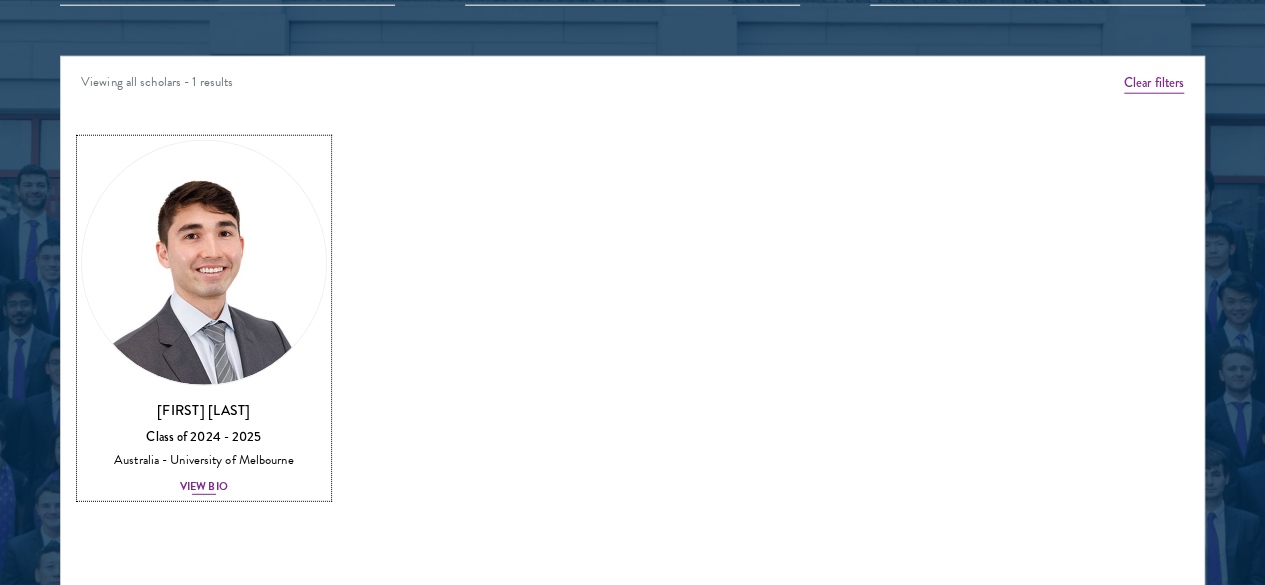 click on "View Bio" at bounding box center [204, 487] 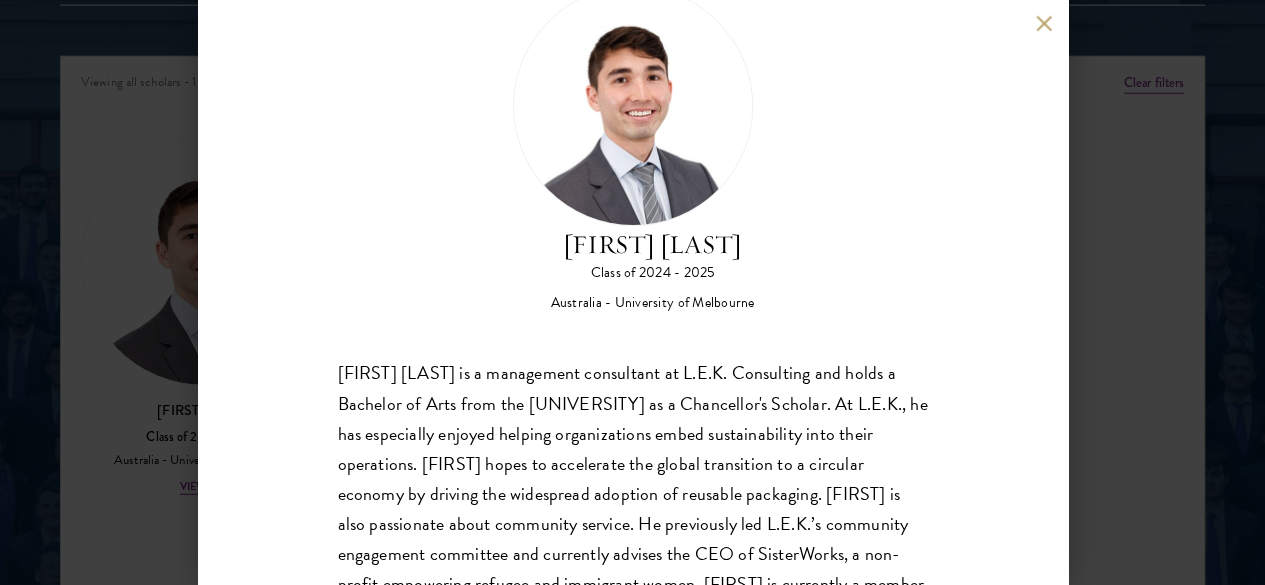 scroll, scrollTop: 0, scrollLeft: 0, axis: both 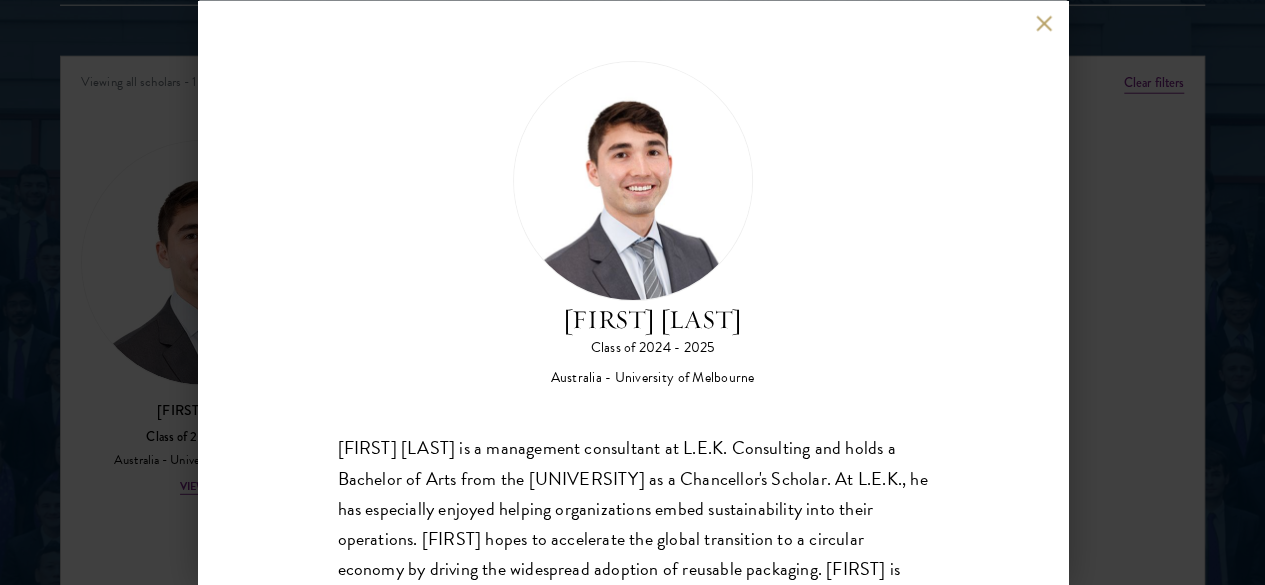 click at bounding box center (1044, 23) 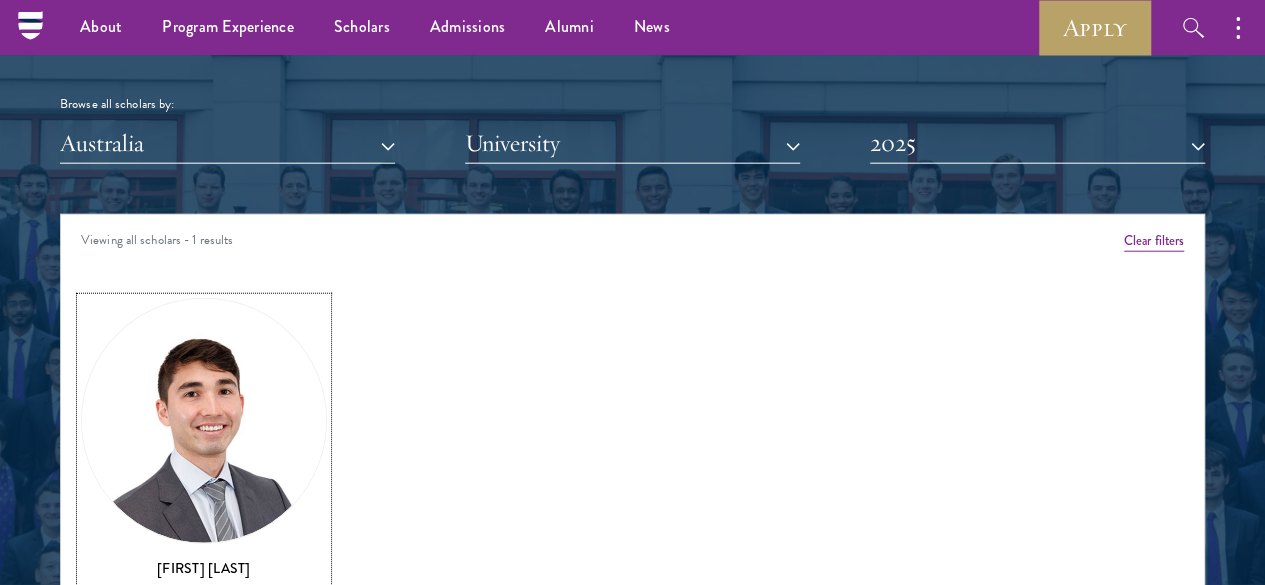scroll, scrollTop: 2352, scrollLeft: 0, axis: vertical 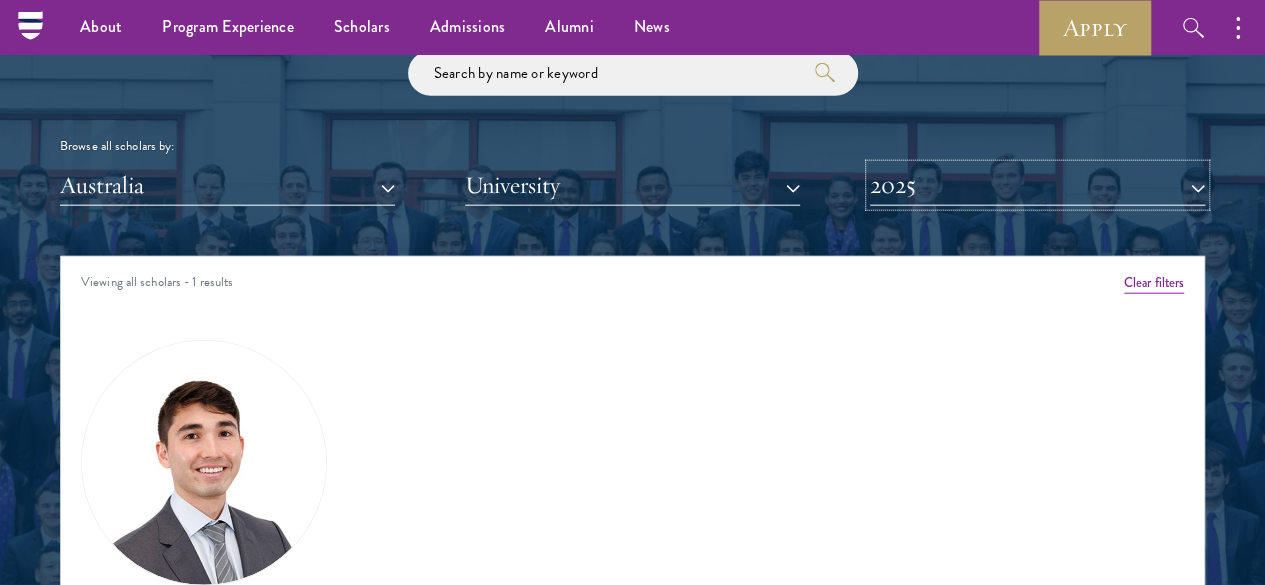click on "2025" at bounding box center [1037, 185] 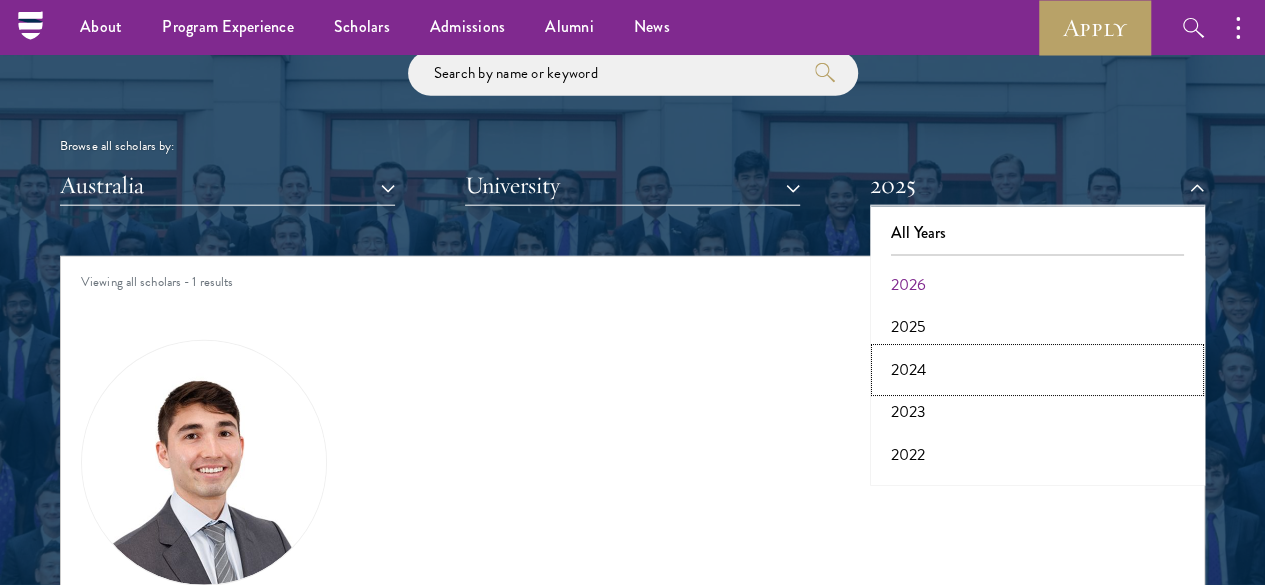 click on "2024" at bounding box center [1037, 370] 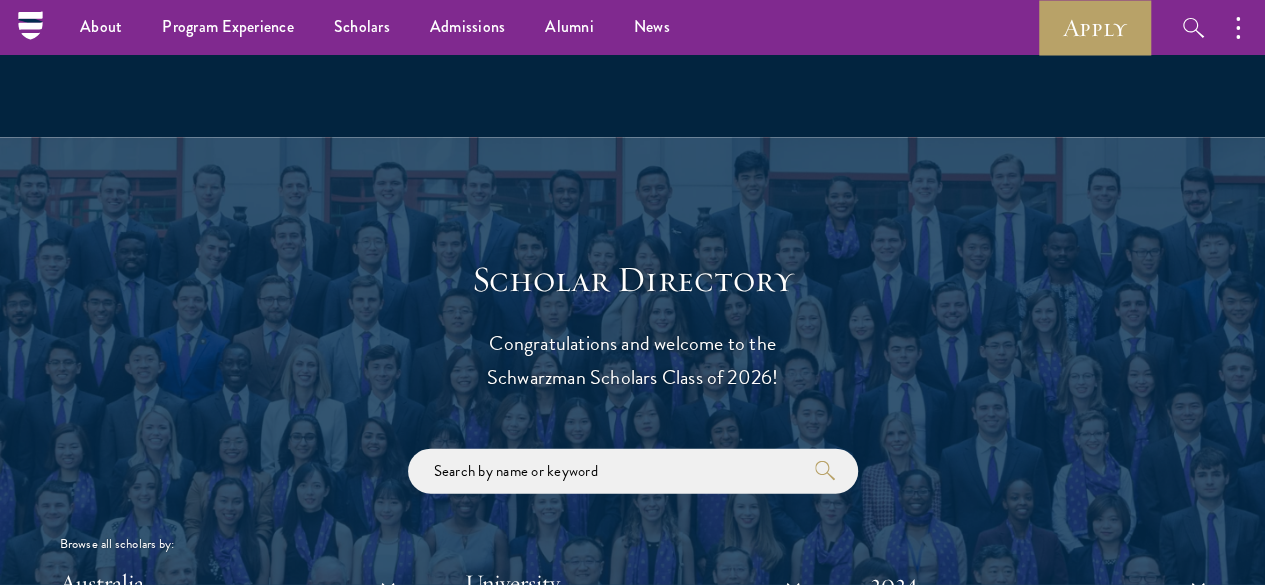 scroll, scrollTop: 1952, scrollLeft: 0, axis: vertical 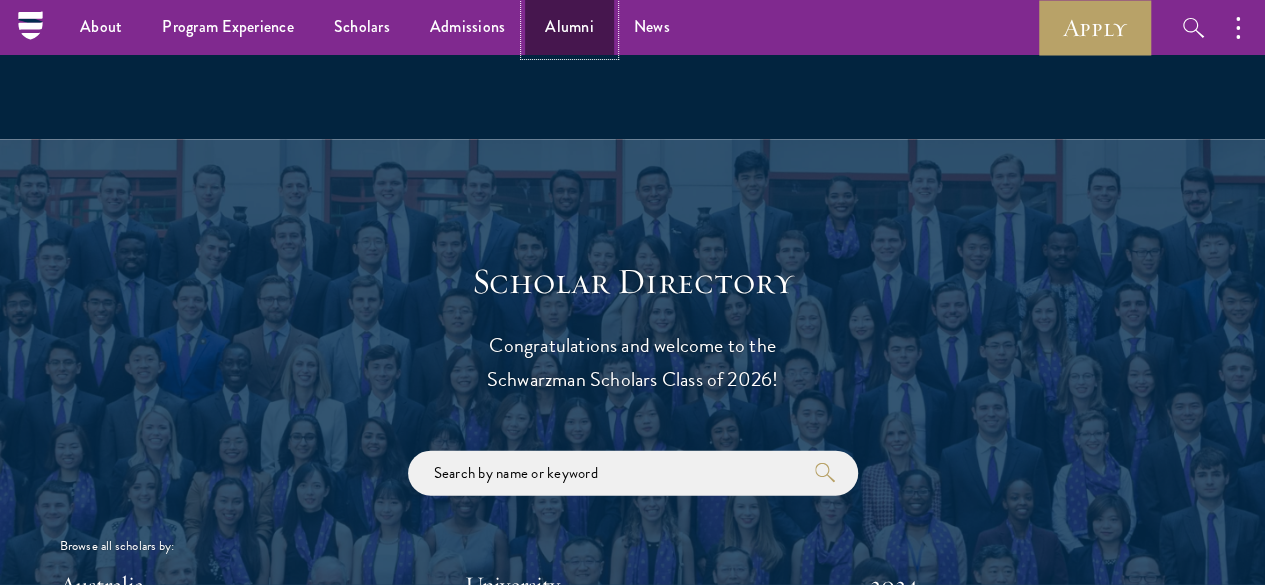 click on "Alumni" at bounding box center [569, 27] 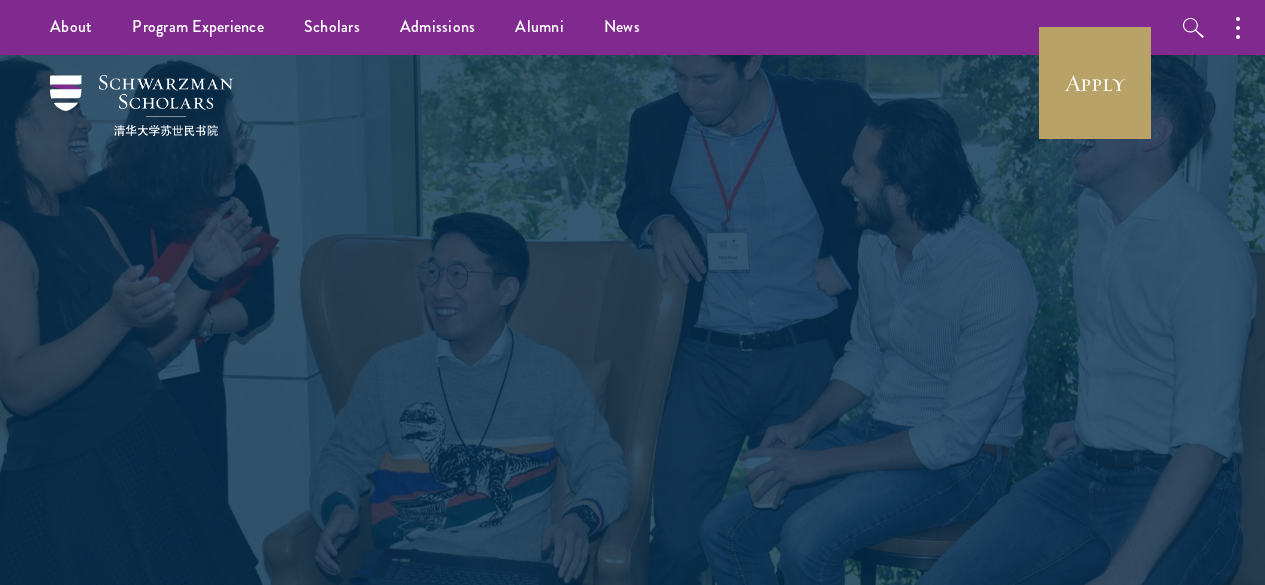 scroll, scrollTop: 0, scrollLeft: 0, axis: both 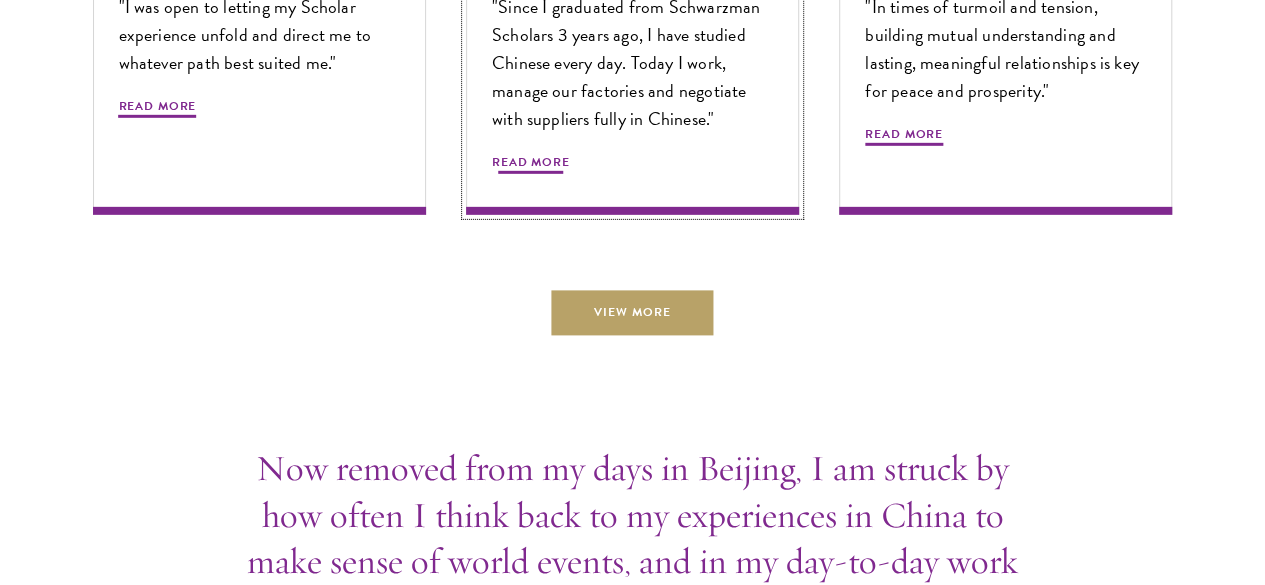 click on "Read More" at bounding box center [531, 165] 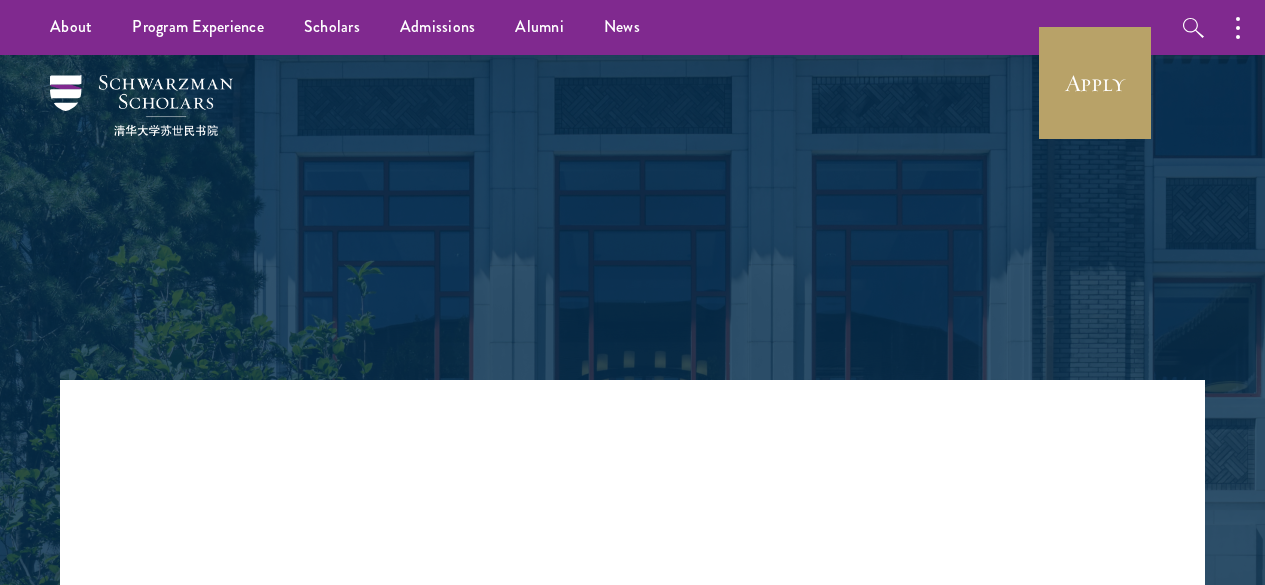 scroll, scrollTop: 0, scrollLeft: 0, axis: both 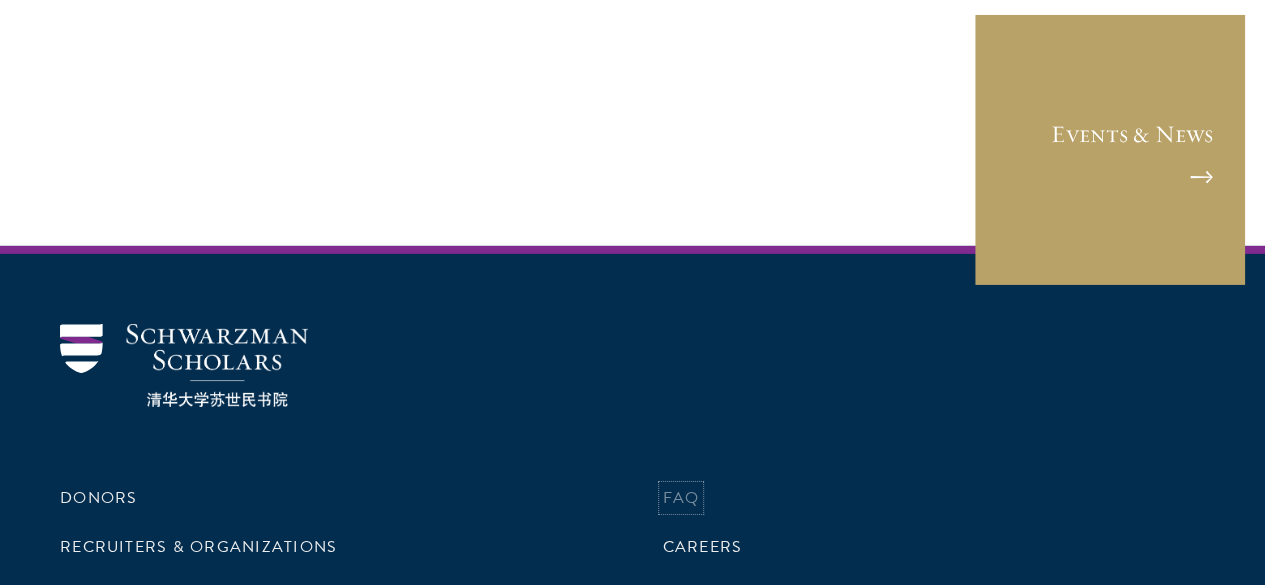 click on "FAQ" at bounding box center [681, 498] 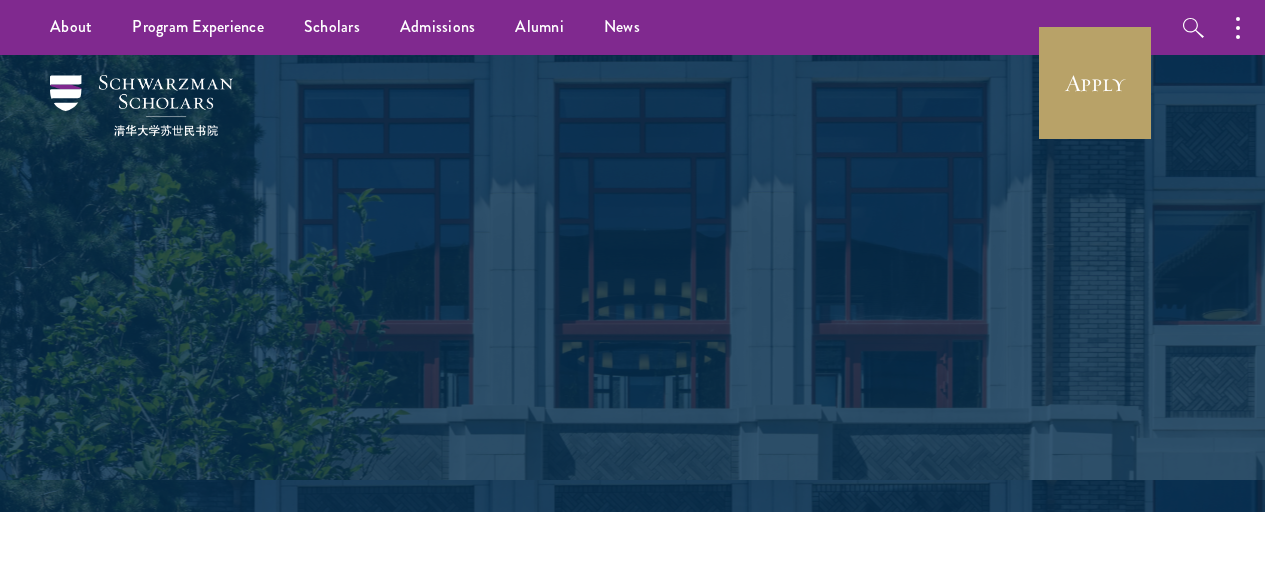 scroll, scrollTop: 400, scrollLeft: 0, axis: vertical 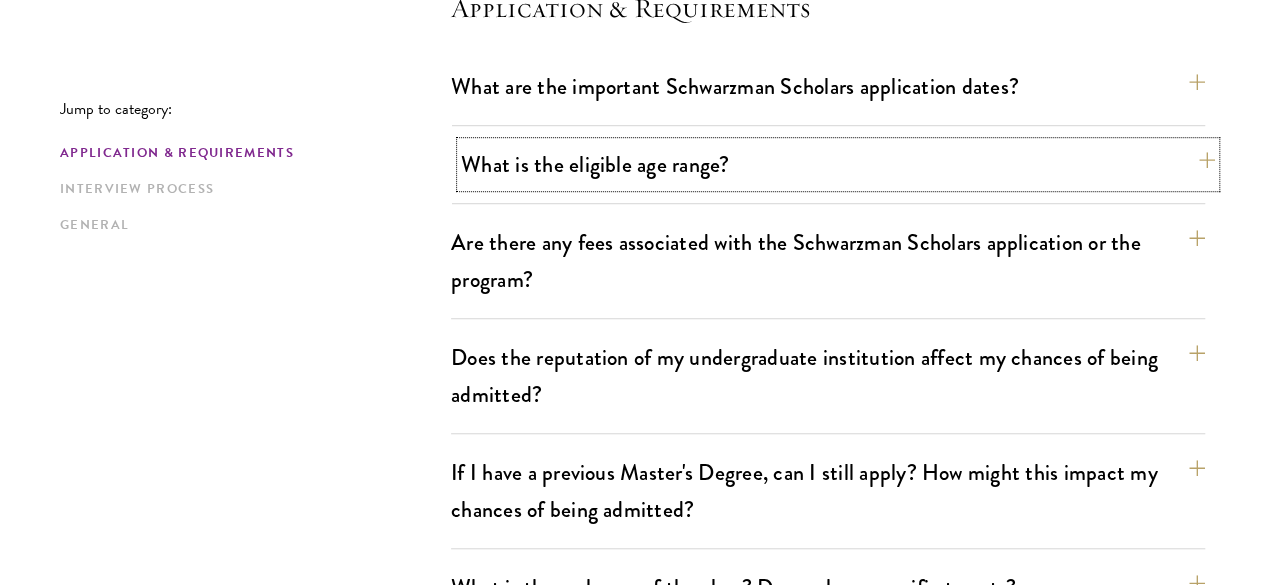 click on "What is the eligible age range?" at bounding box center [838, 164] 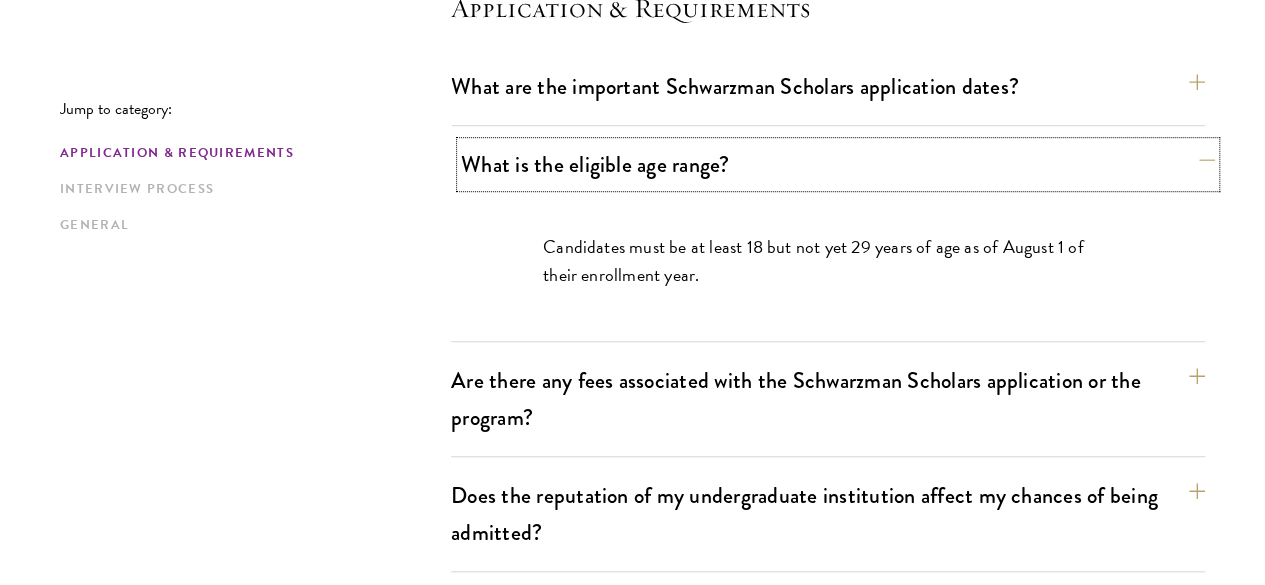 click on "What is the eligible age range?" at bounding box center (838, 164) 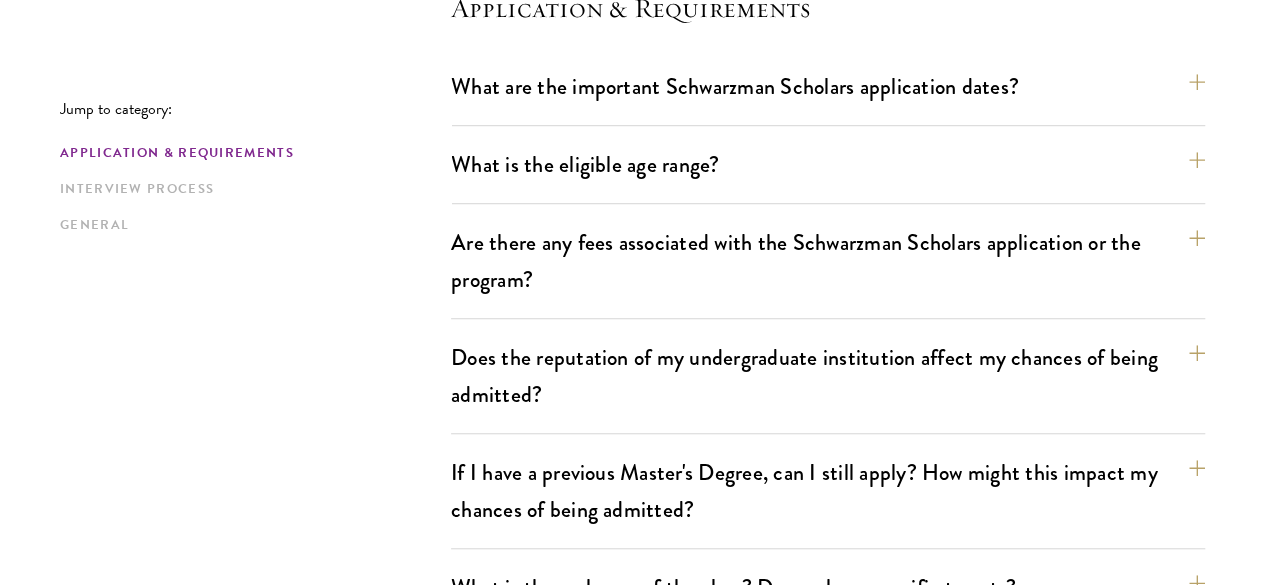 click on "What are the important Schwarzman Scholars application dates?
Applicants who hold passports or permanent resident cards from the Chinese mainland, Hong Kong, Taiwan, and Macao apply online from January to May 20. Candidates invited to interview are notified before July, and attend interviews at Tsinghua University in Beijing in early July. Final admissions decisions for Chinese Schwarzman Scholars are announced before October each year." at bounding box center [828, 95] 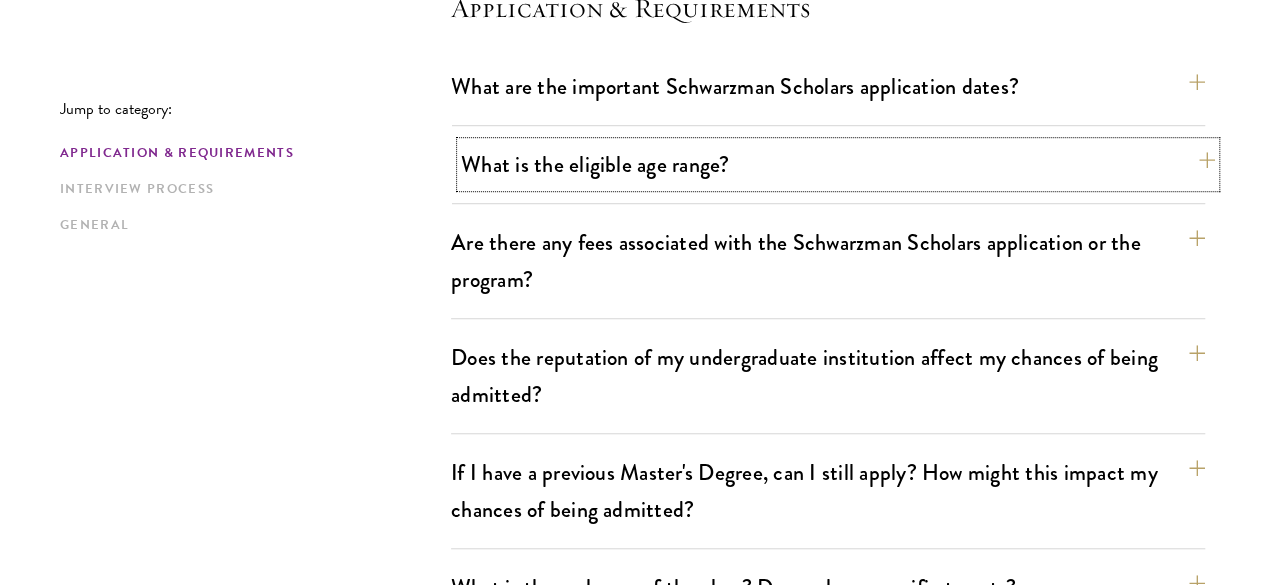 click on "What is the eligible age range?" at bounding box center (838, 164) 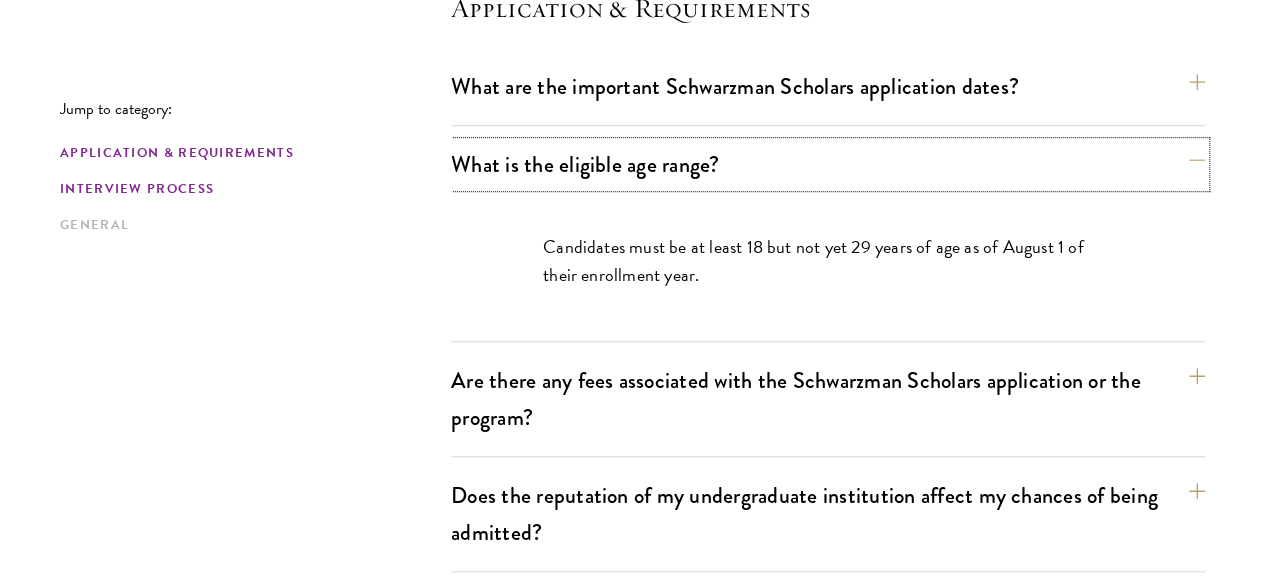 scroll, scrollTop: 800, scrollLeft: 0, axis: vertical 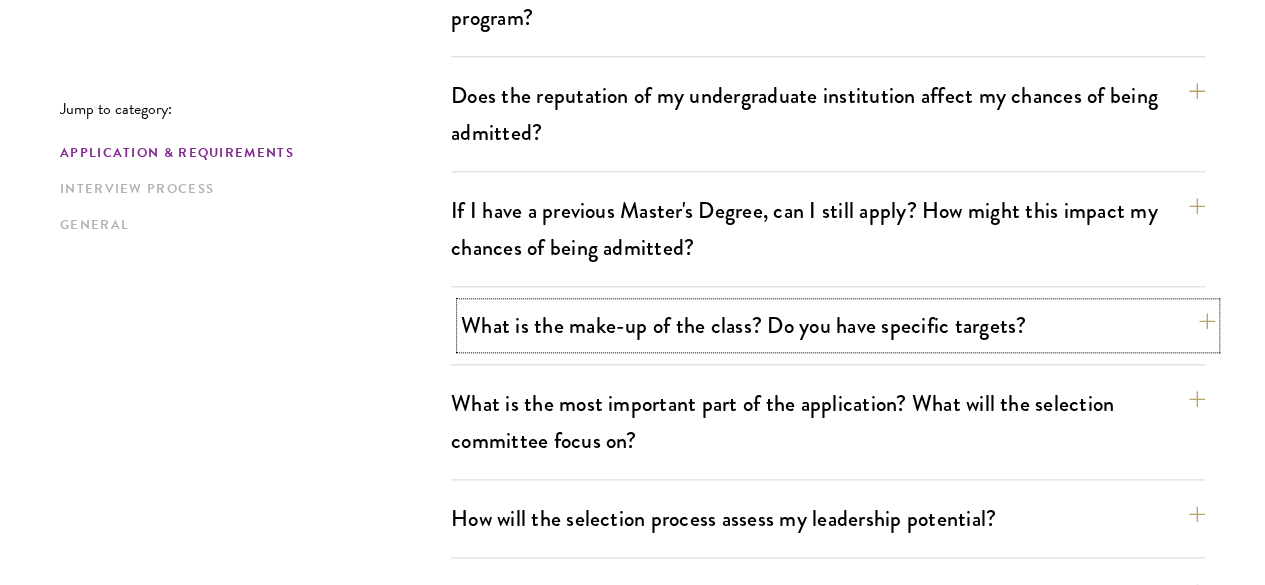 click on "What is the make-up of the class? Do you have specific targets?" at bounding box center (838, 325) 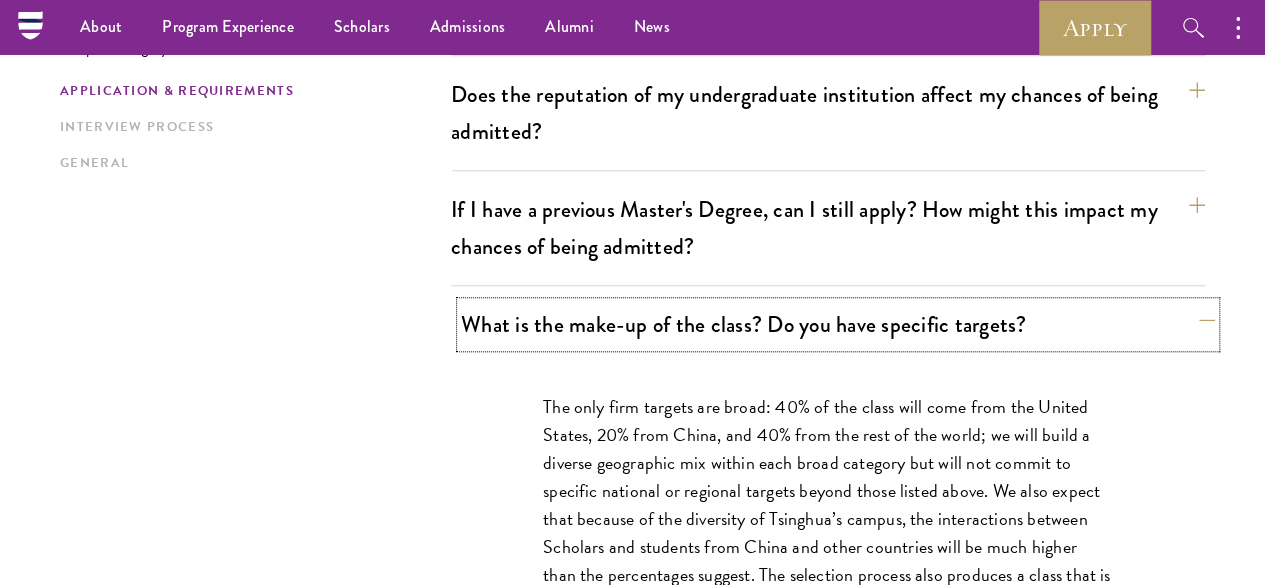 scroll, scrollTop: 862, scrollLeft: 0, axis: vertical 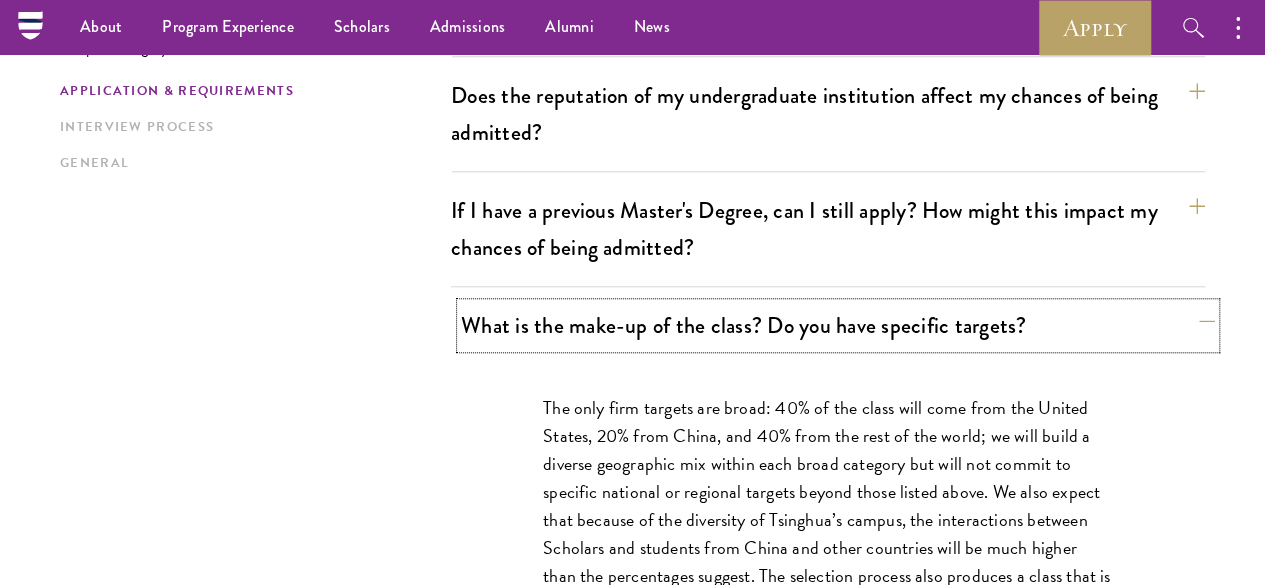click on "What is the make-up of the class? Do you have specific targets?" at bounding box center [838, 325] 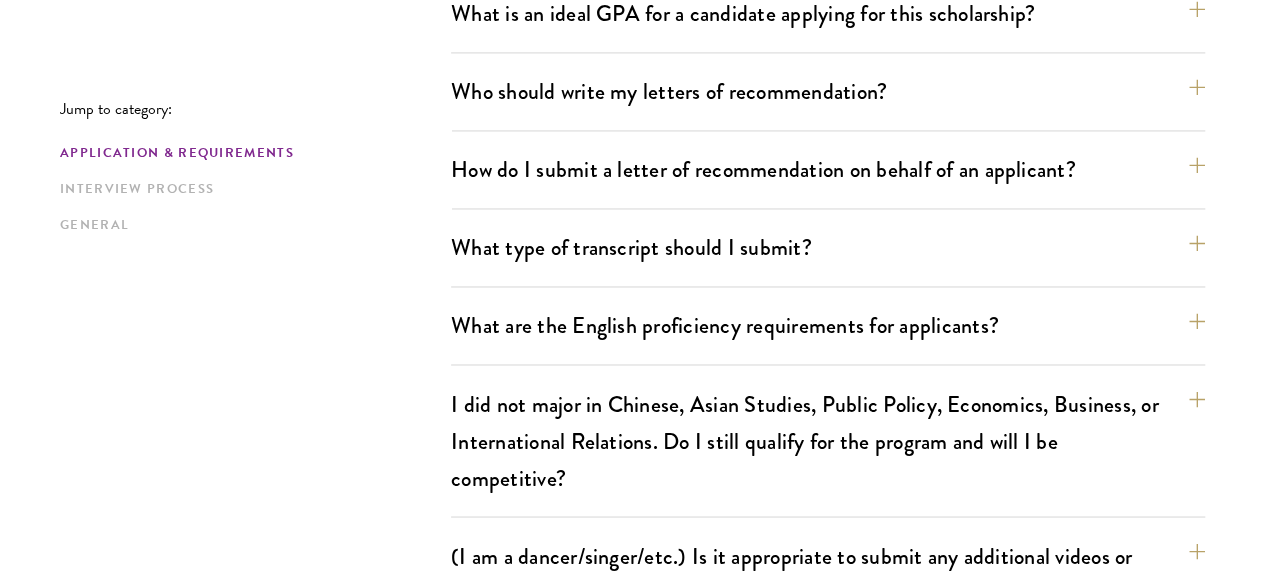 scroll, scrollTop: 1562, scrollLeft: 0, axis: vertical 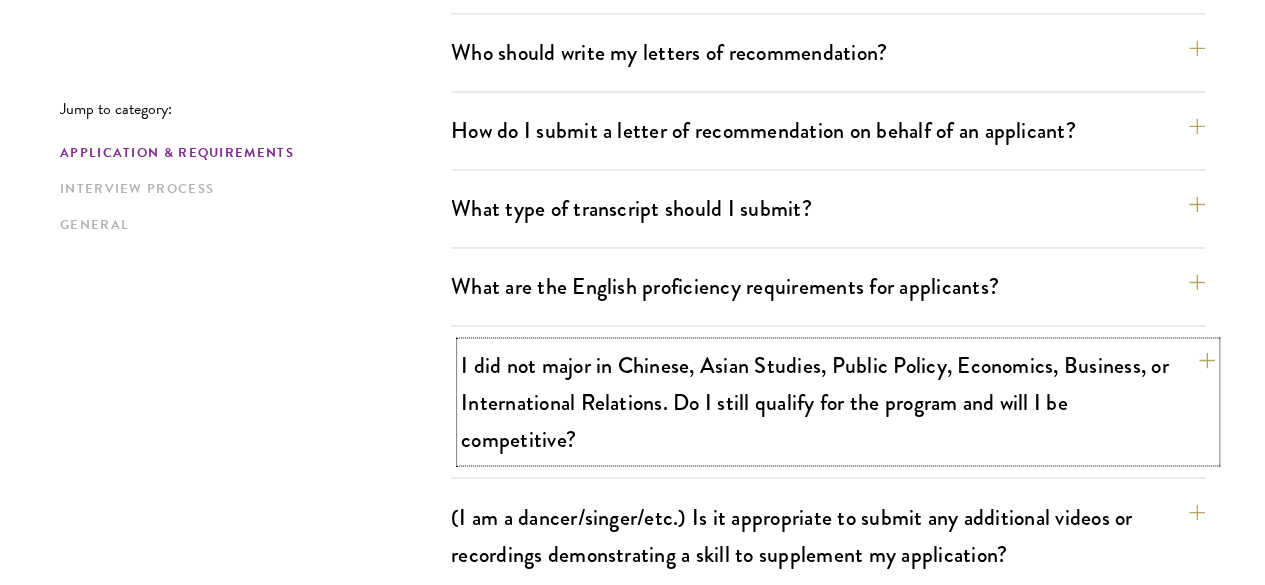 click on "I did not major in Chinese, Asian Studies, Public Policy, Economics, Business, or International Relations. Do I still qualify for the program and will I be competitive?" at bounding box center (838, 401) 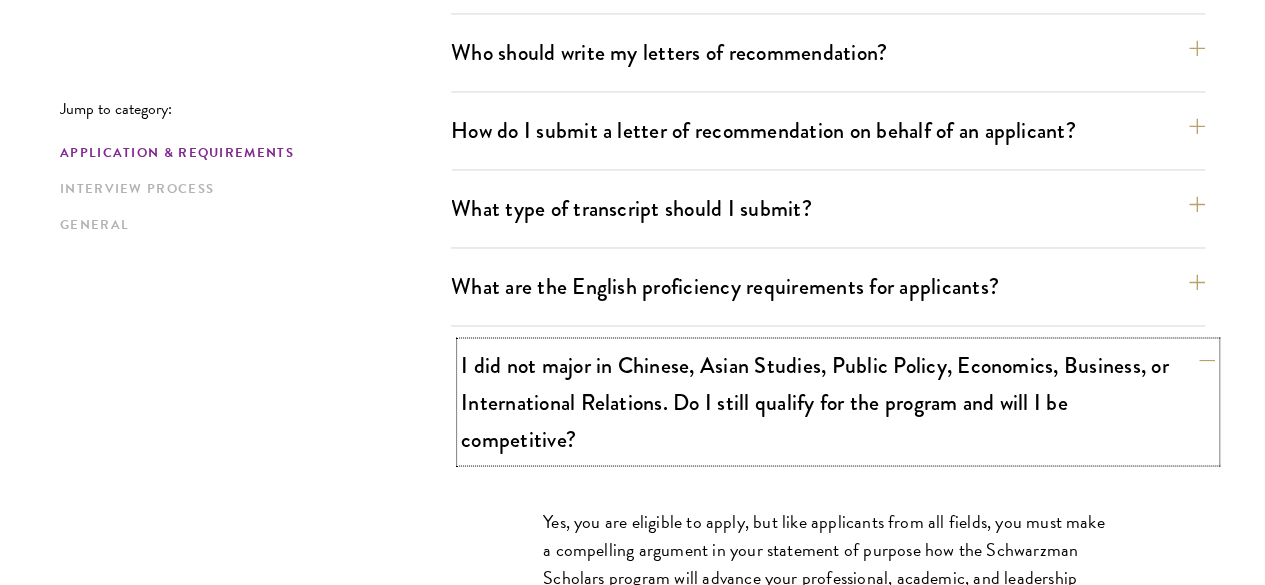 click on "I did not major in Chinese, Asian Studies, Public Policy, Economics, Business, or International Relations. Do I still qualify for the program and will I be competitive?" at bounding box center (838, 401) 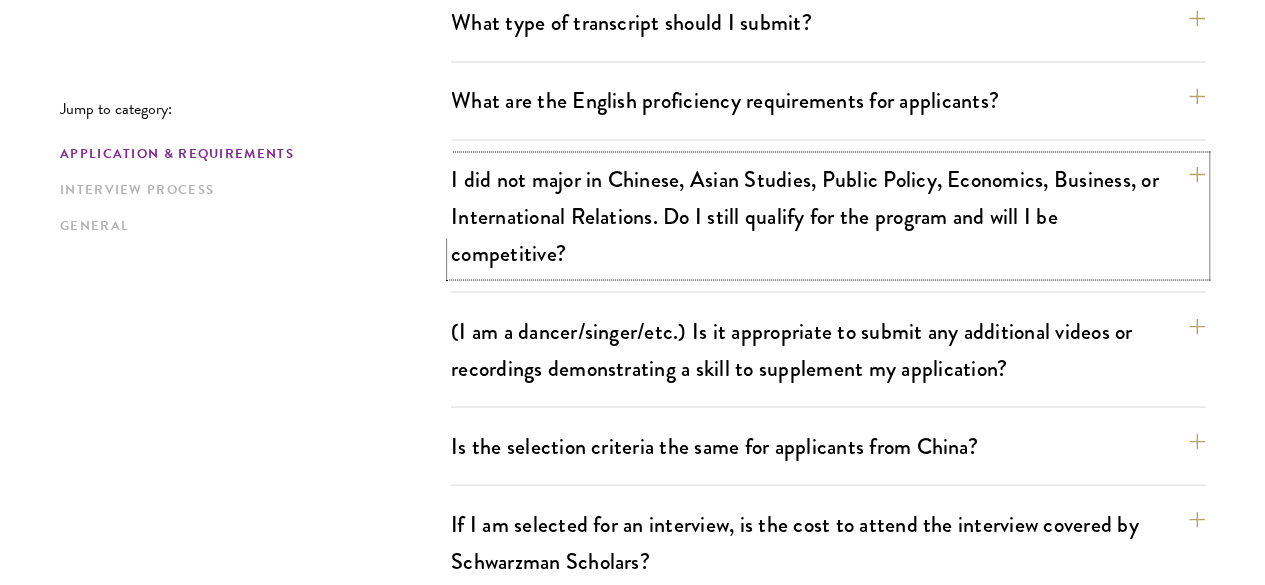 scroll, scrollTop: 1762, scrollLeft: 0, axis: vertical 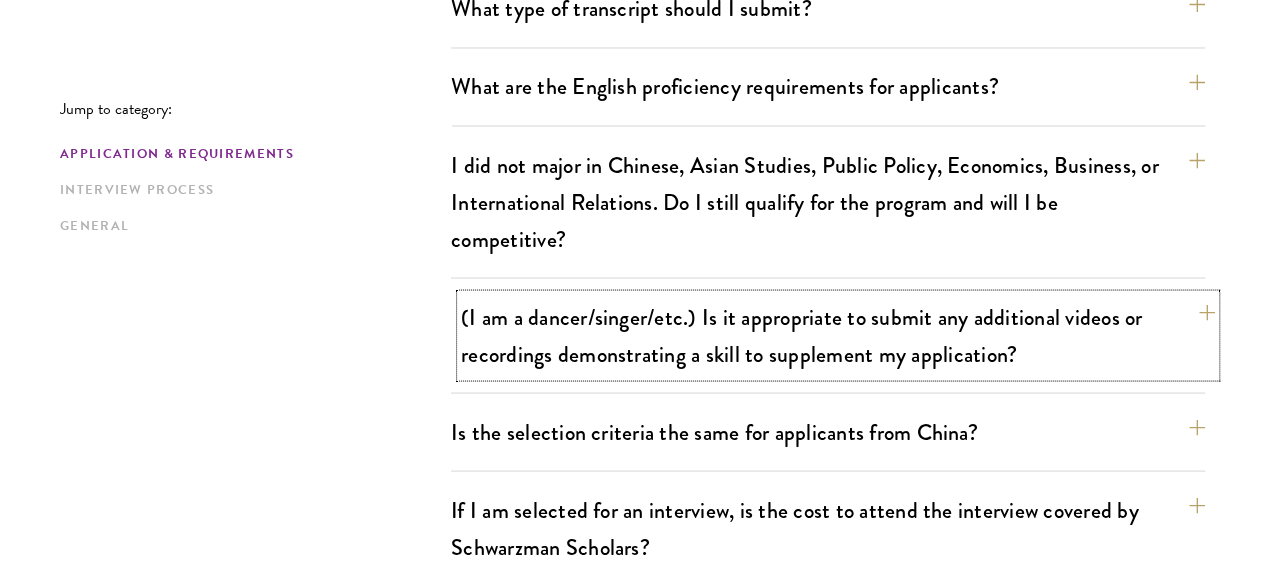 click on "(I am a dancer/singer/etc.) Is it appropriate to submit any additional videos or recordings demonstrating a skill to supplement my application?" at bounding box center (838, 335) 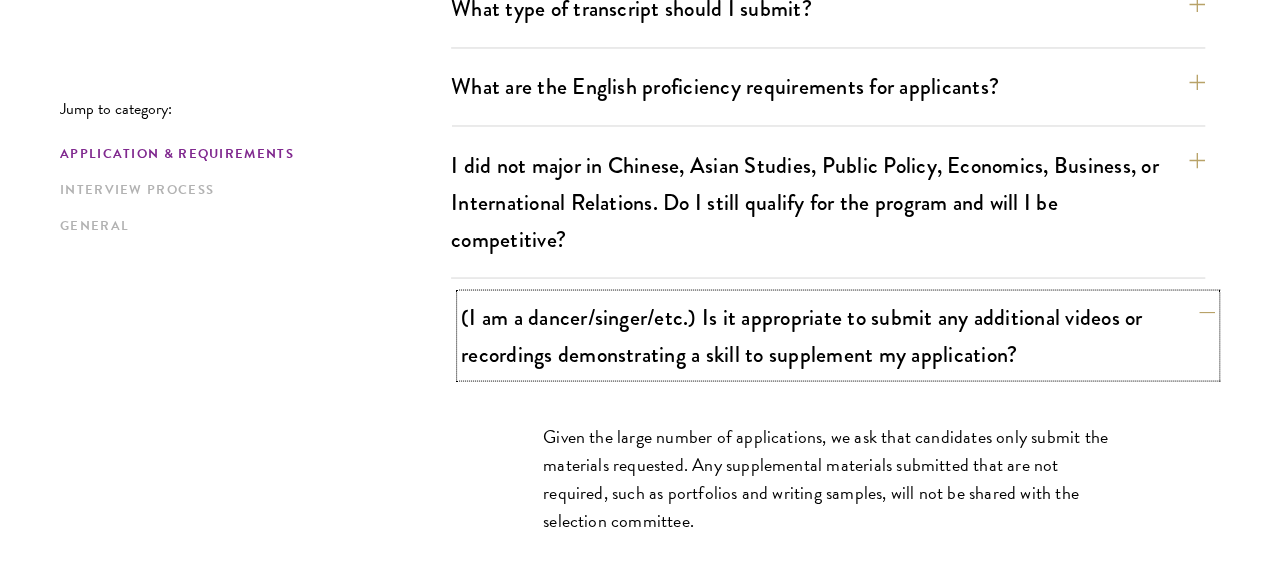 click on "(I am a dancer/singer/etc.) Is it appropriate to submit any additional videos or recordings demonstrating a skill to supplement my application?" at bounding box center (838, 335) 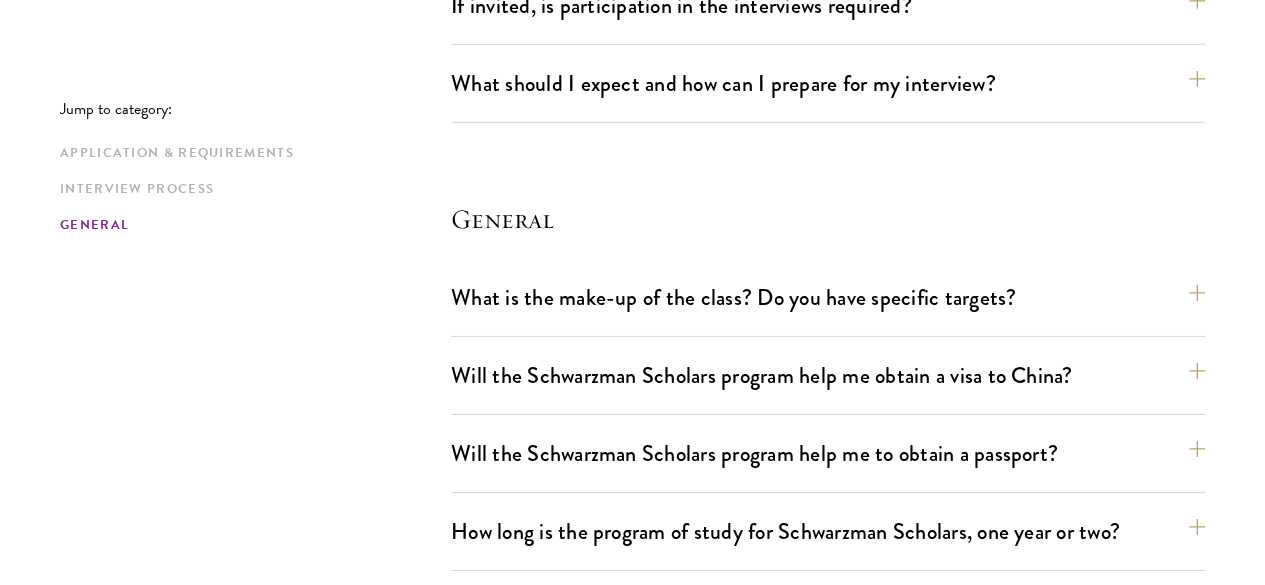 scroll, scrollTop: 3062, scrollLeft: 0, axis: vertical 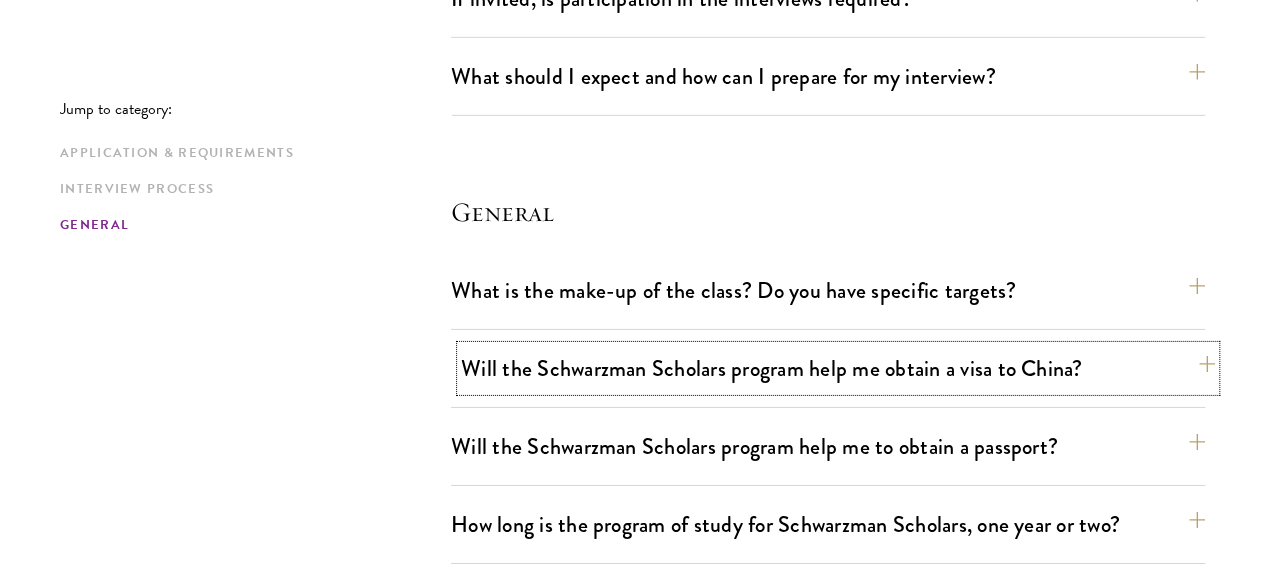 click on "Will the Schwarzman Scholars program help me obtain a visa to China?" at bounding box center [838, 368] 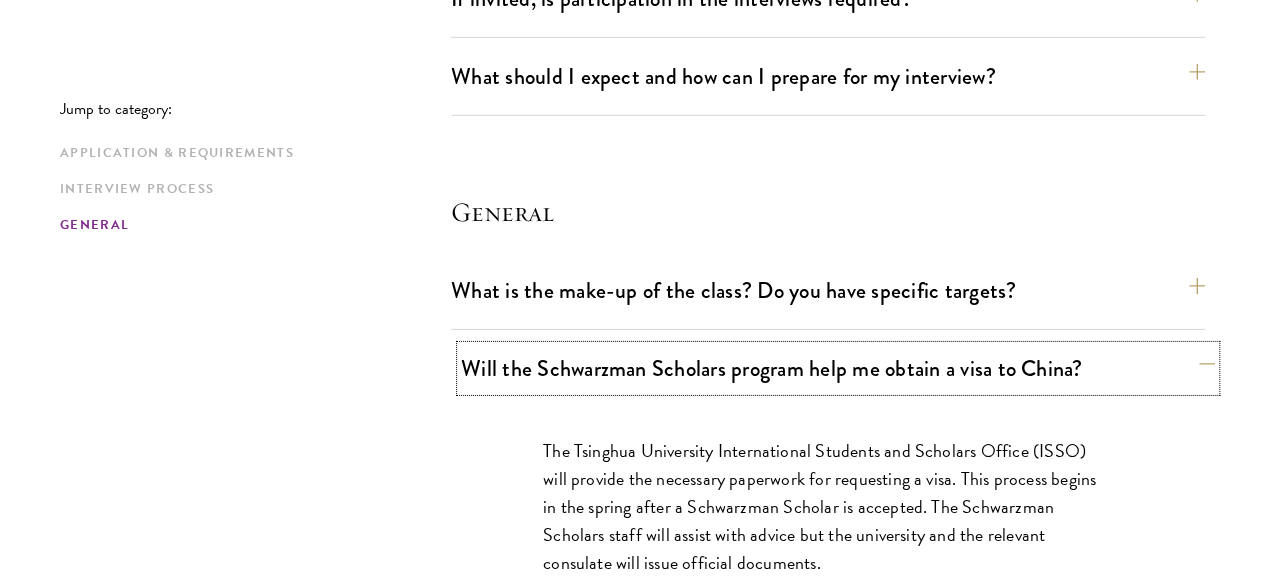 click on "Will the Schwarzman Scholars program help me obtain a visa to China?" at bounding box center [838, 368] 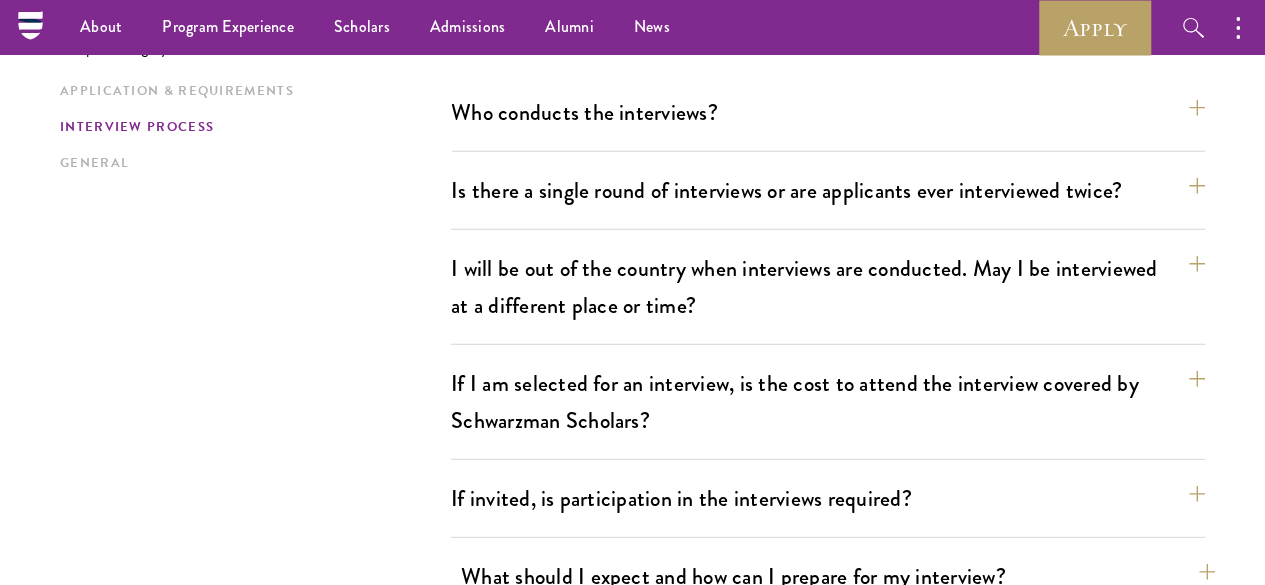 scroll, scrollTop: 2662, scrollLeft: 0, axis: vertical 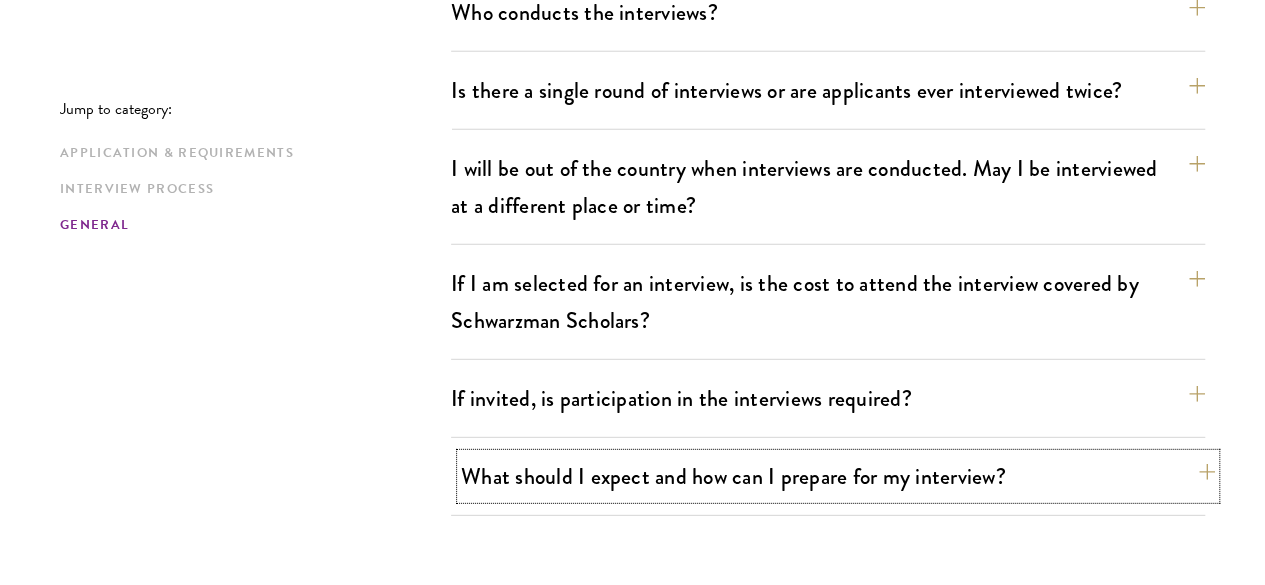 click on "What should I expect and how can I prepare for my interview?" at bounding box center (838, 476) 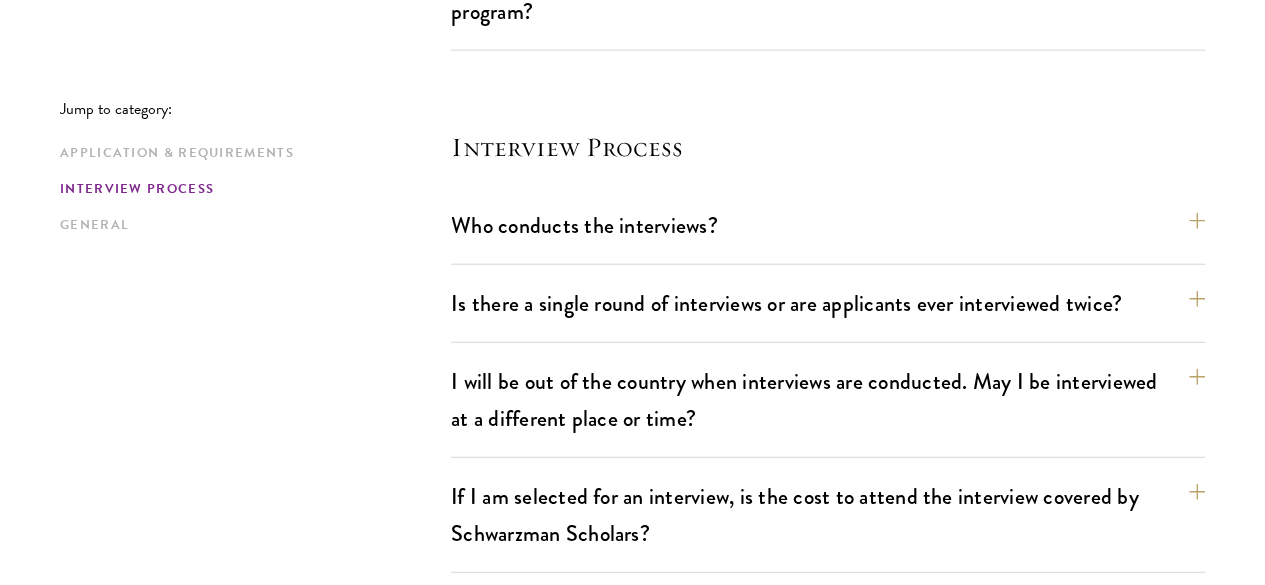 scroll, scrollTop: 2562, scrollLeft: 0, axis: vertical 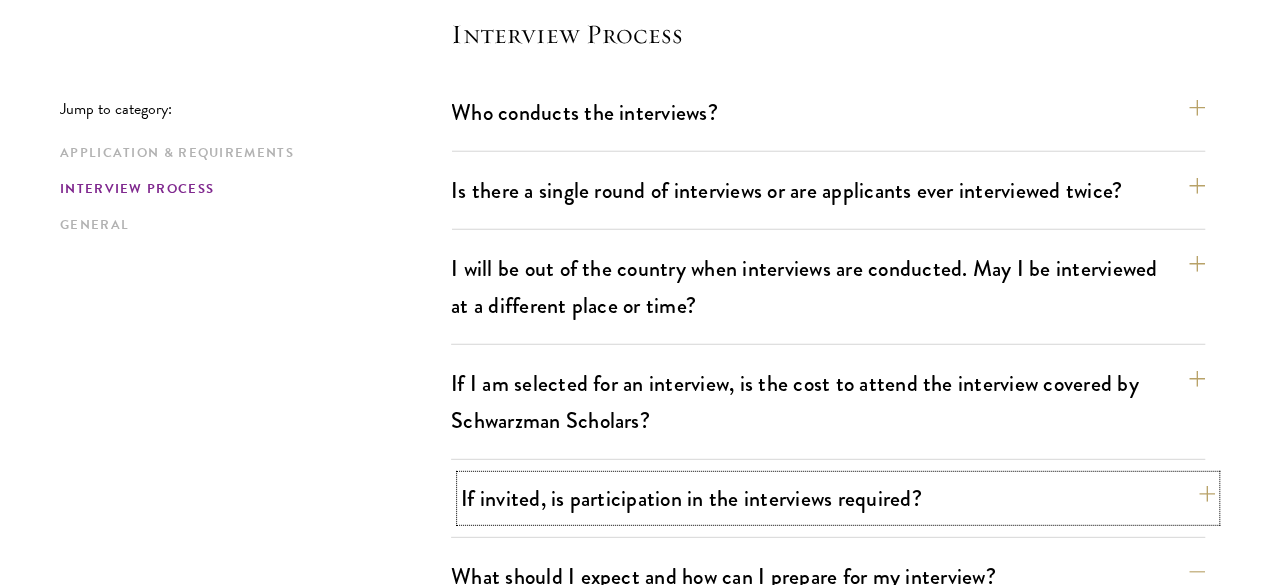 click on "If invited, is participation in the interviews required?" at bounding box center (838, 498) 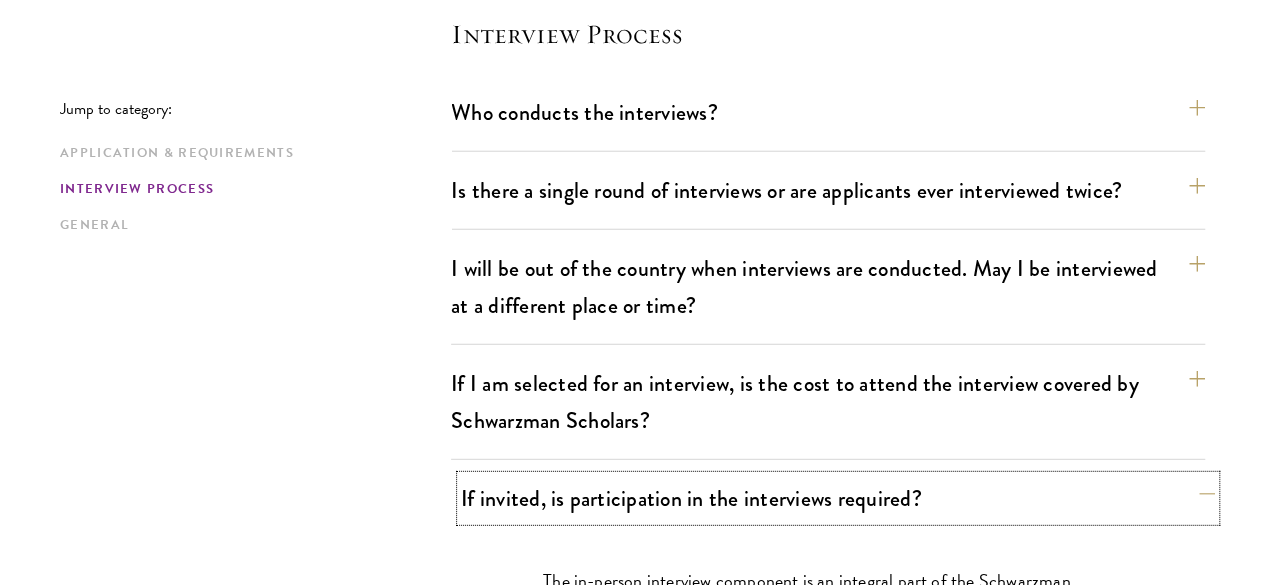 click on "If invited, is participation in the interviews required?" at bounding box center [838, 498] 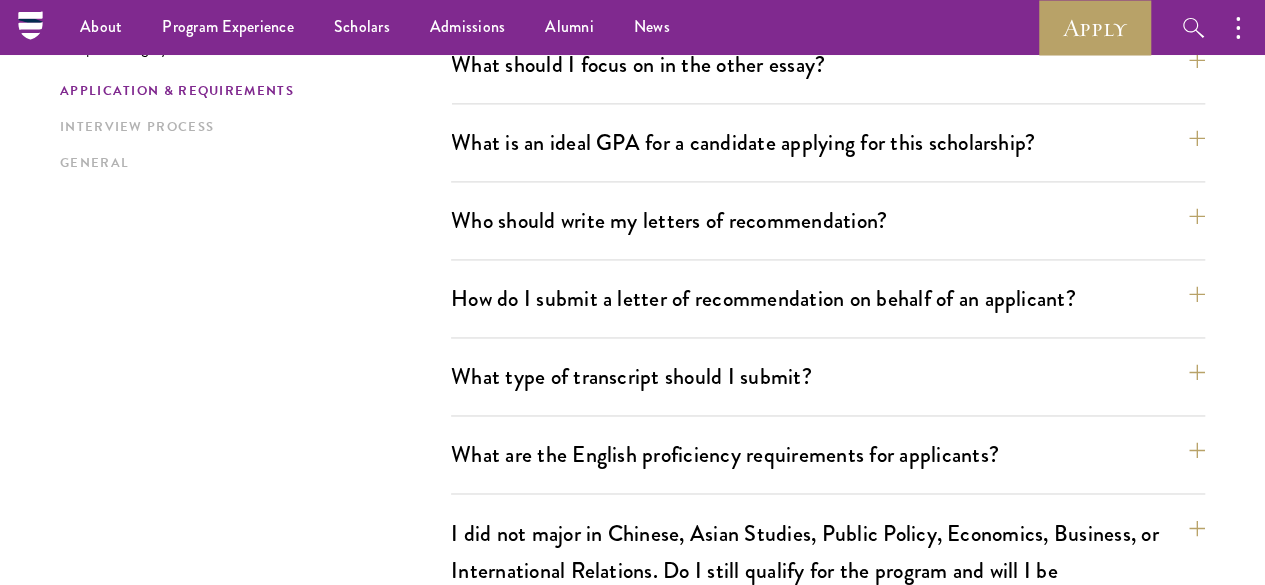 scroll, scrollTop: 1362, scrollLeft: 0, axis: vertical 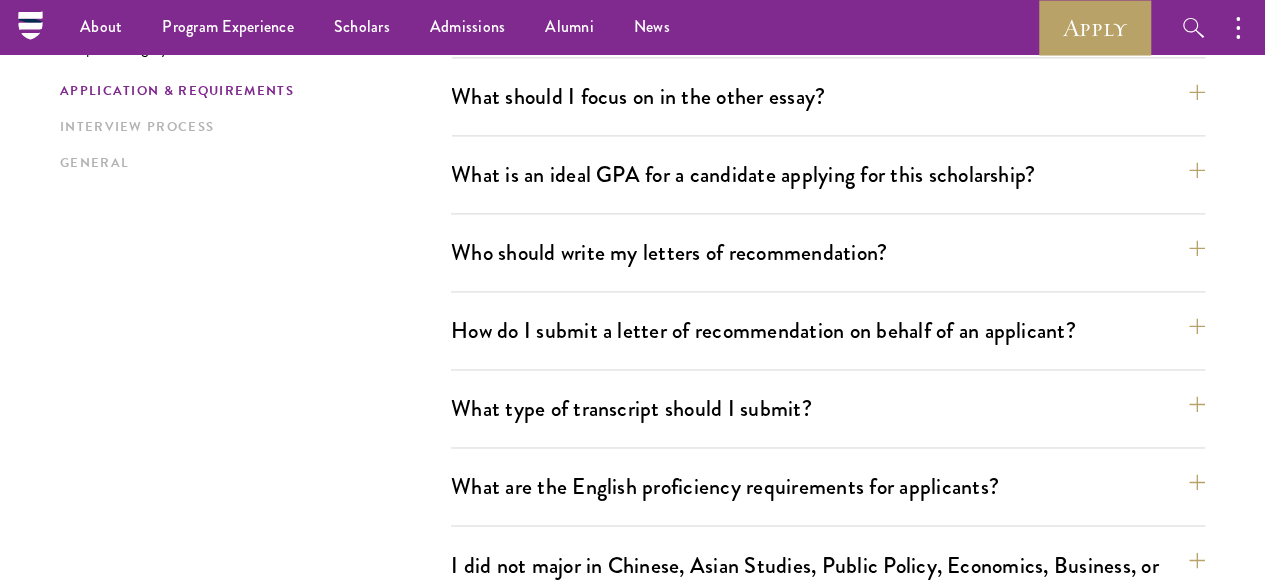 click on "What type of transcript should I submit?
Our preference is for a scanned copy of an official transcript. We are aware that universities have different practices in issuing transcripts directly to students and sometimes issue a formal document, produced by the registrar that might be considered unofficial. We will accept any transcript that has been produced by the registrar that clearly shows the student’s name and all courses and grades. We will not accept a screen shot or PDF of a website that allows students to check their own grades and credits. If a student is selected as a Schwarzman Scholar, we will require a hardcopy of the official transcript(s) upon enrollment." at bounding box center (828, 417) 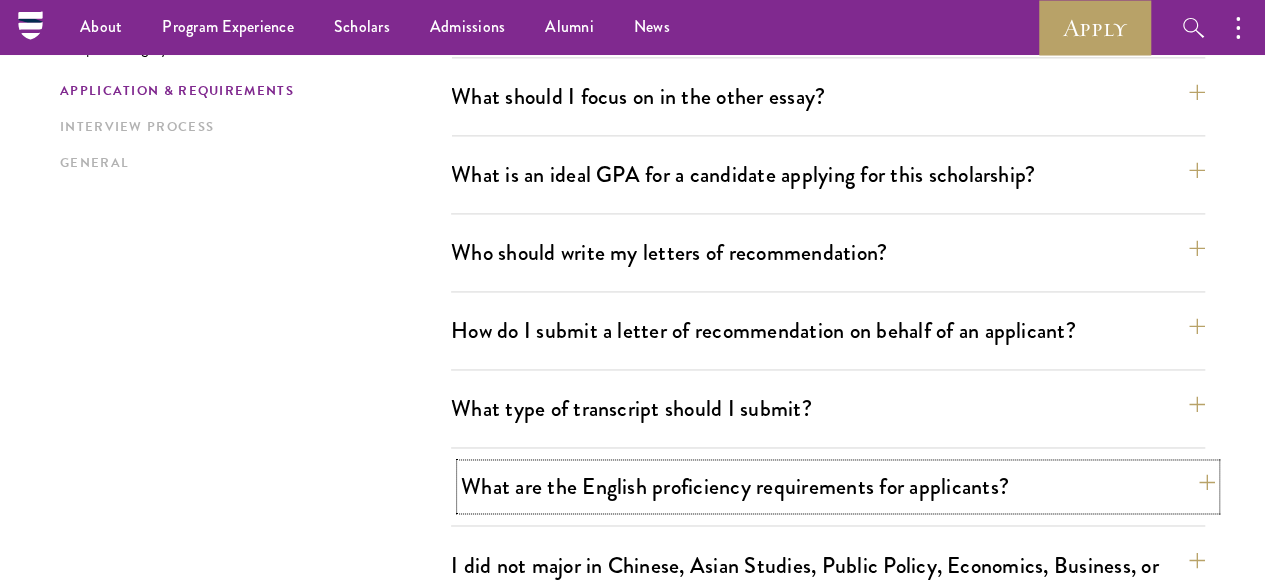 click on "What are the English proficiency requirements for applicants?" at bounding box center (838, 486) 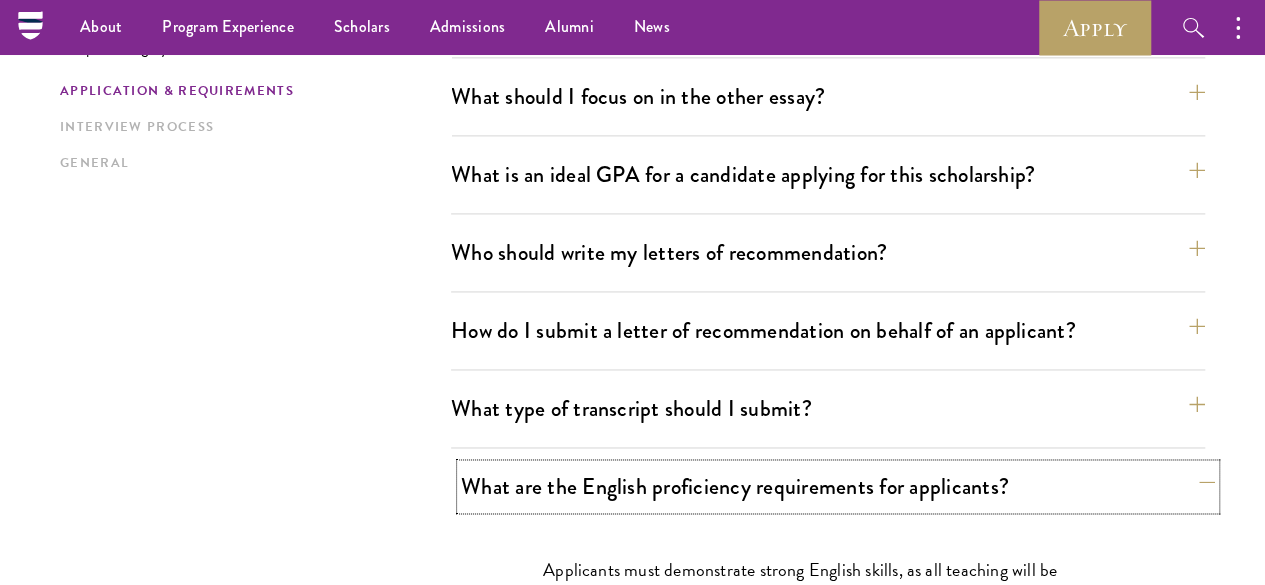 click on "What are the English proficiency requirements for applicants?" at bounding box center (838, 486) 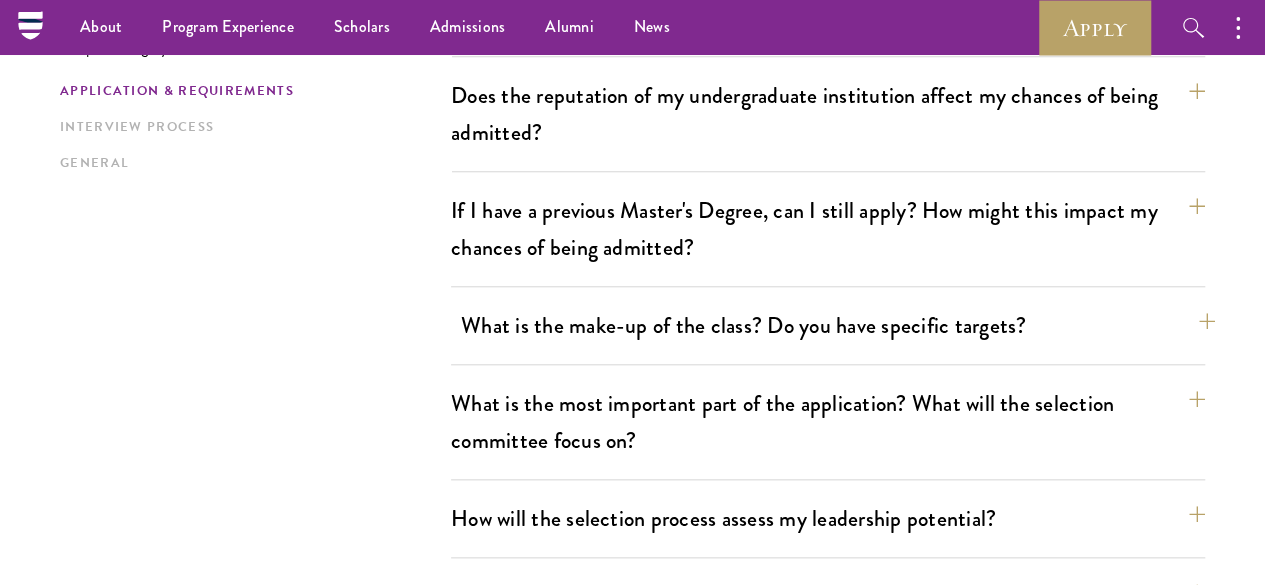 scroll, scrollTop: 762, scrollLeft: 0, axis: vertical 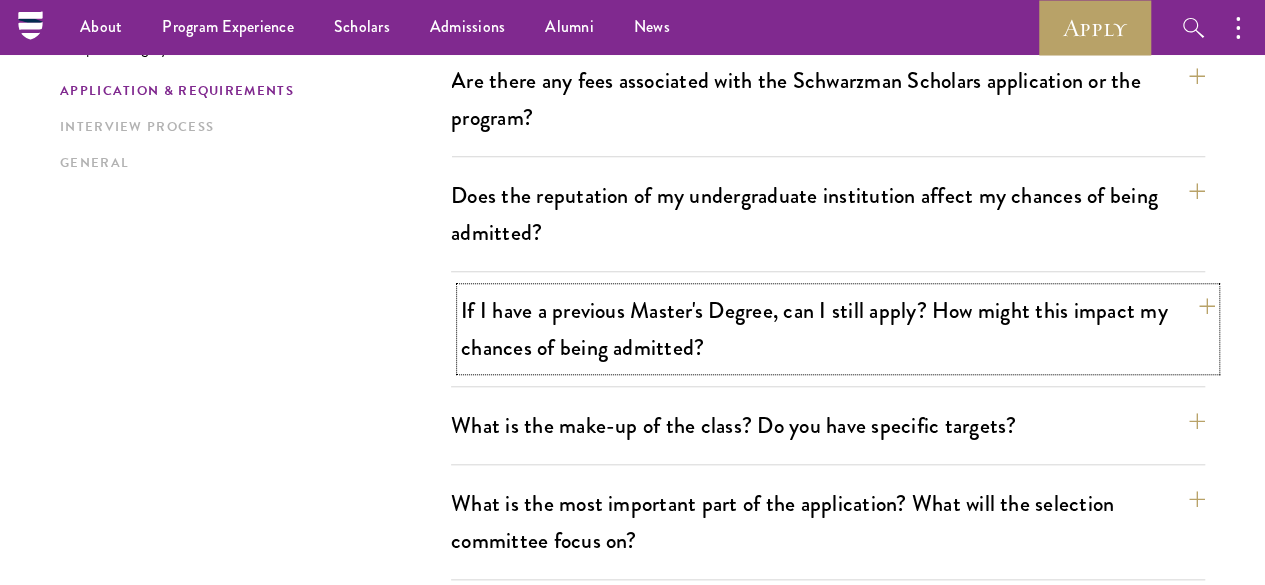 click on "If I have a previous Master's Degree, can I still apply? How might this impact my chances of being admitted?" at bounding box center (838, 329) 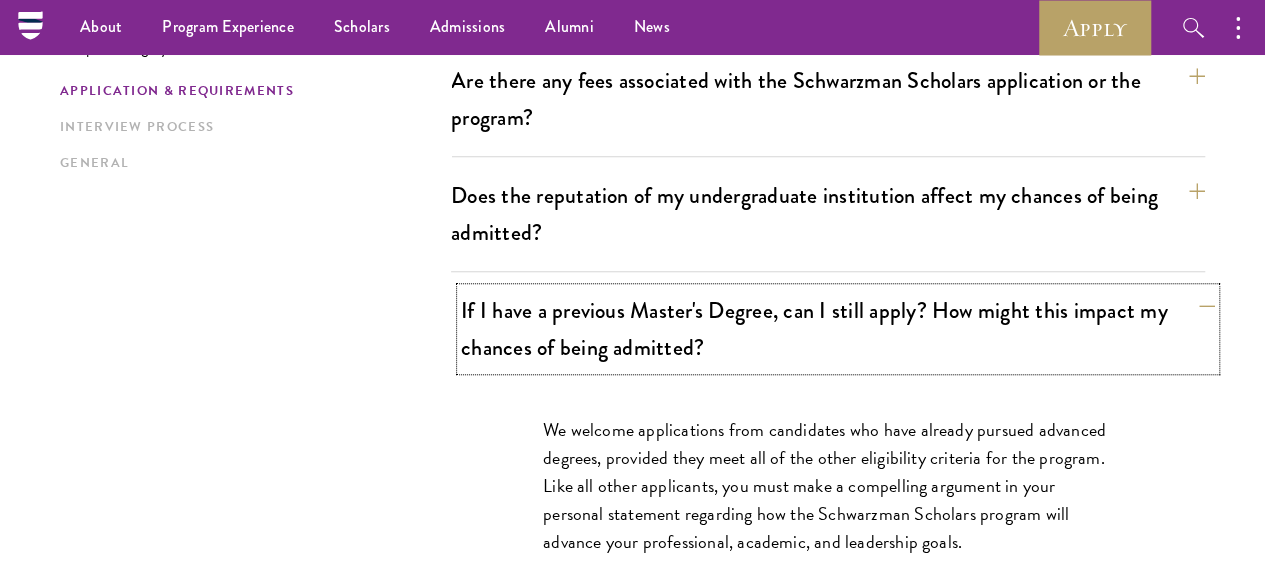 click on "If I have a previous Master's Degree, can I still apply? How might this impact my chances of being admitted?" at bounding box center [838, 329] 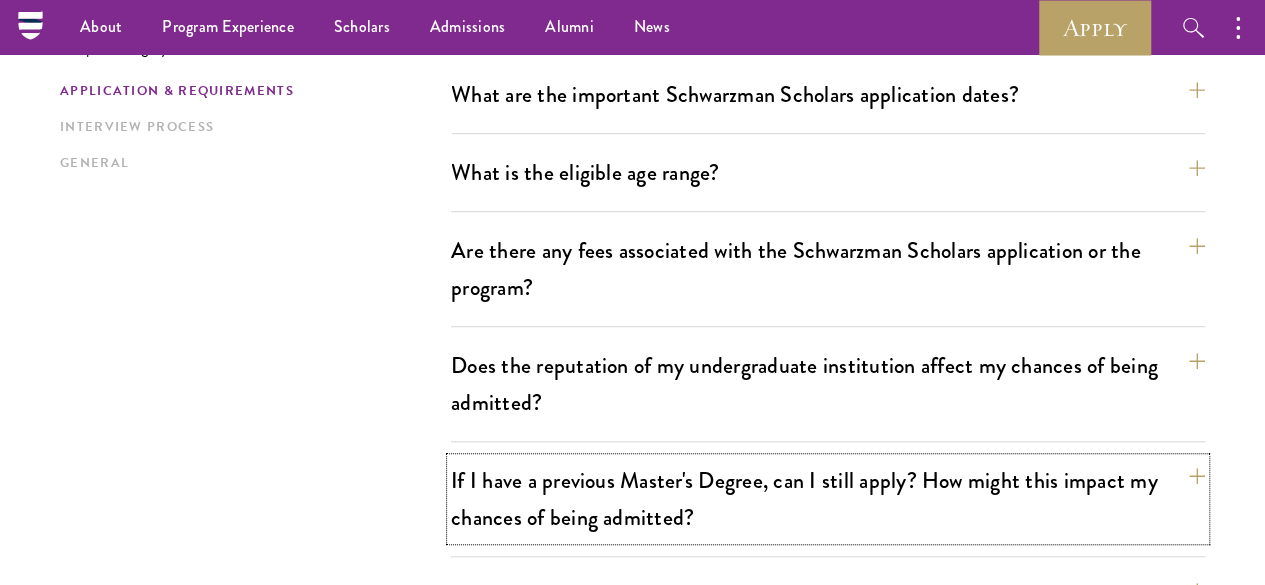 scroll, scrollTop: 462, scrollLeft: 0, axis: vertical 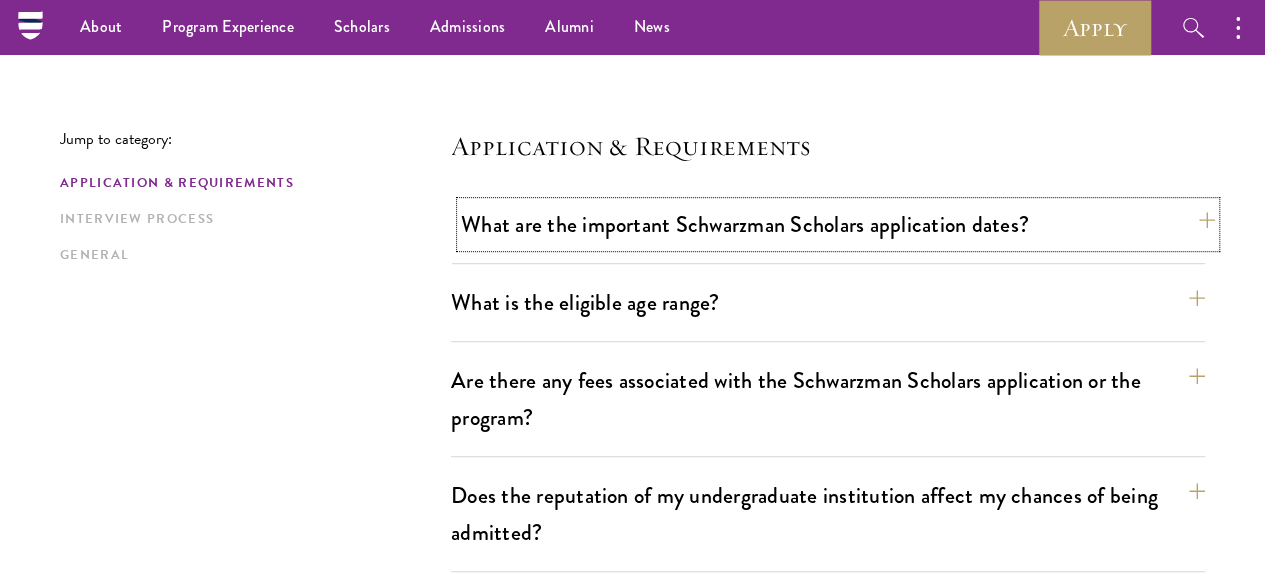 click on "What are the important Schwarzman Scholars application dates?" at bounding box center (838, 224) 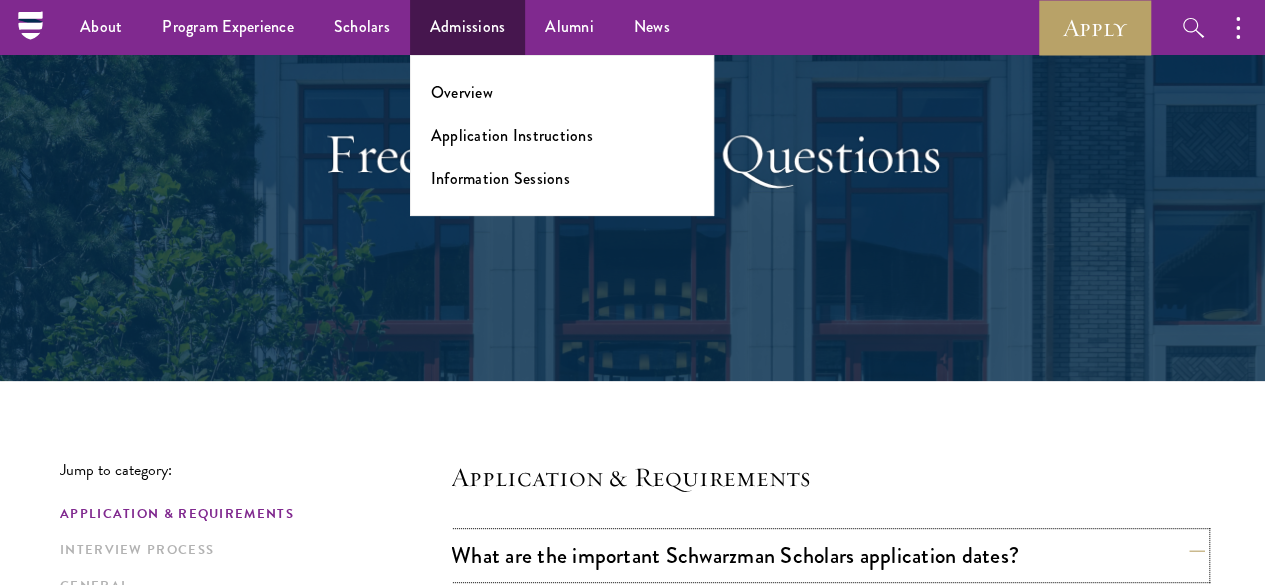 scroll, scrollTop: 0, scrollLeft: 0, axis: both 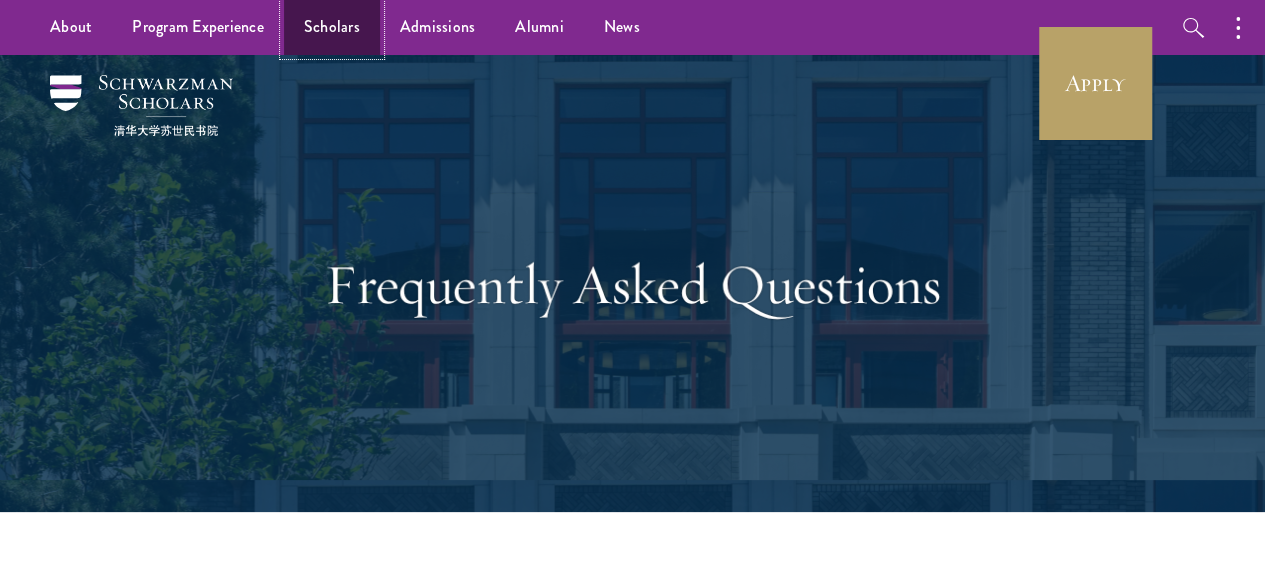 click on "Scholars" at bounding box center [332, 27] 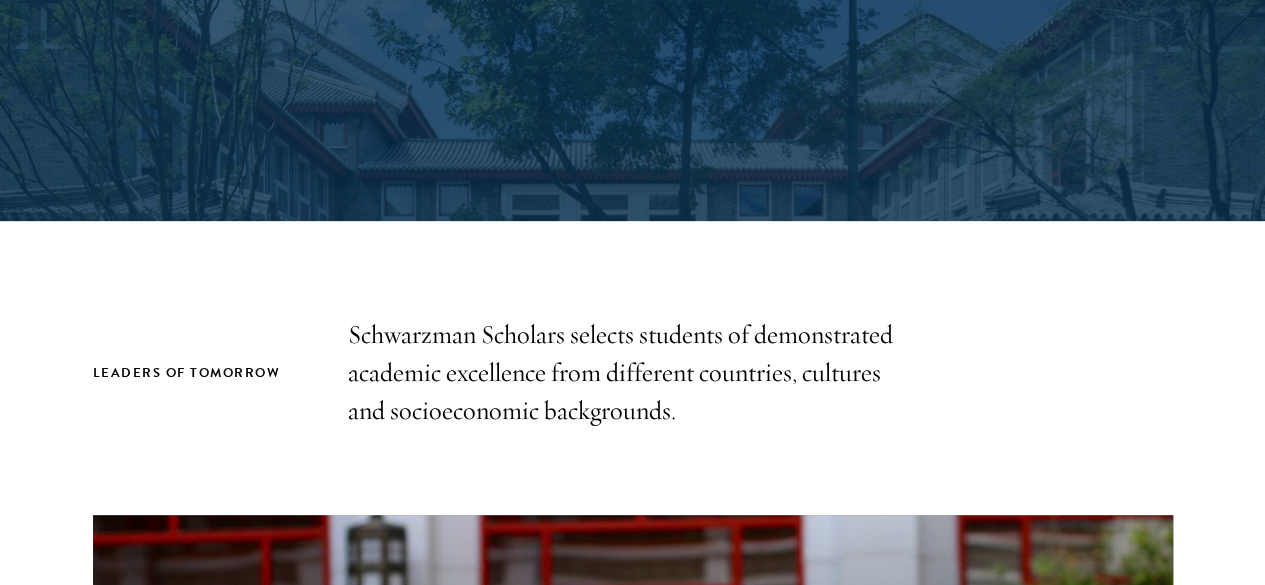 scroll, scrollTop: 1185, scrollLeft: 0, axis: vertical 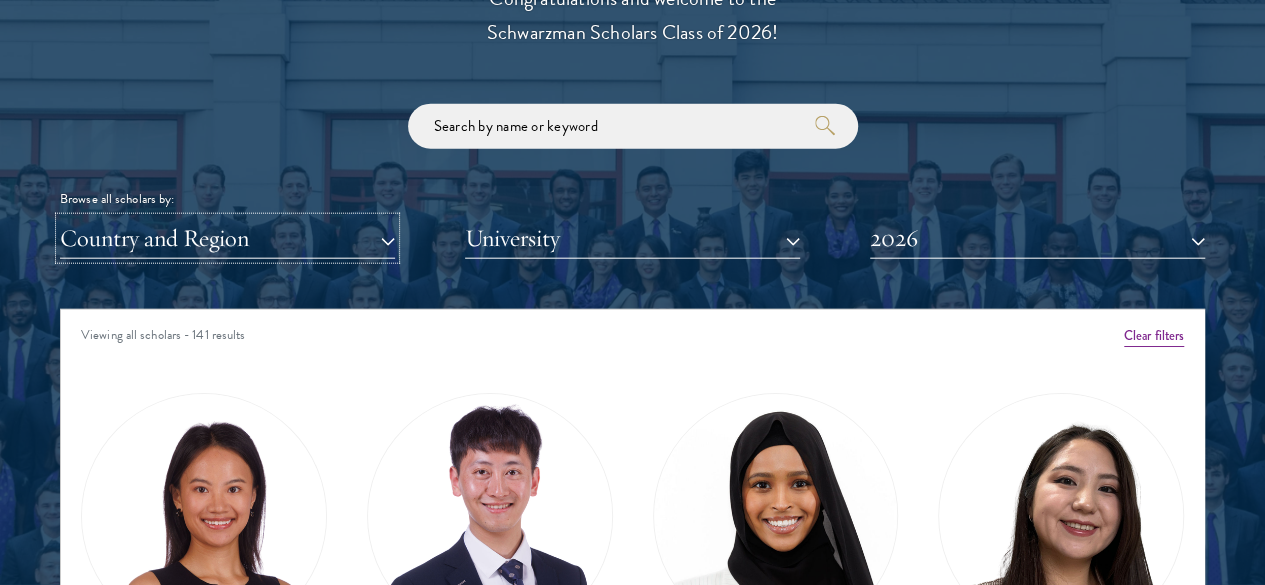 click on "Country and Region" at bounding box center [227, 238] 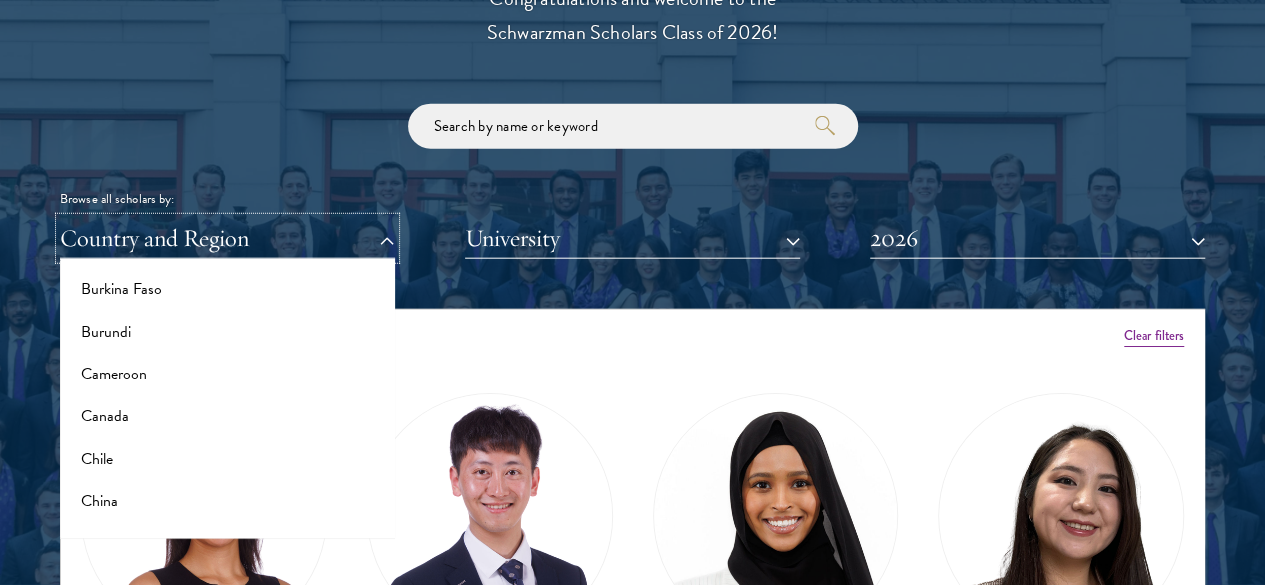 scroll, scrollTop: 700, scrollLeft: 0, axis: vertical 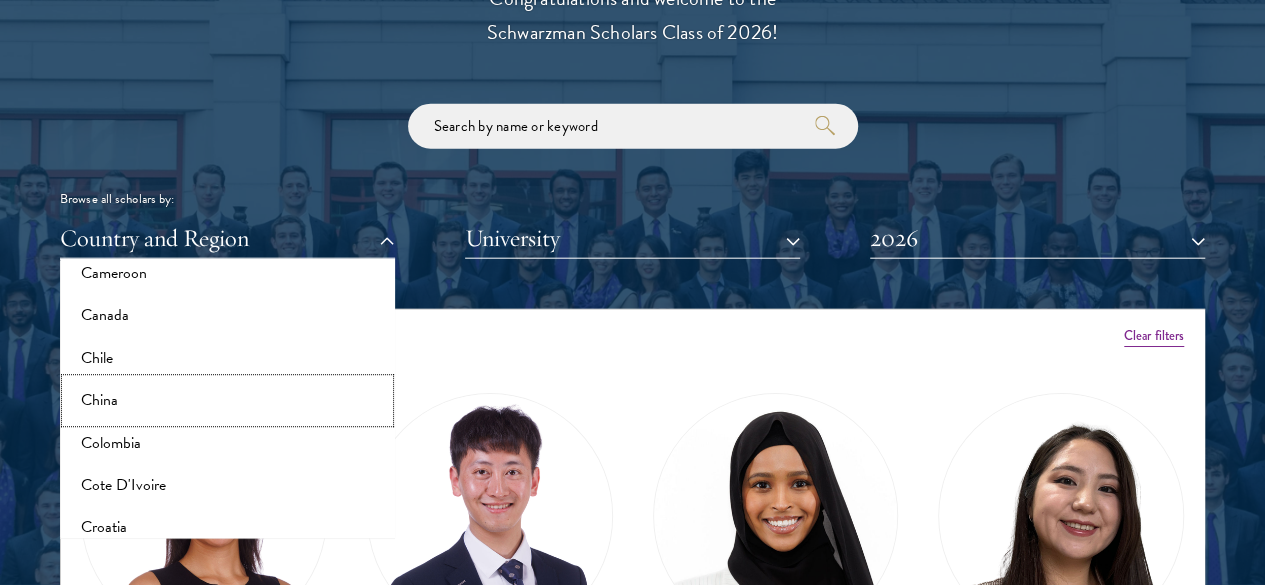click on "China" at bounding box center (227, 401) 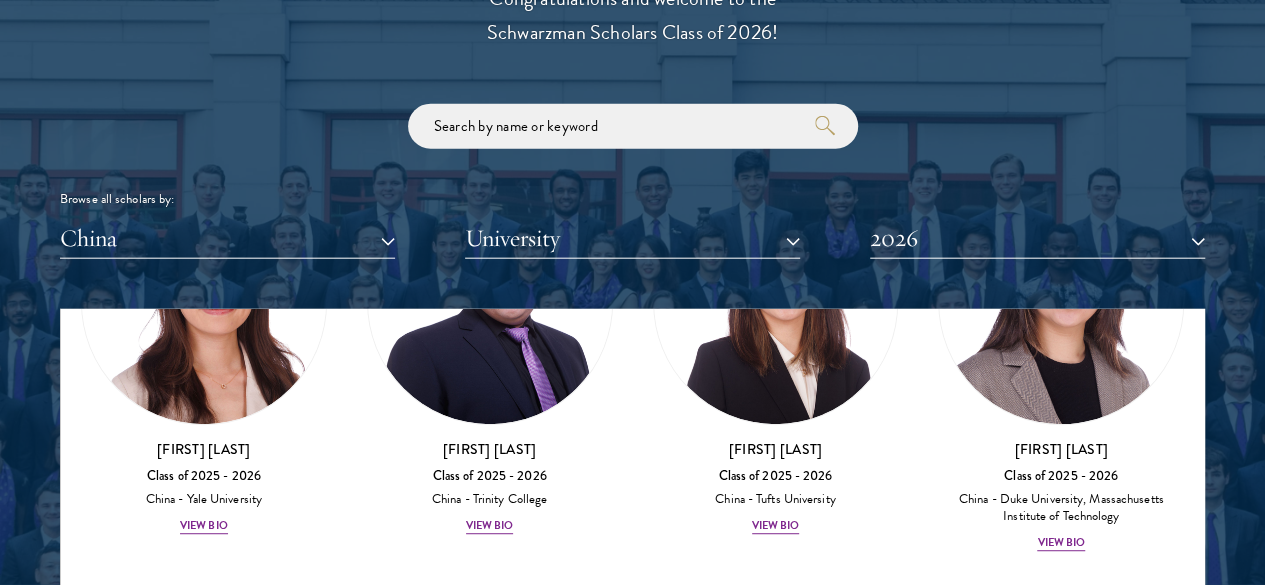 scroll, scrollTop: 800, scrollLeft: 0, axis: vertical 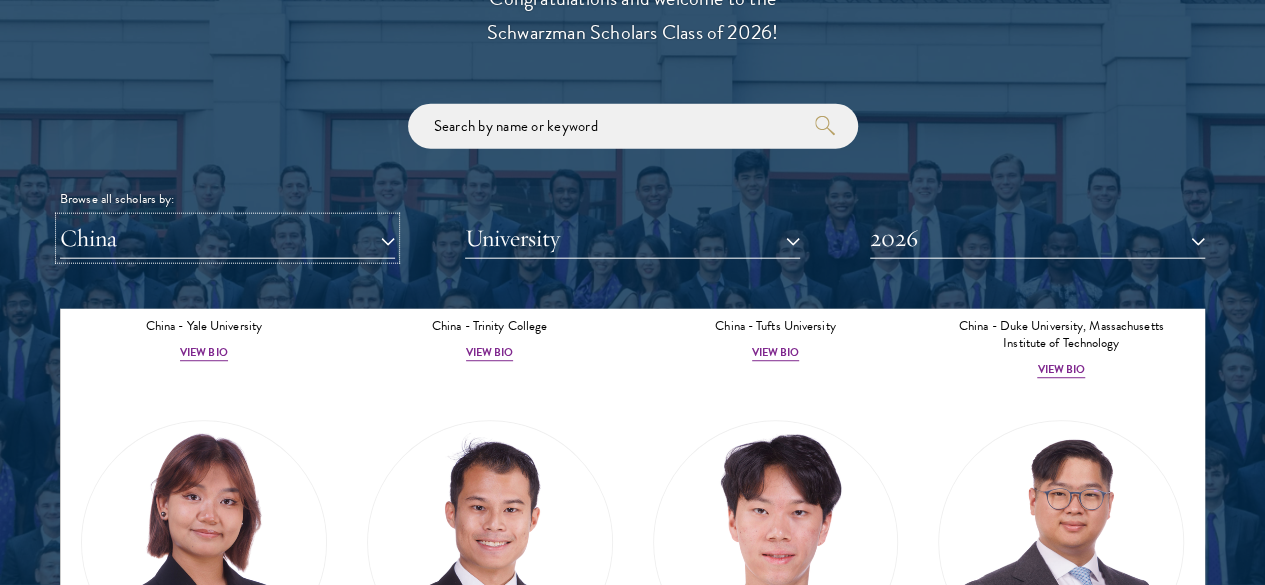 click on "China" at bounding box center [227, 238] 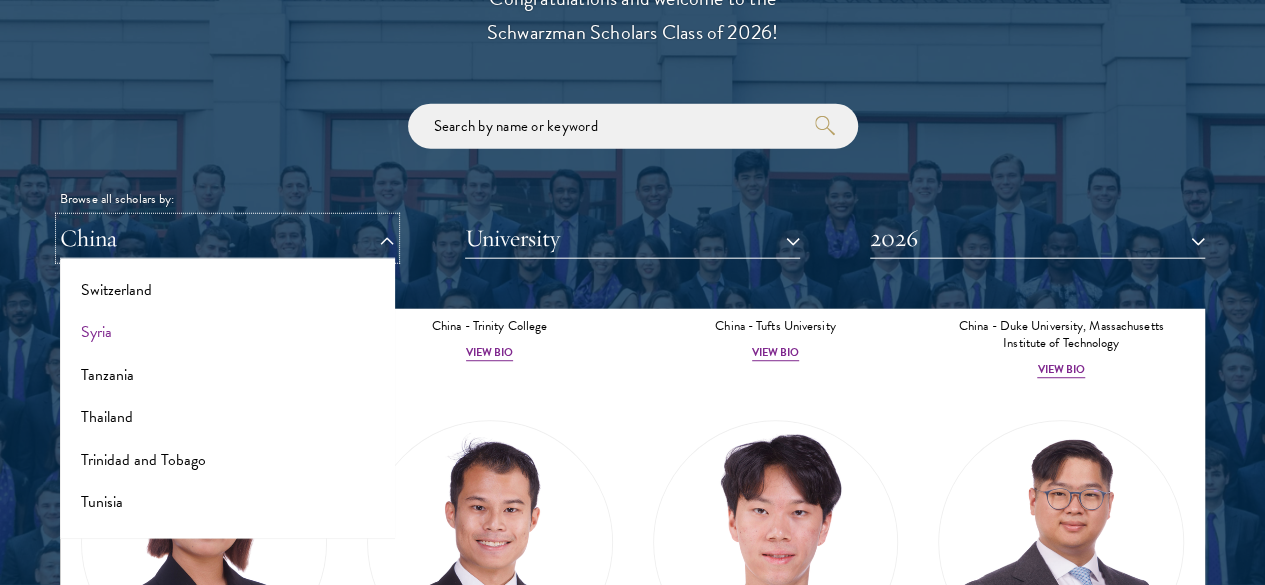 scroll, scrollTop: 3692, scrollLeft: 0, axis: vertical 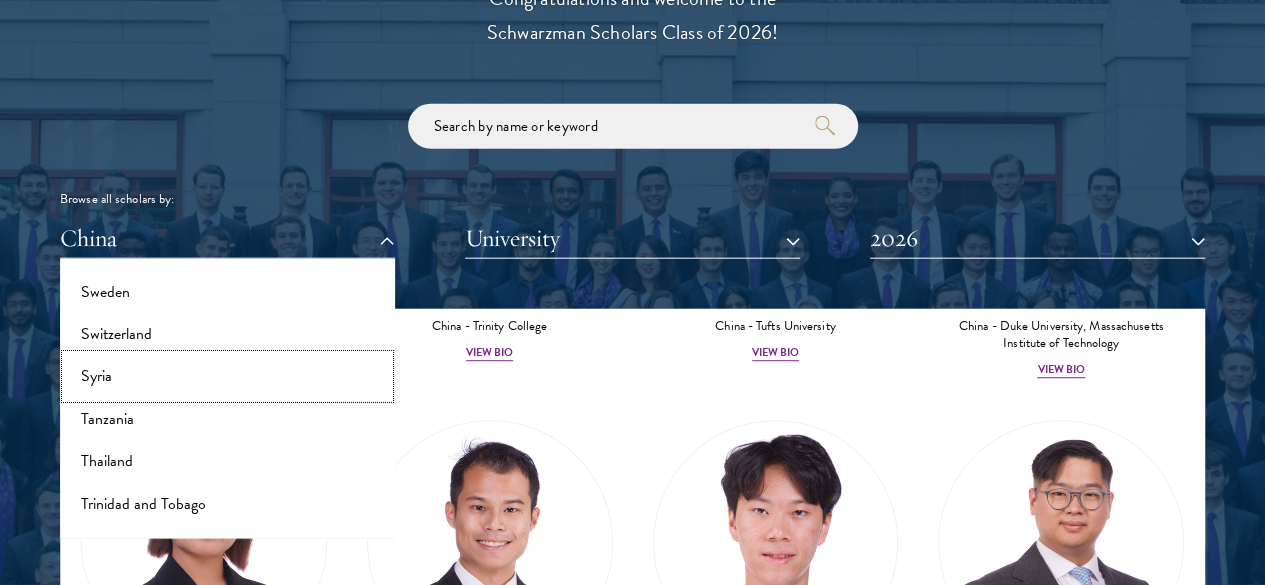 click on "Syria" at bounding box center [227, 376] 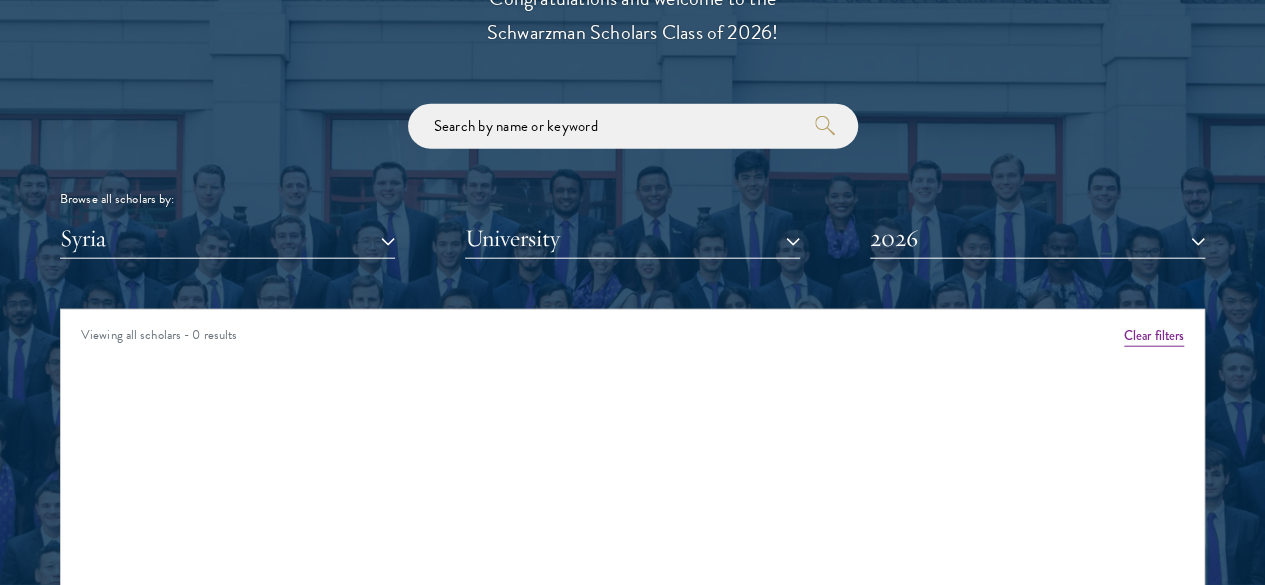 scroll, scrollTop: 0, scrollLeft: 0, axis: both 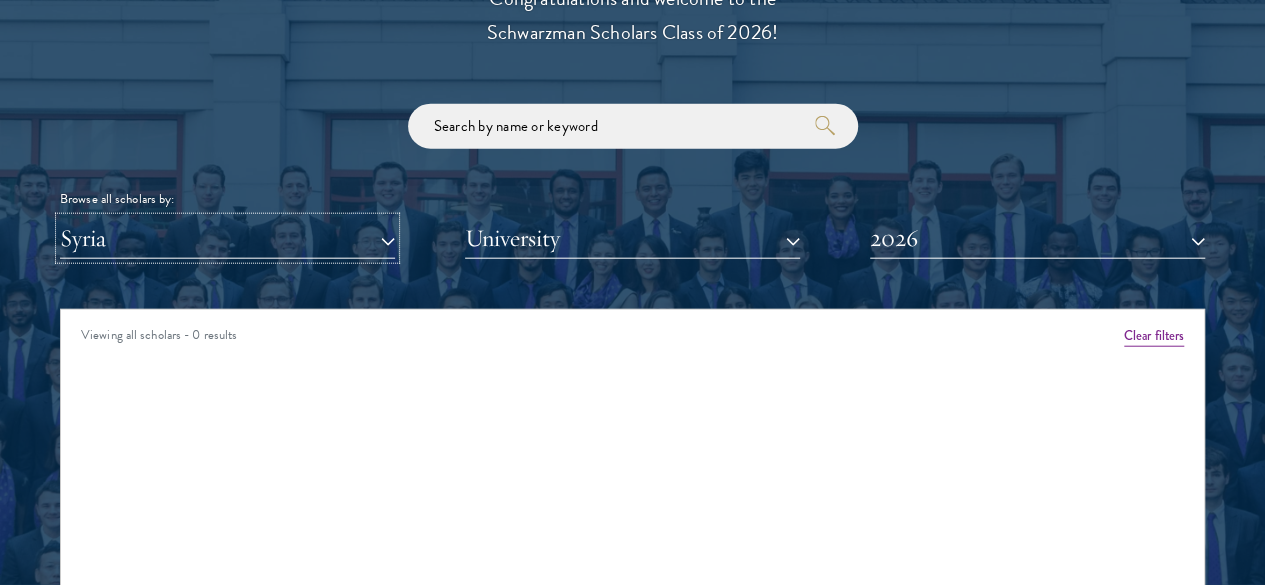 click on "Syria" at bounding box center (227, 238) 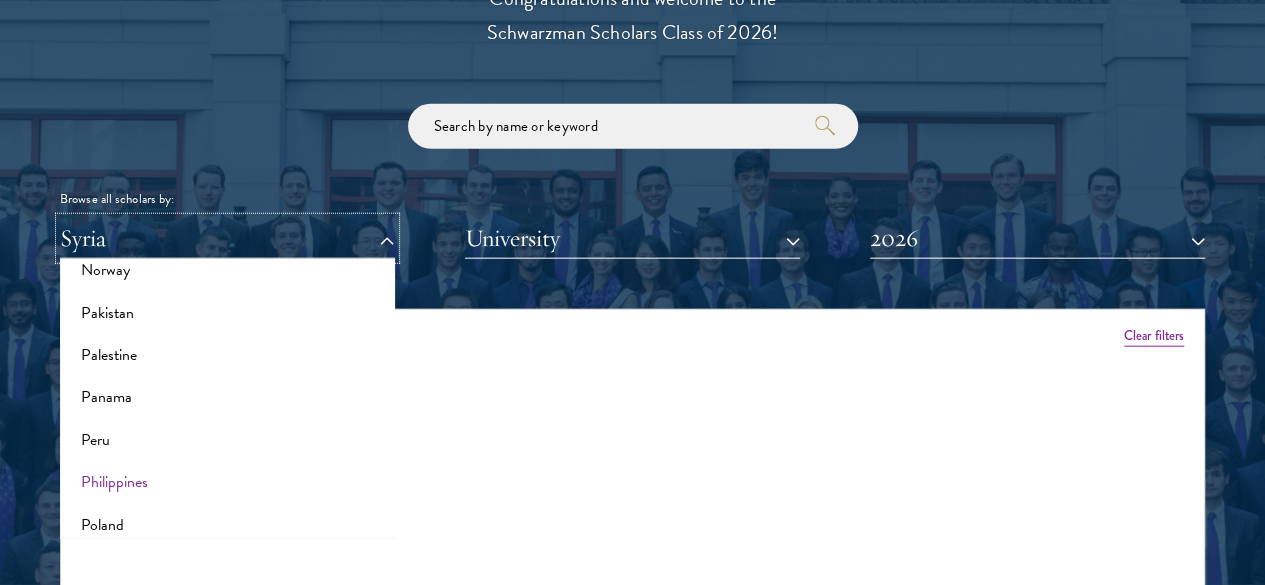 scroll, scrollTop: 2792, scrollLeft: 0, axis: vertical 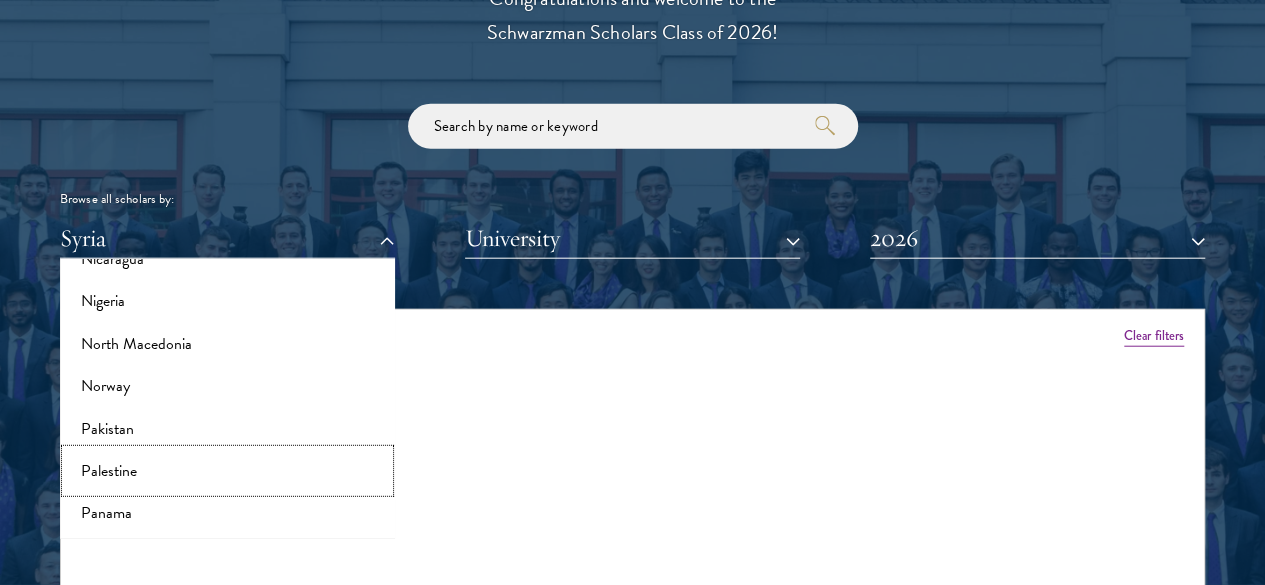 click on "Palestine" at bounding box center (227, 471) 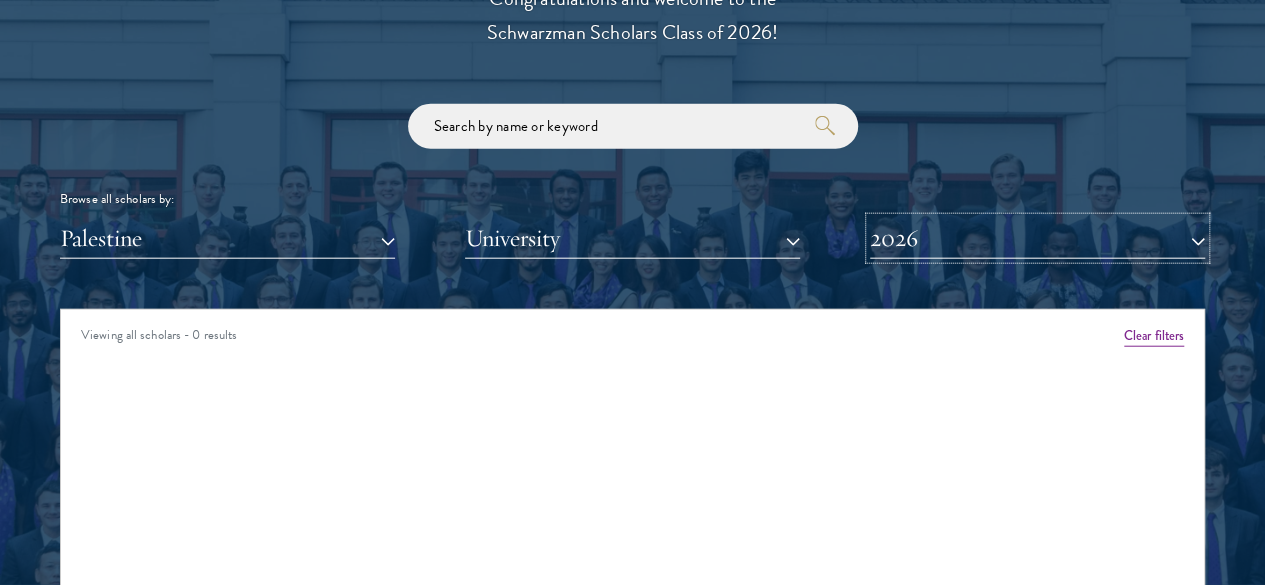 click on "2026" at bounding box center [1037, 238] 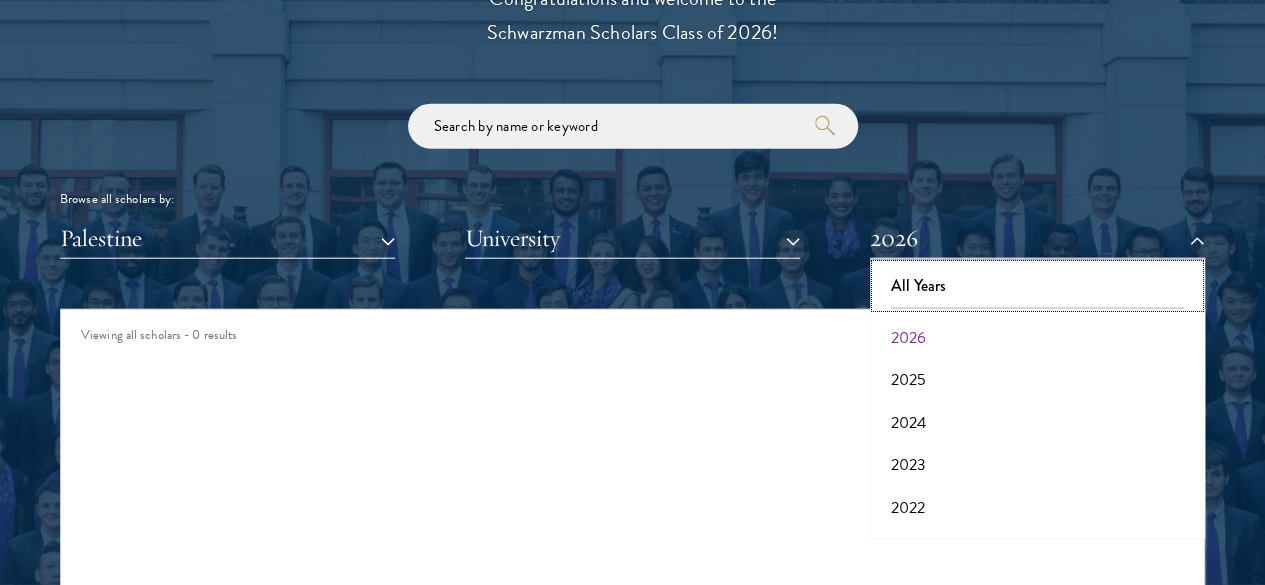 drag, startPoint x: 945, startPoint y: 253, endPoint x: 927, endPoint y: 255, distance: 18.110771 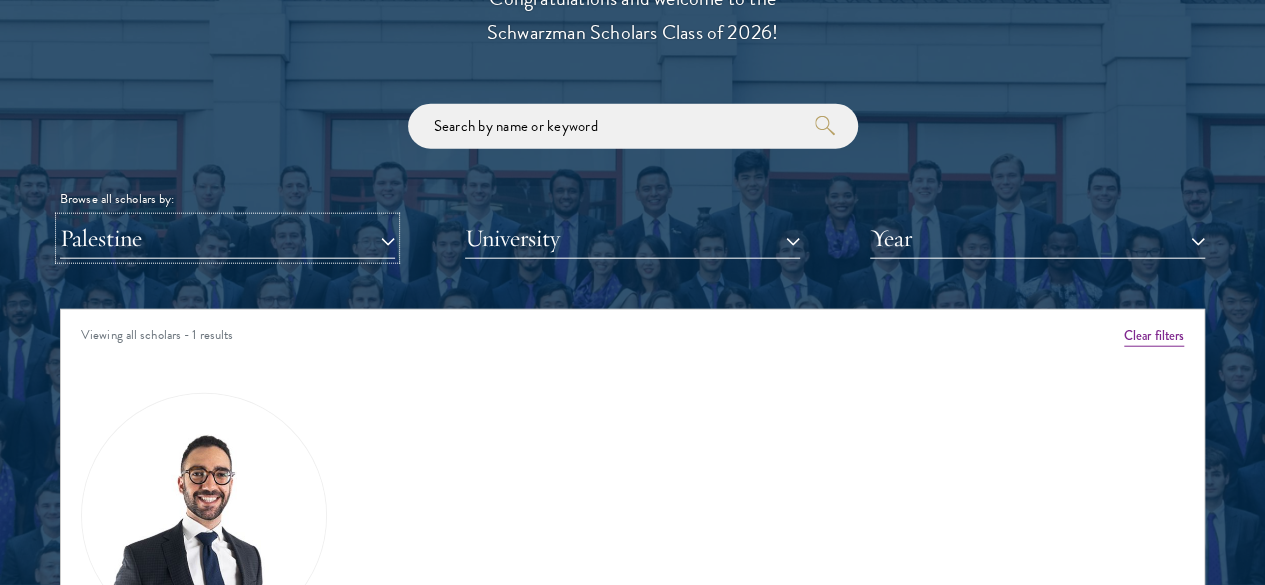 click on "Palestine" at bounding box center (227, 238) 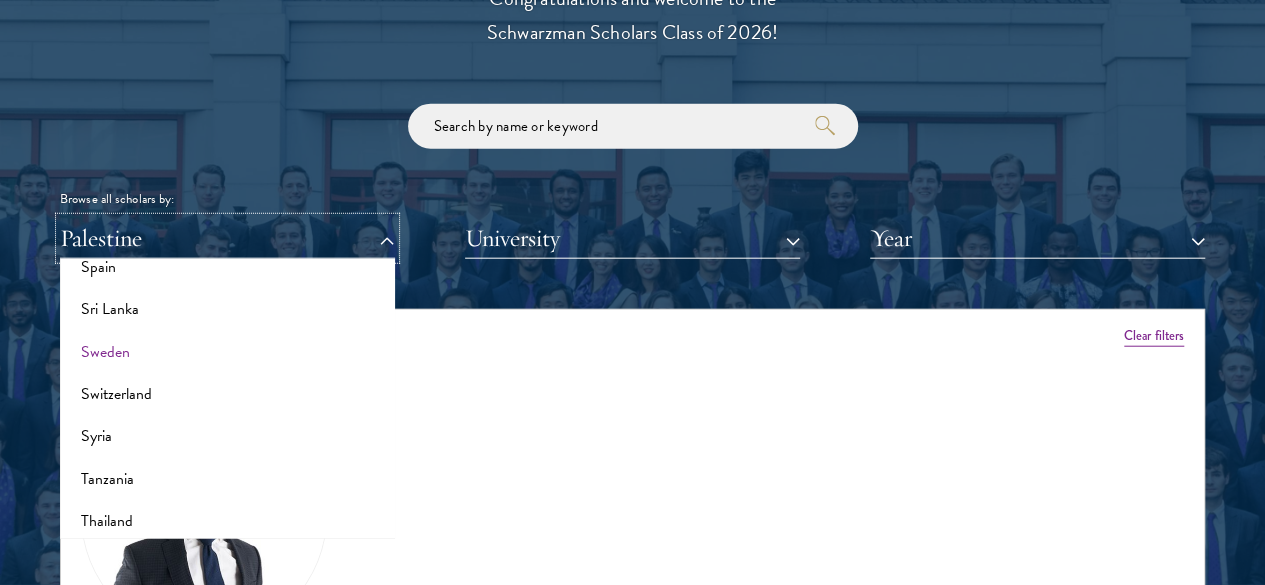 scroll, scrollTop: 3592, scrollLeft: 0, axis: vertical 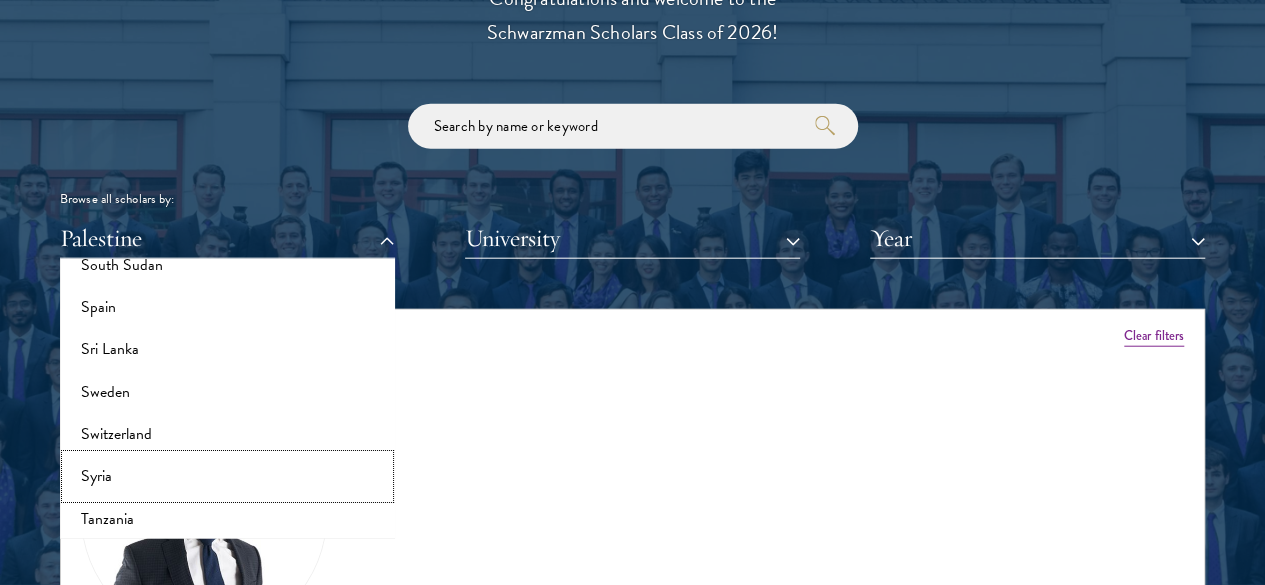 click on "Syria" at bounding box center [227, 476] 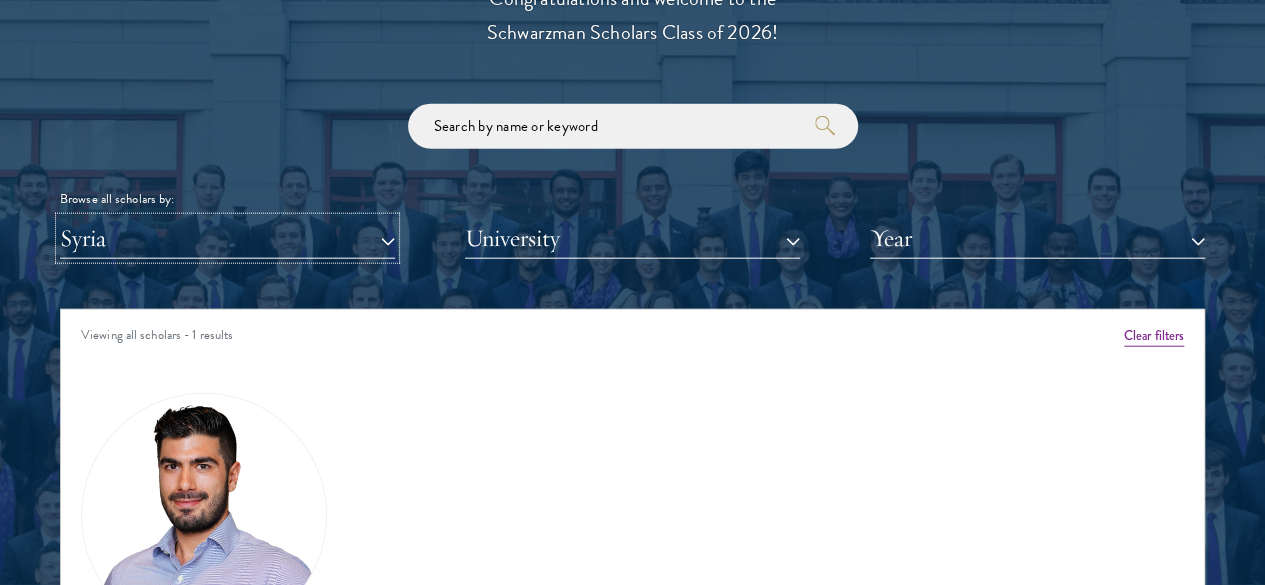 click on "Syria" at bounding box center [227, 238] 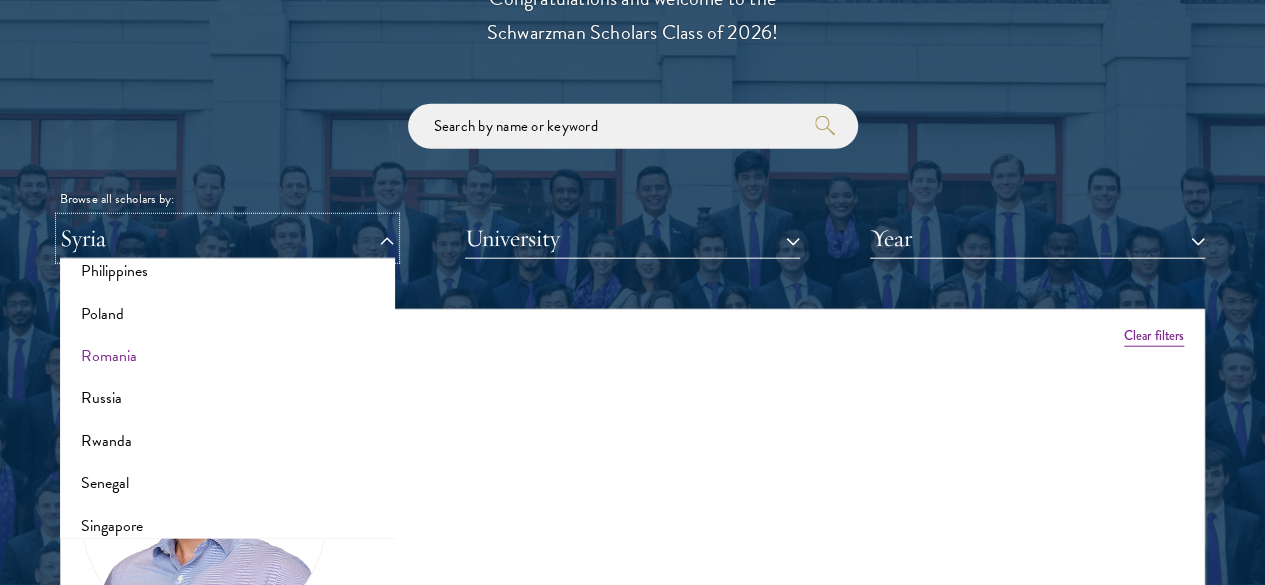 scroll, scrollTop: 3092, scrollLeft: 0, axis: vertical 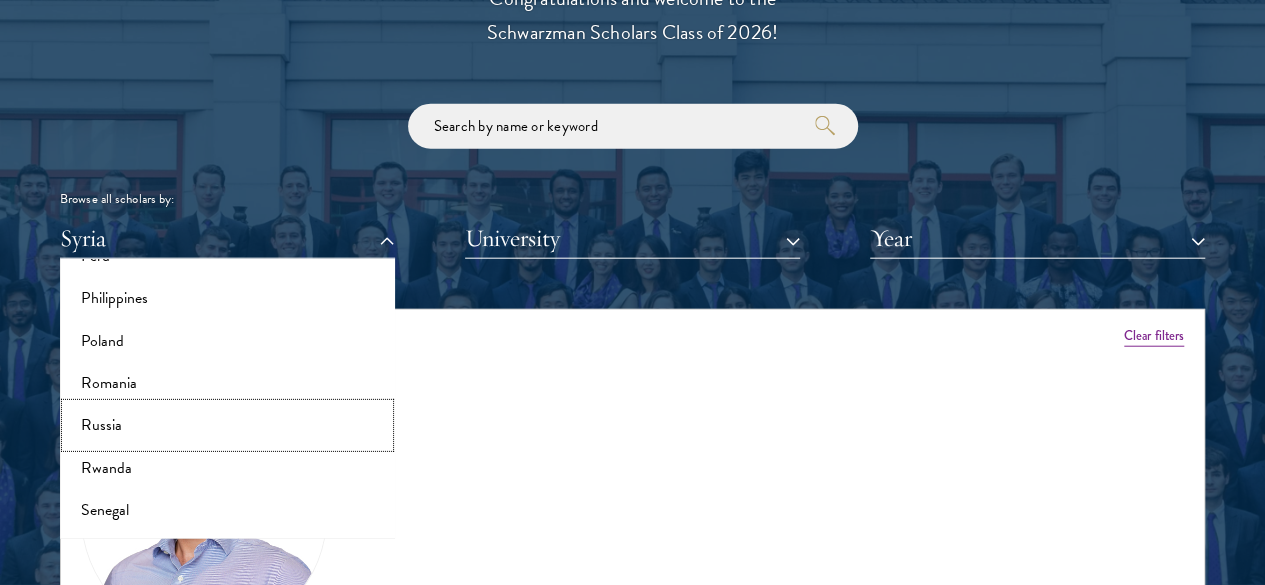 click on "Russia" at bounding box center (227, 425) 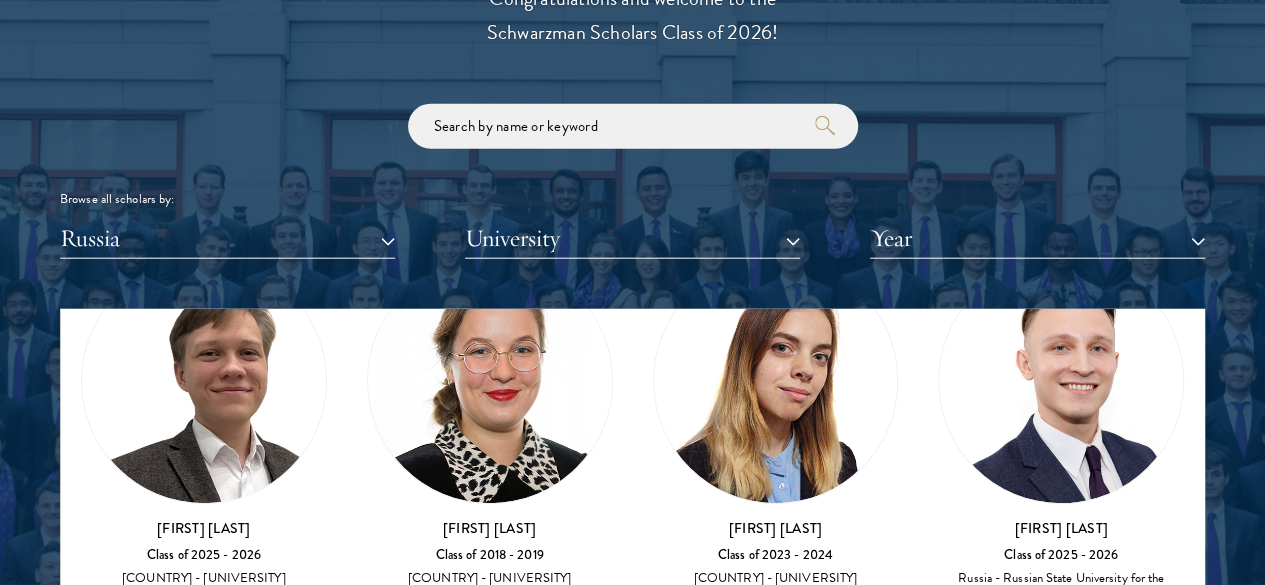 scroll, scrollTop: 563, scrollLeft: 0, axis: vertical 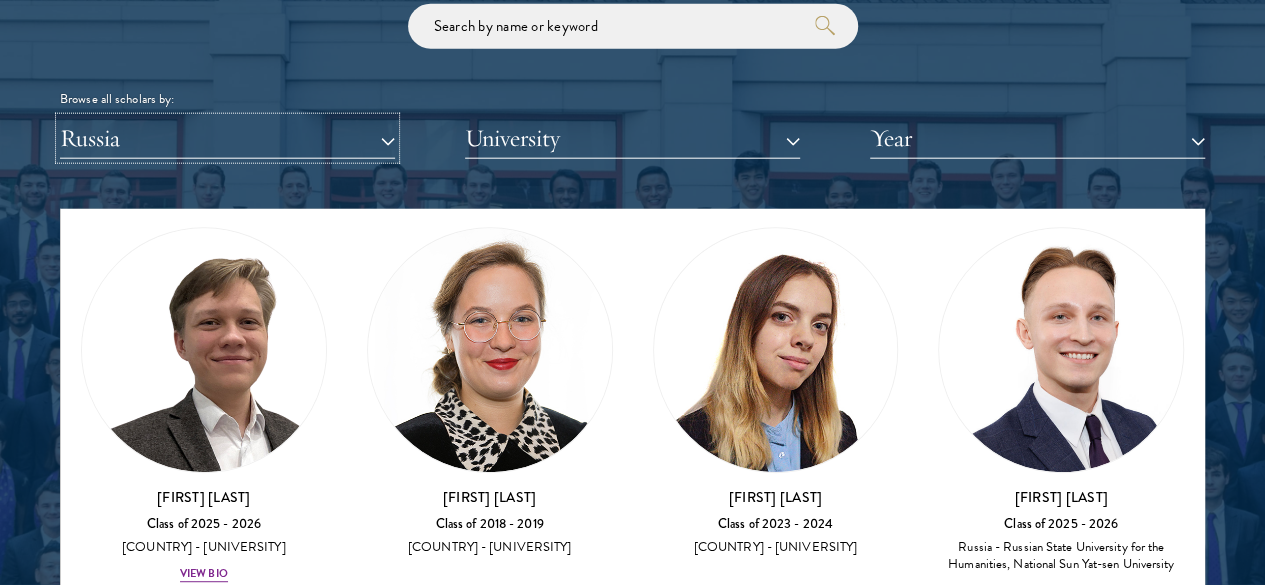 click on "Russia" at bounding box center (227, 138) 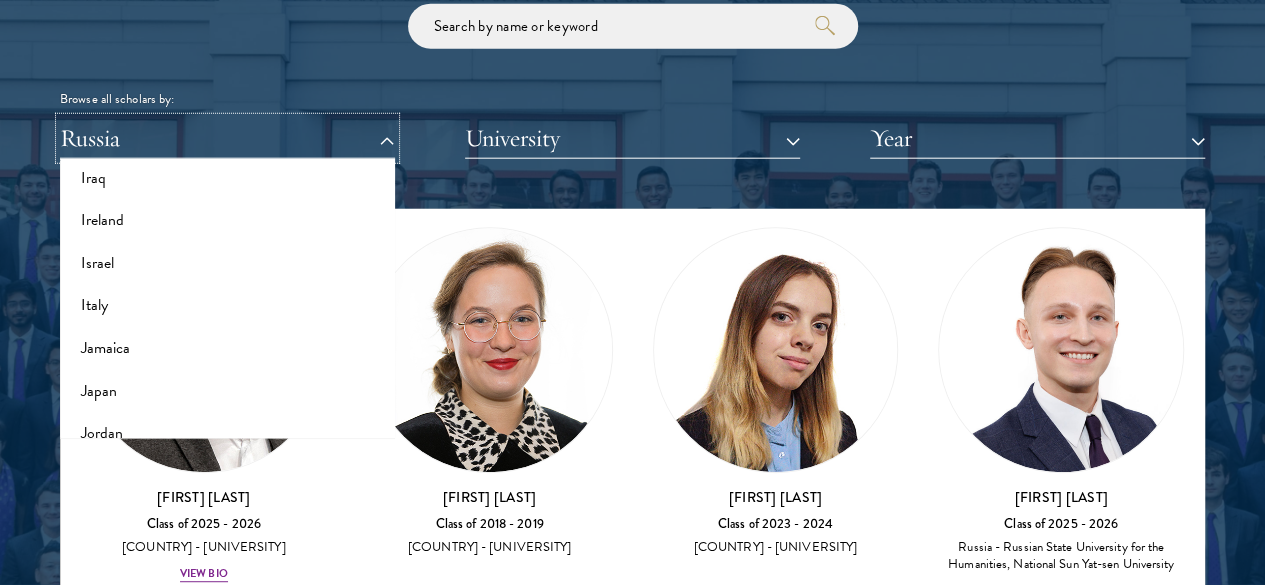scroll, scrollTop: 1592, scrollLeft: 0, axis: vertical 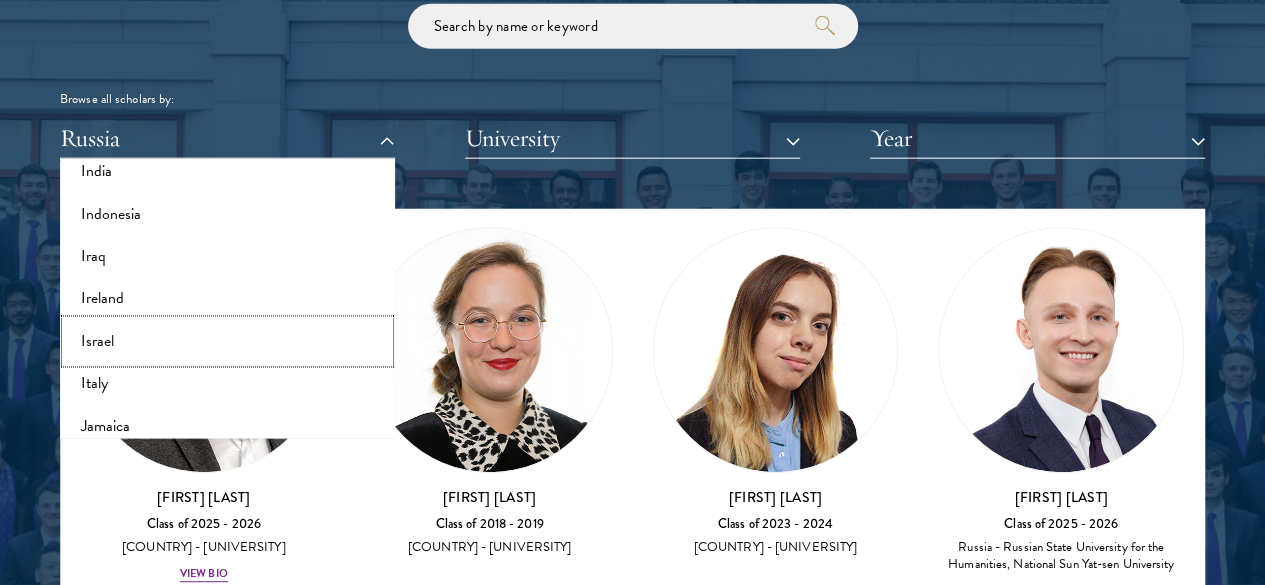 click on "Israel" at bounding box center (227, 342) 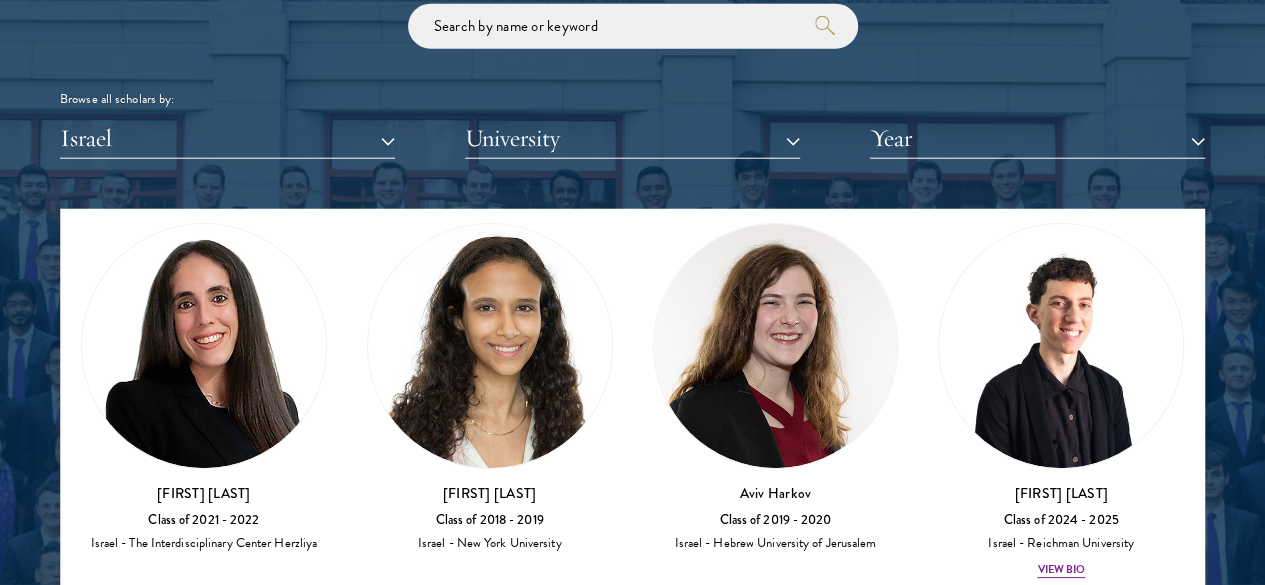 scroll, scrollTop: 170, scrollLeft: 0, axis: vertical 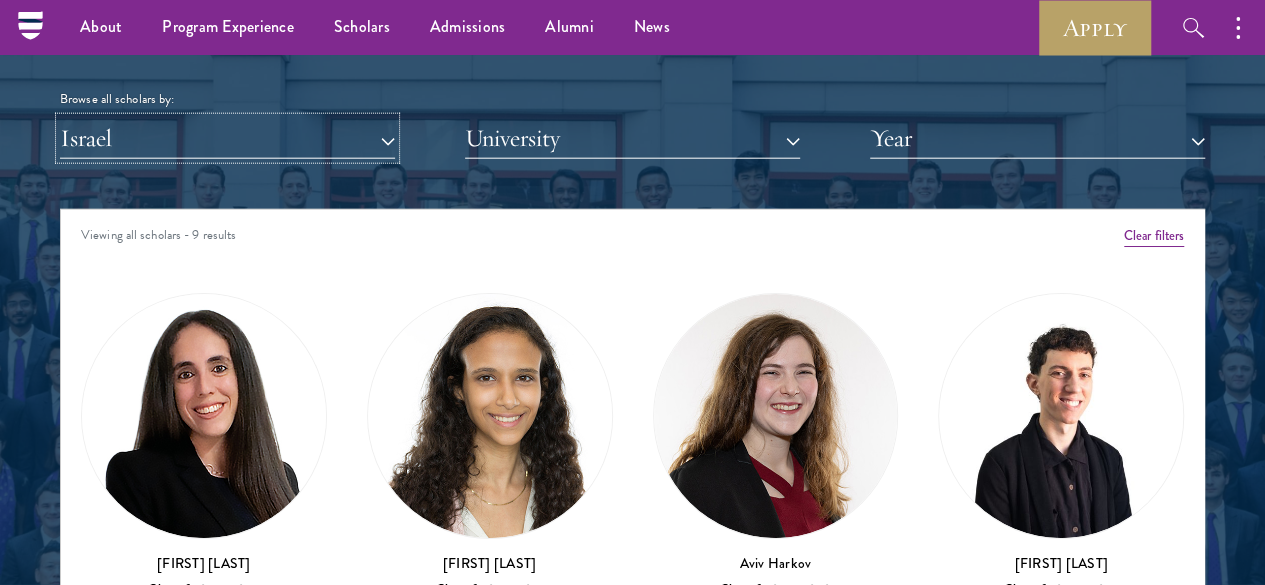click on "Israel" at bounding box center (227, 138) 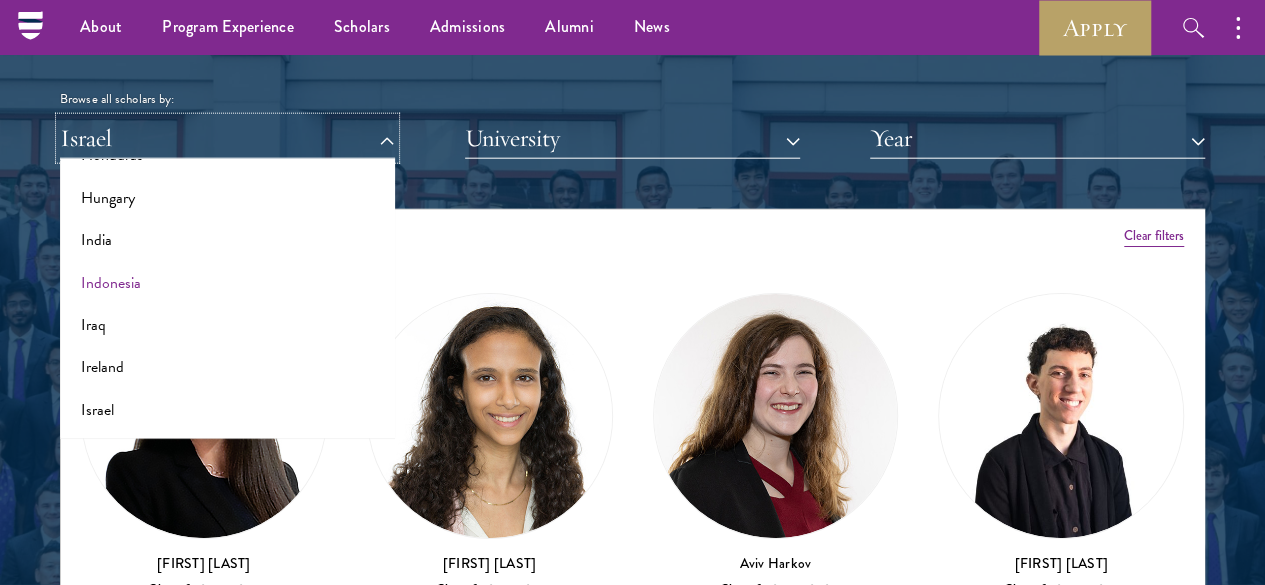 scroll, scrollTop: 1492, scrollLeft: 0, axis: vertical 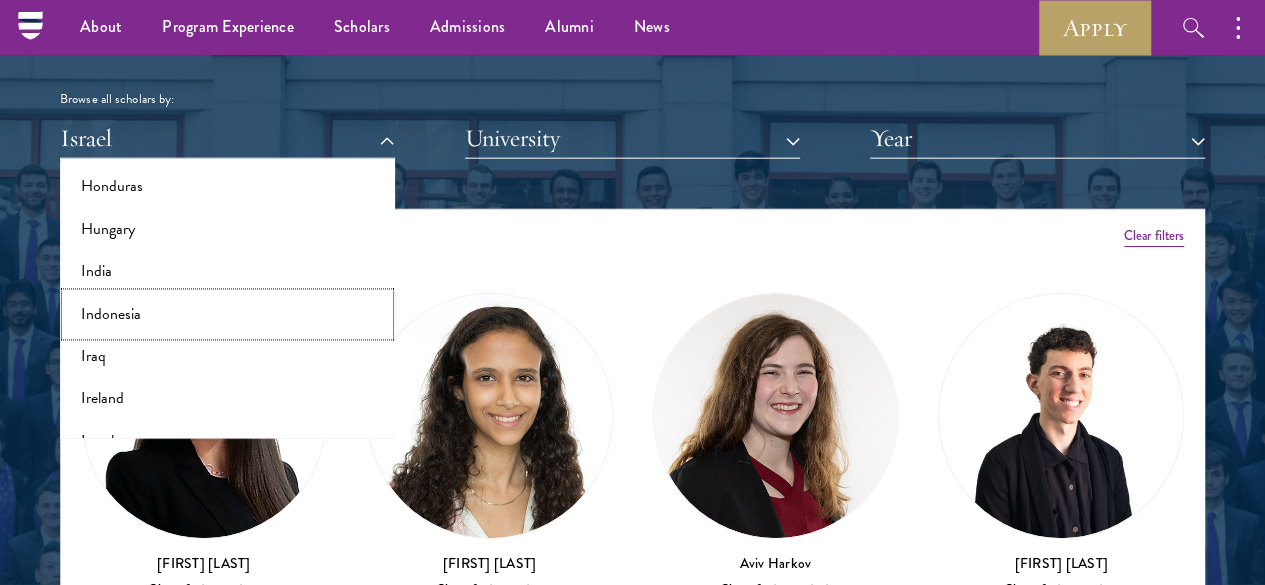 click on "Indonesia" at bounding box center [227, 315] 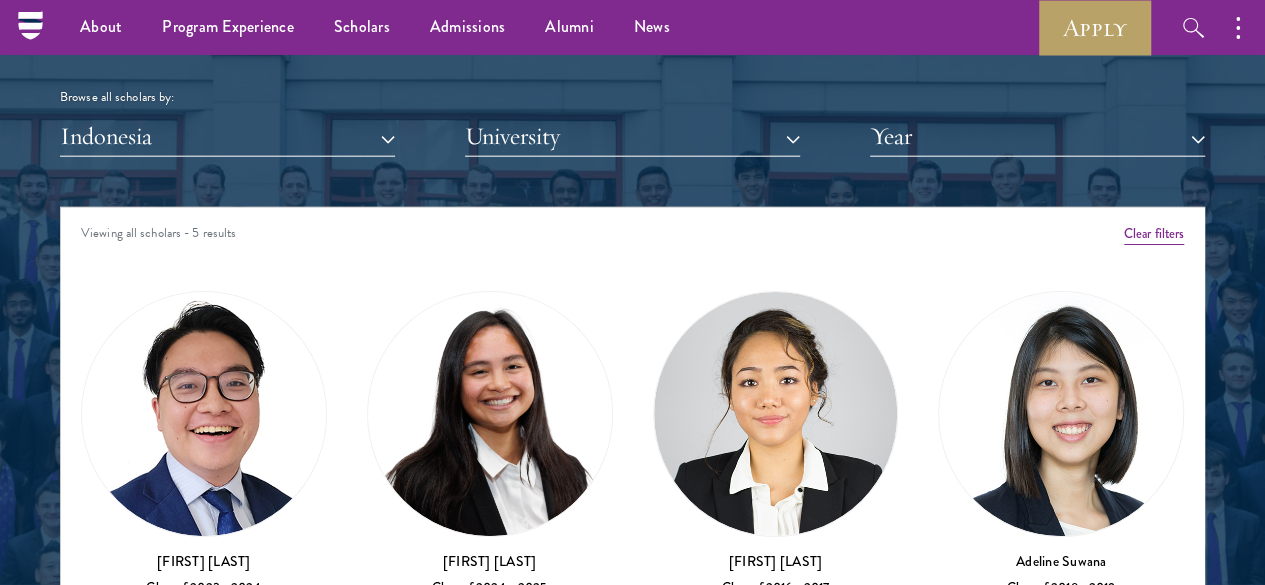 scroll, scrollTop: 2399, scrollLeft: 0, axis: vertical 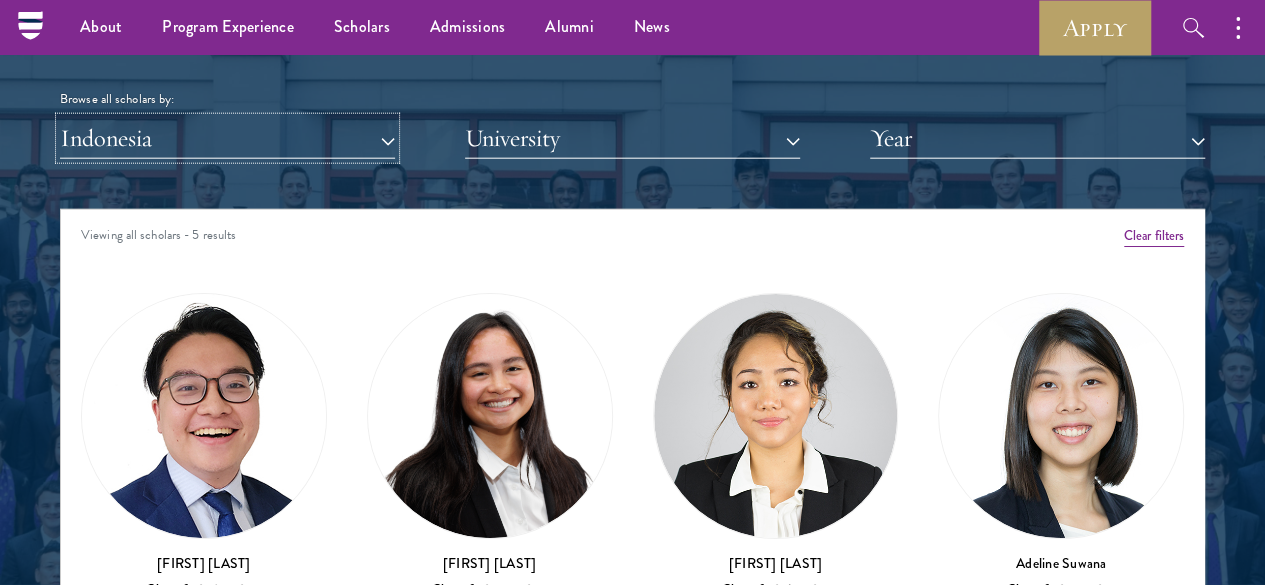 click on "Indonesia" at bounding box center [227, 138] 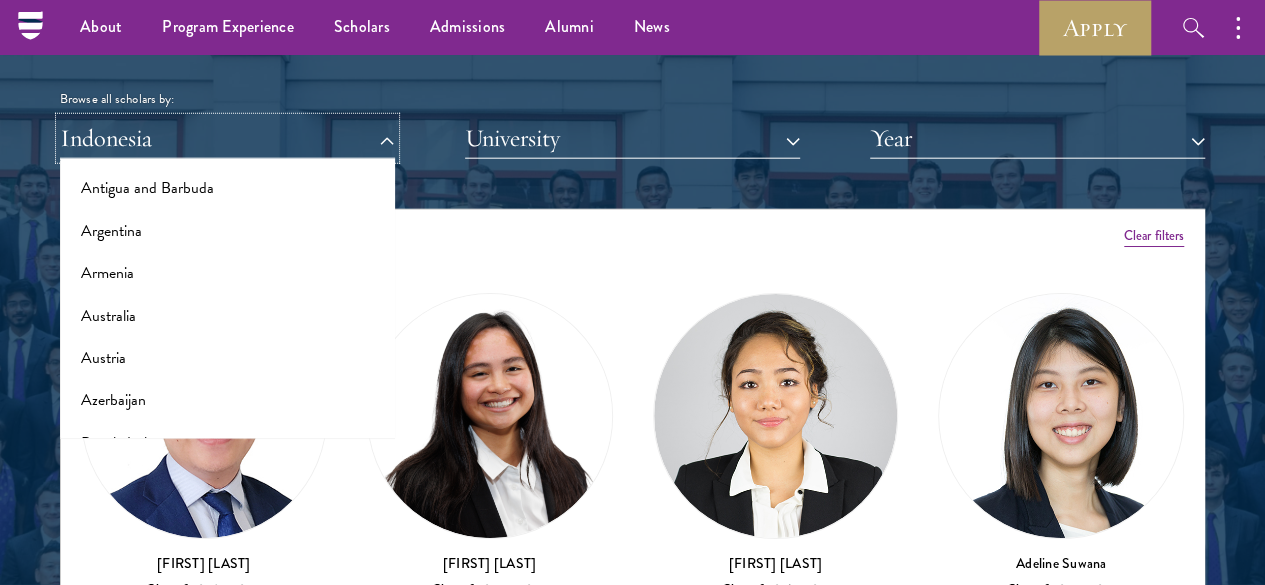 scroll, scrollTop: 0, scrollLeft: 0, axis: both 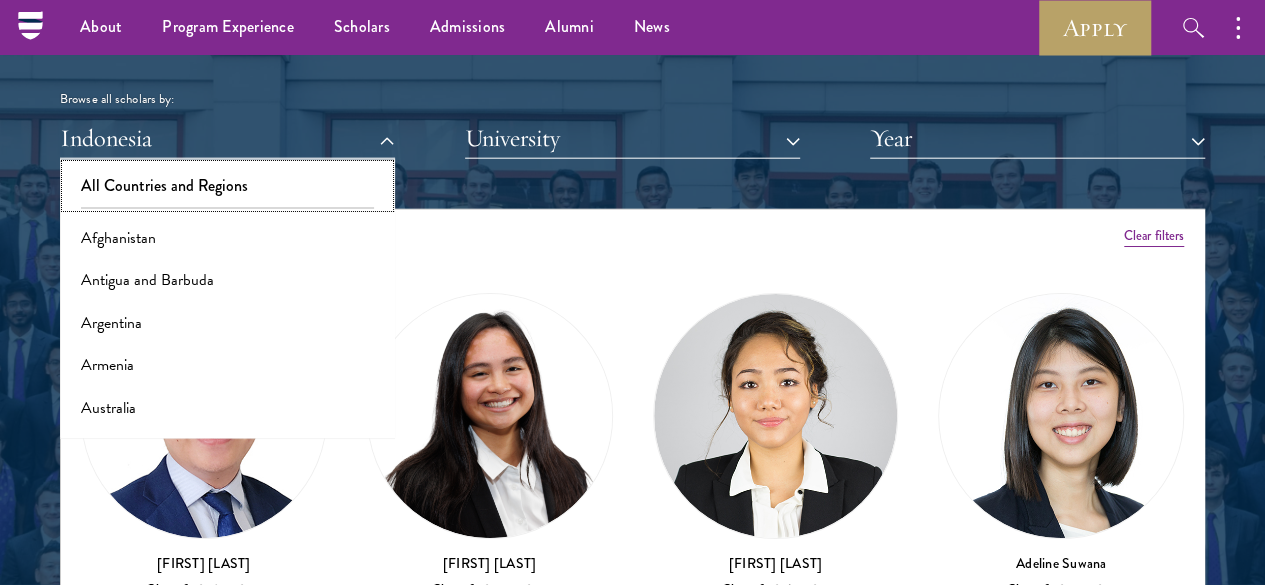 drag, startPoint x: 214, startPoint y: 155, endPoint x: 316, endPoint y: 194, distance: 109.201645 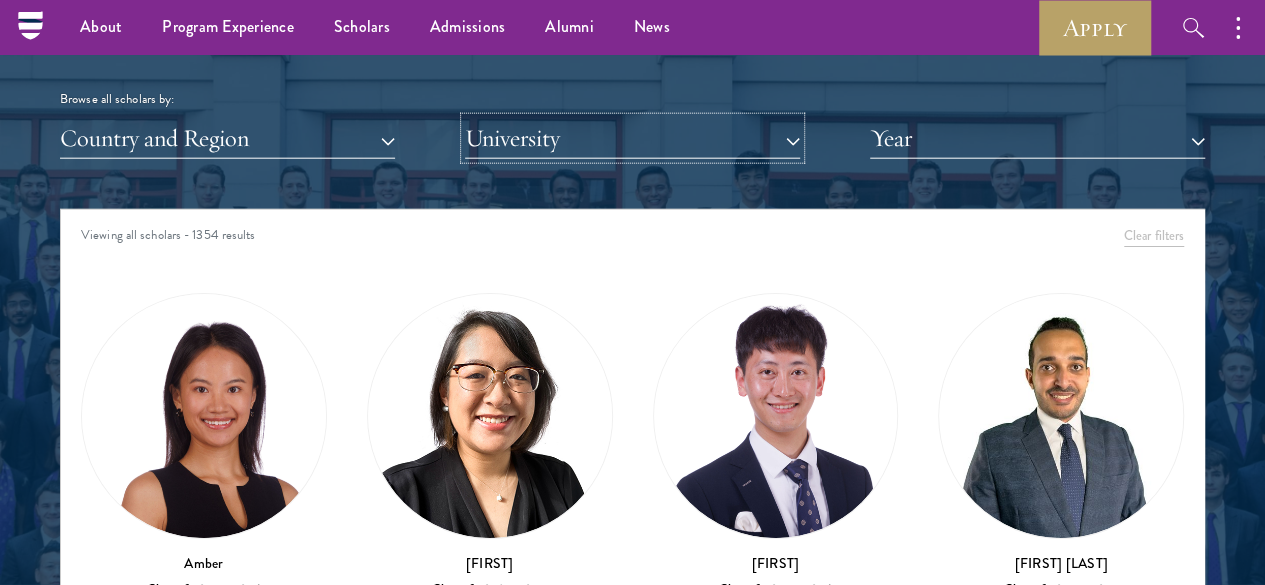 click on "University" at bounding box center [632, 138] 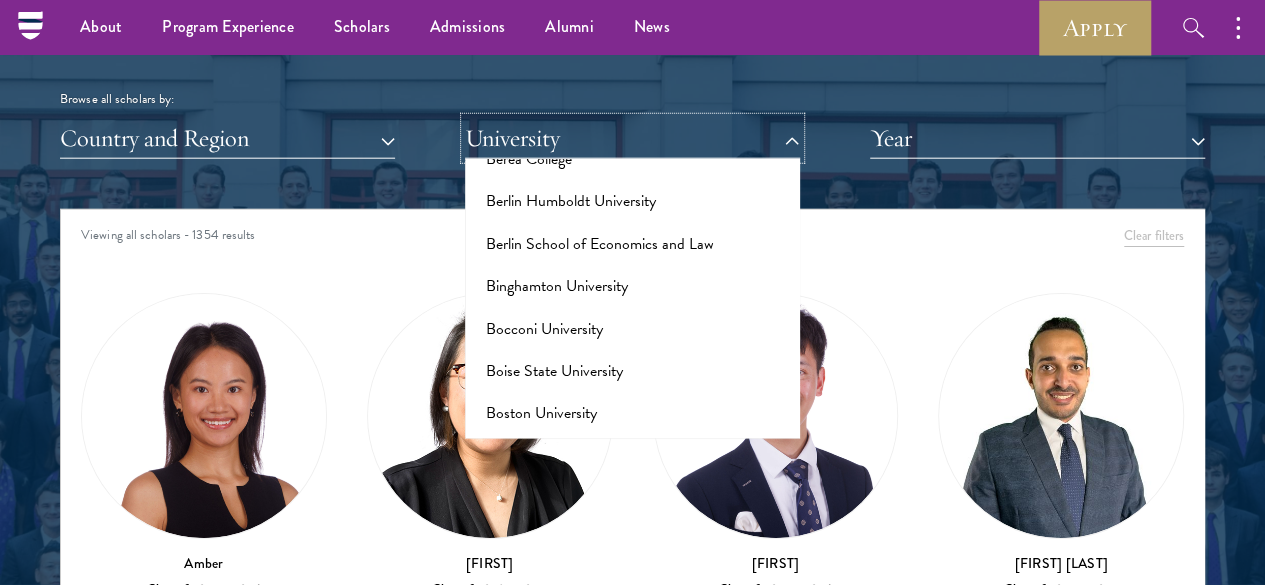 scroll, scrollTop: 1500, scrollLeft: 0, axis: vertical 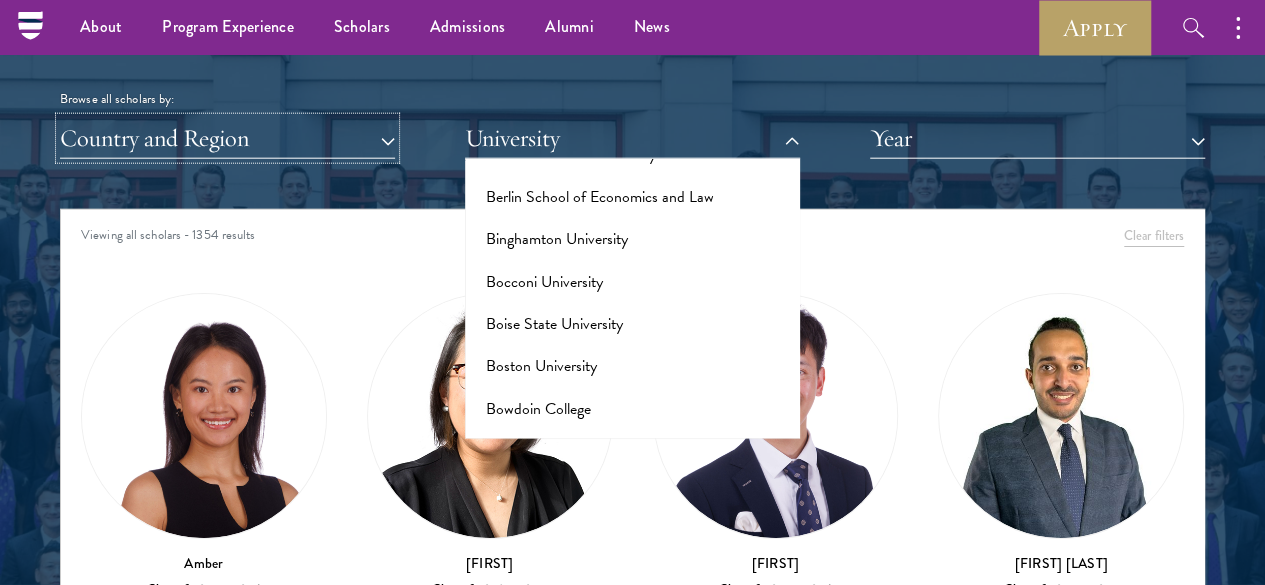 click on "Country and Region" at bounding box center (227, 138) 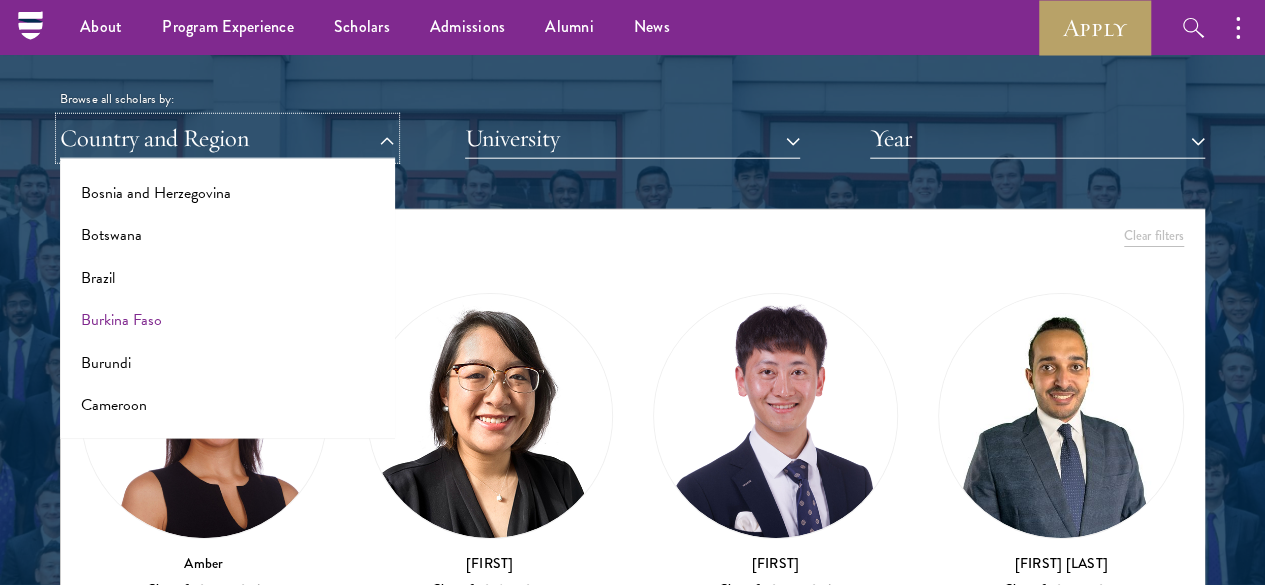 scroll, scrollTop: 500, scrollLeft: 0, axis: vertical 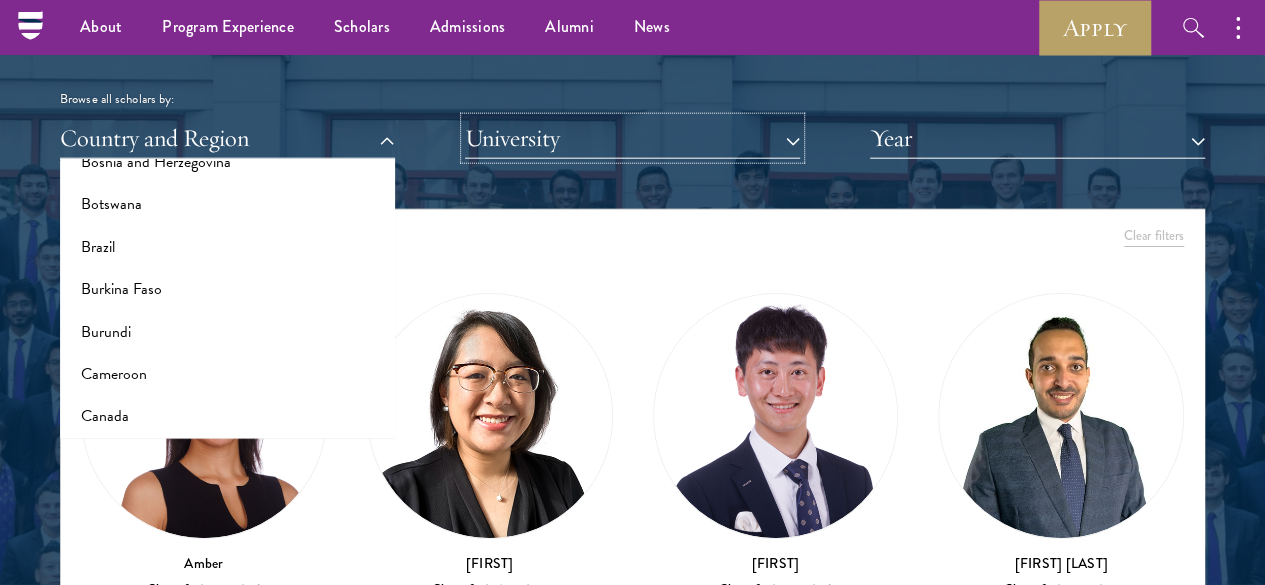 click on "University" at bounding box center [632, 138] 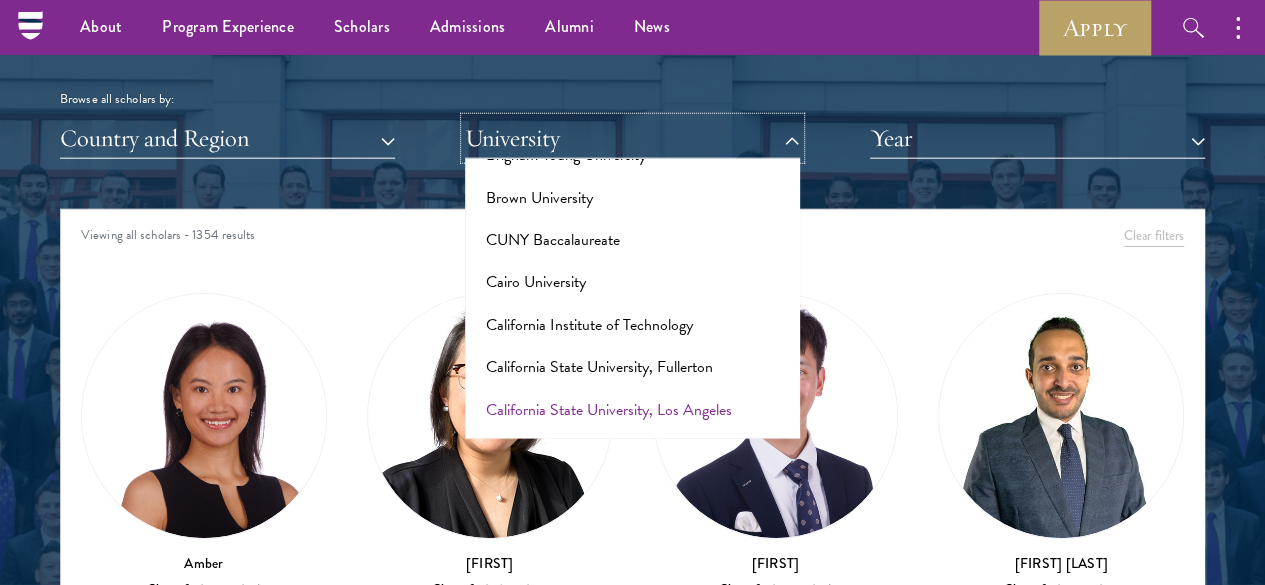 scroll, scrollTop: 2400, scrollLeft: 0, axis: vertical 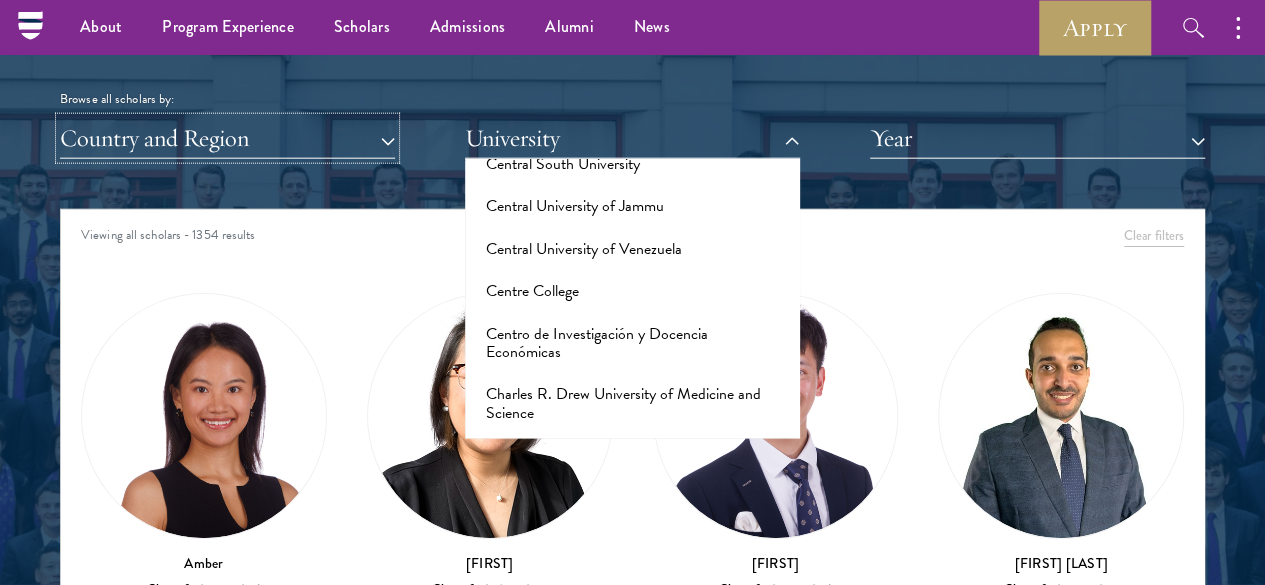 click on "Country and Region" at bounding box center [227, 138] 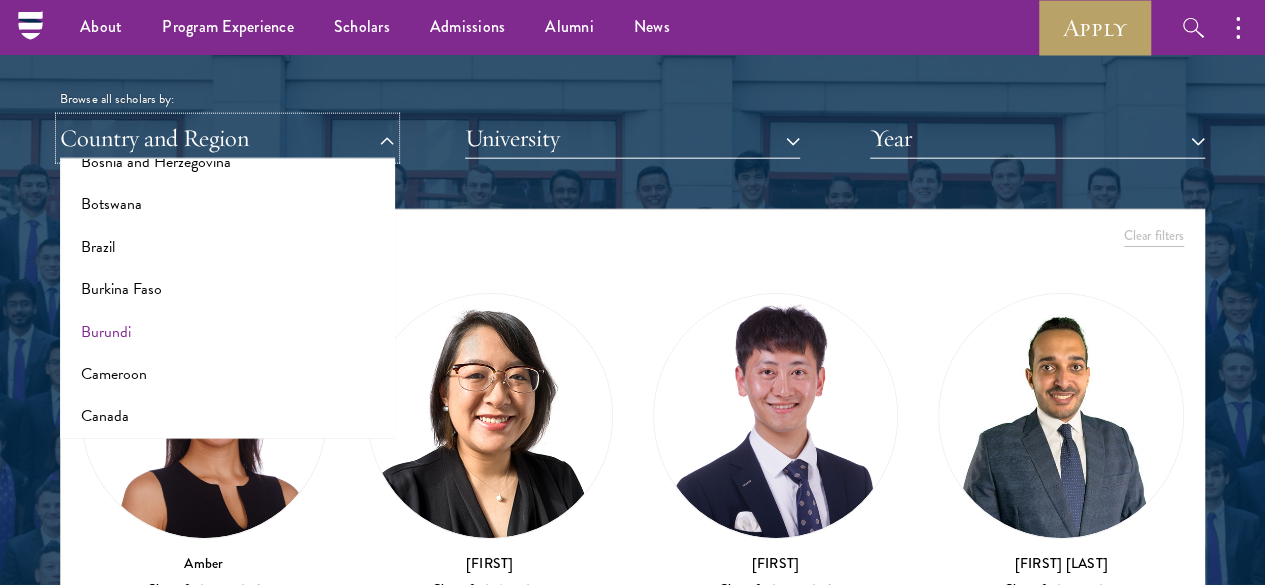 scroll, scrollTop: 700, scrollLeft: 0, axis: vertical 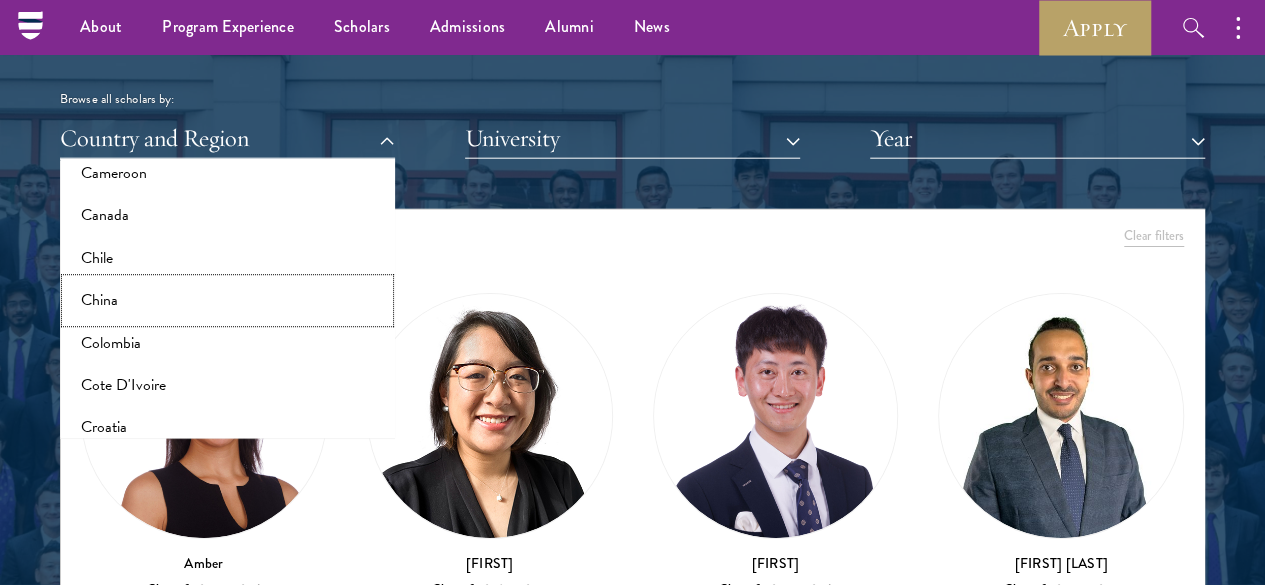 click on "China" at bounding box center [227, 301] 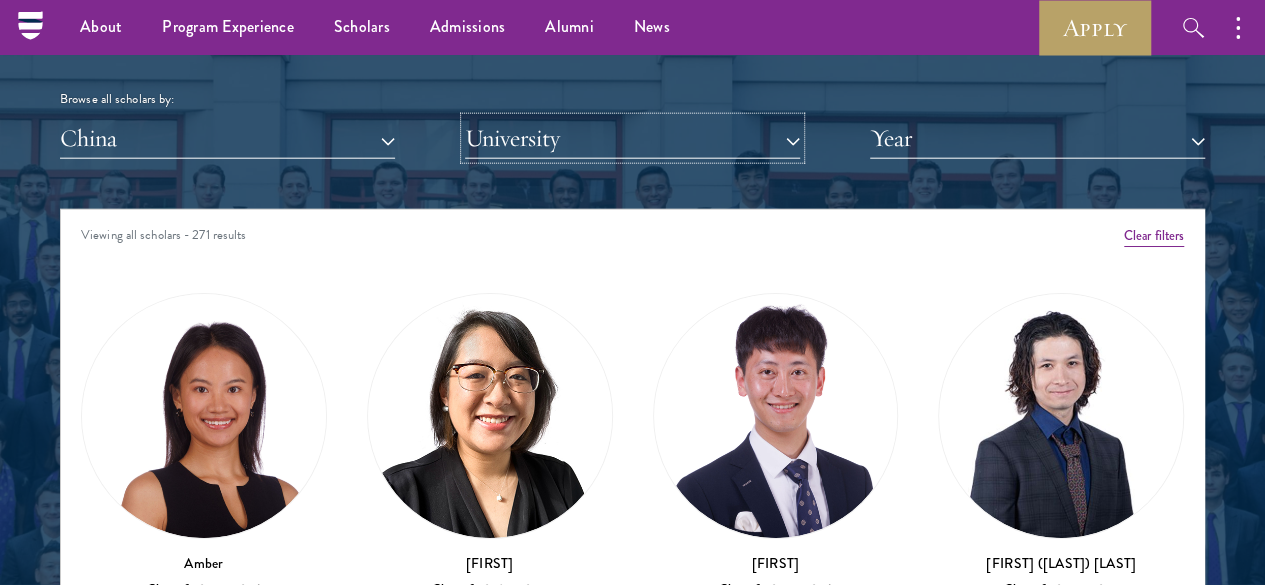 click on "University" at bounding box center (632, 138) 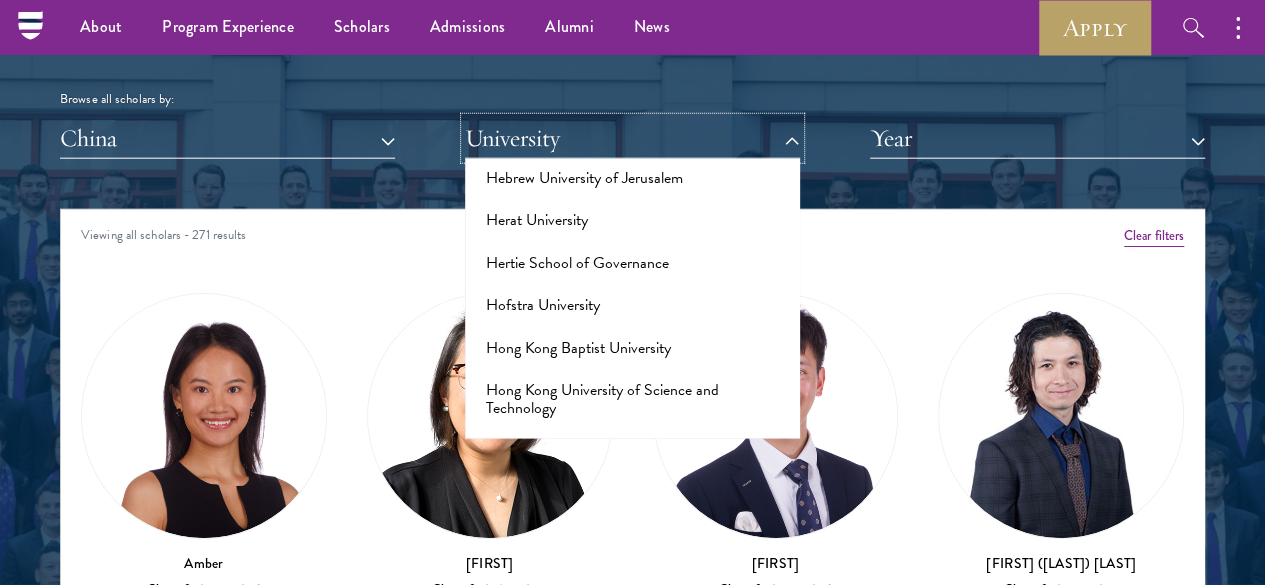 scroll, scrollTop: 5000, scrollLeft: 0, axis: vertical 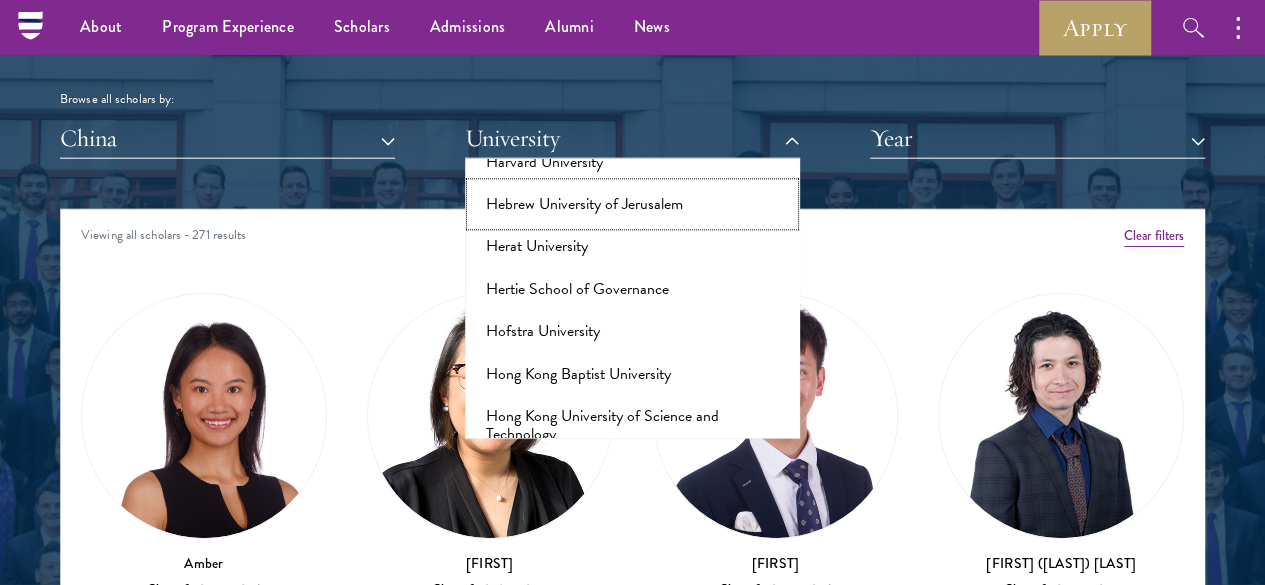 click on "Hebrew University of Jerusalem" at bounding box center [632, 205] 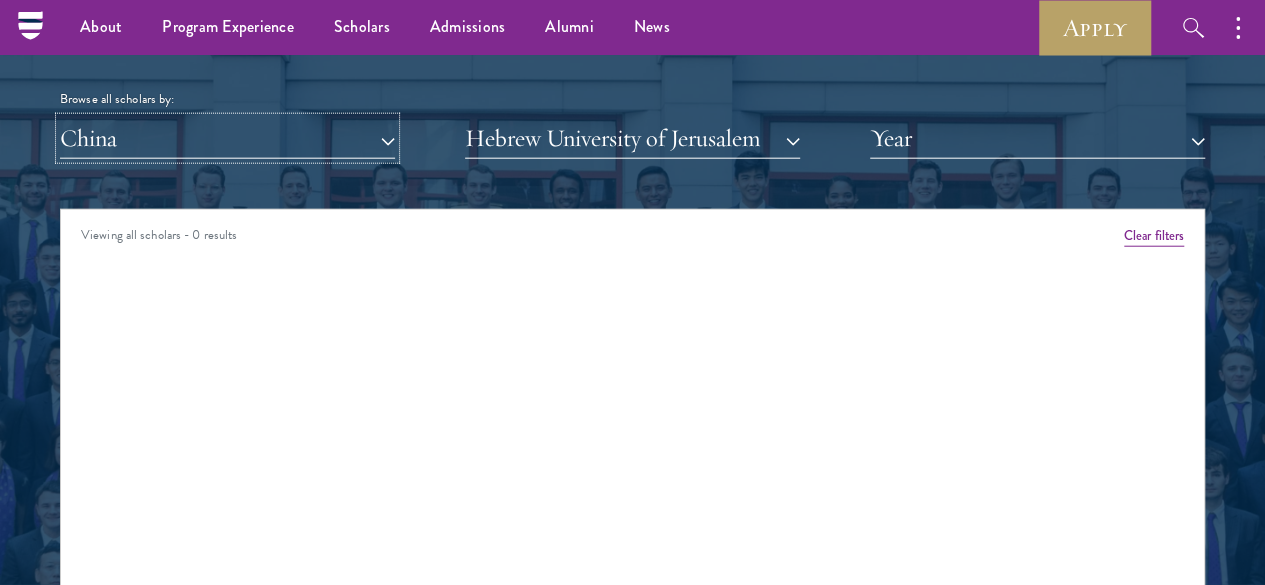 click on "China" at bounding box center [227, 138] 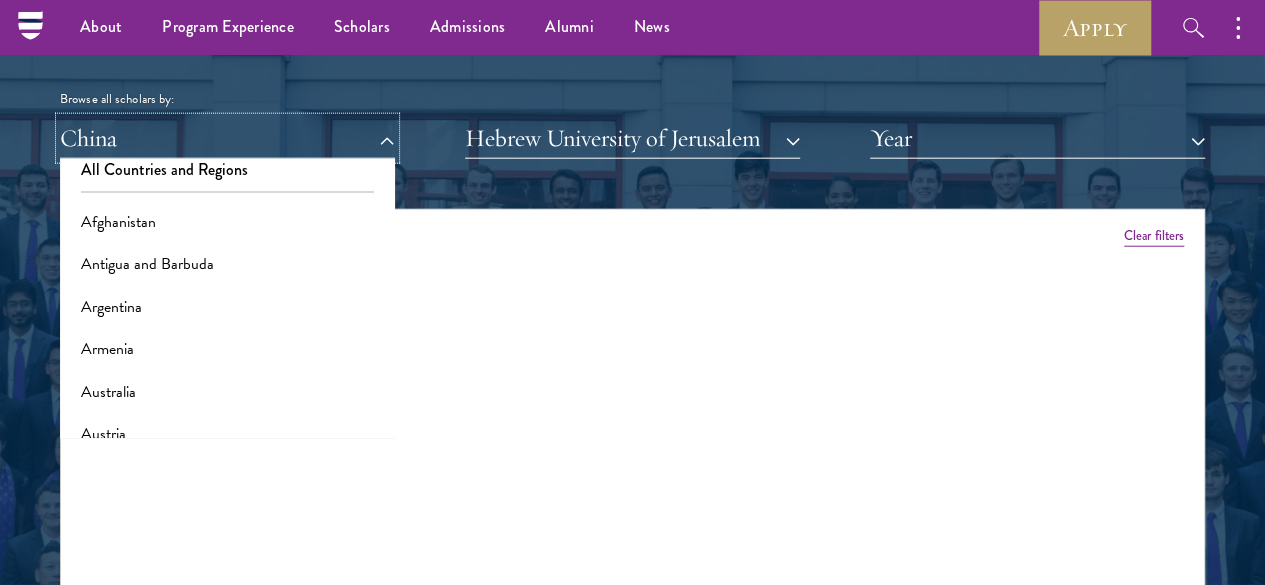 scroll, scrollTop: 0, scrollLeft: 0, axis: both 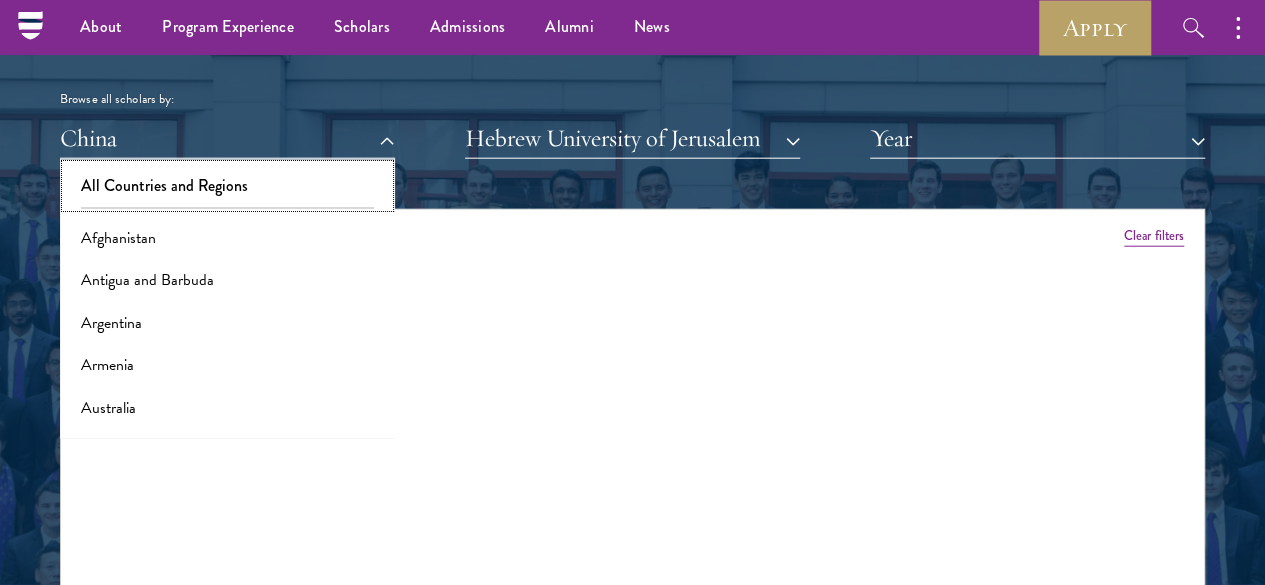 click on "All Countries and Regions" at bounding box center (227, 186) 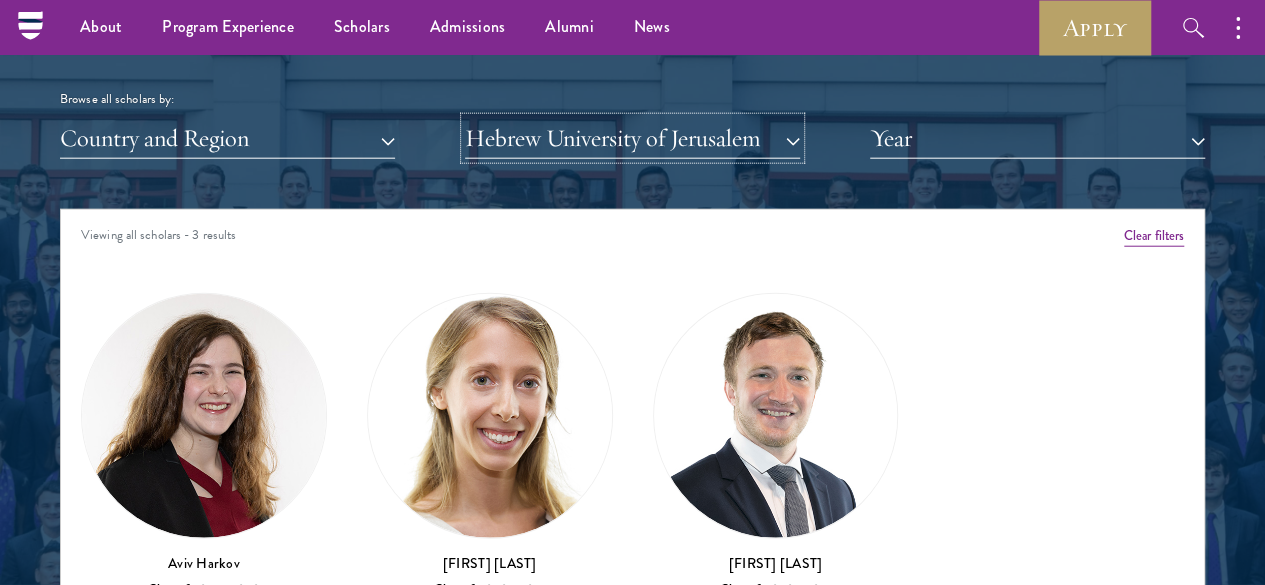 click on "Hebrew University of Jerusalem" at bounding box center [632, 138] 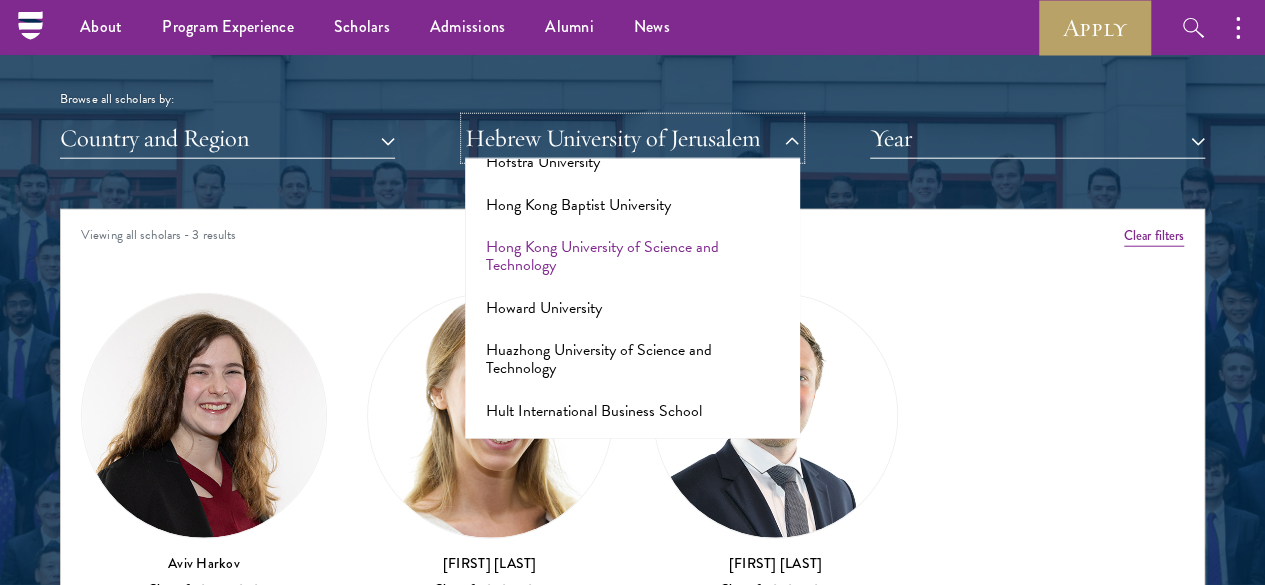scroll, scrollTop: 5200, scrollLeft: 0, axis: vertical 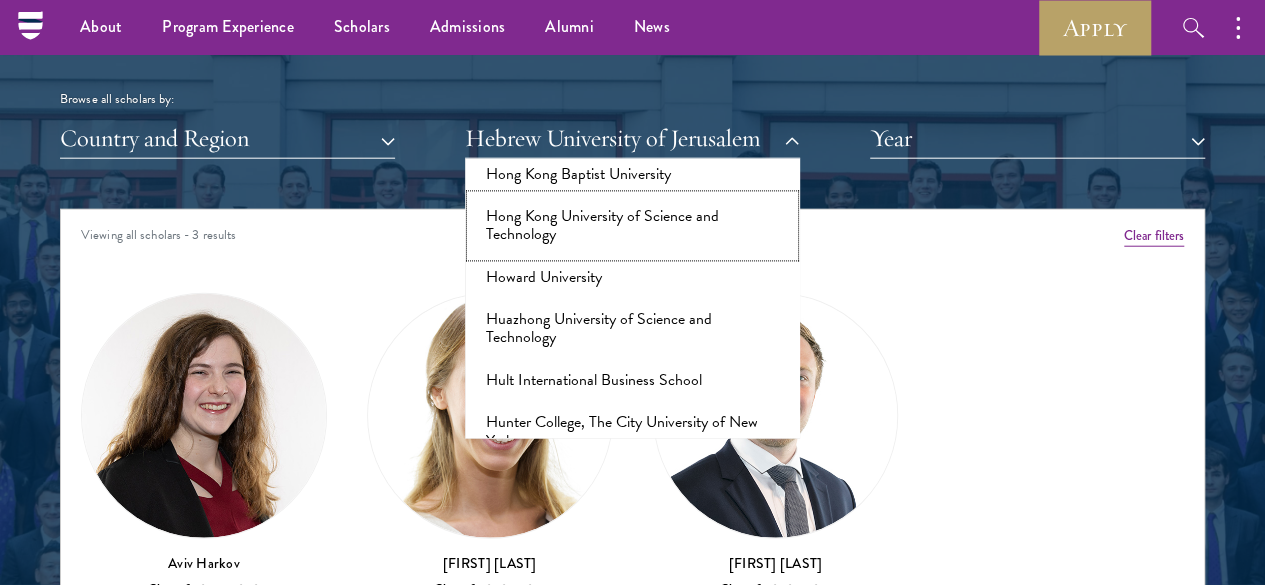 drag, startPoint x: 688, startPoint y: 304, endPoint x: 673, endPoint y: 300, distance: 15.524175 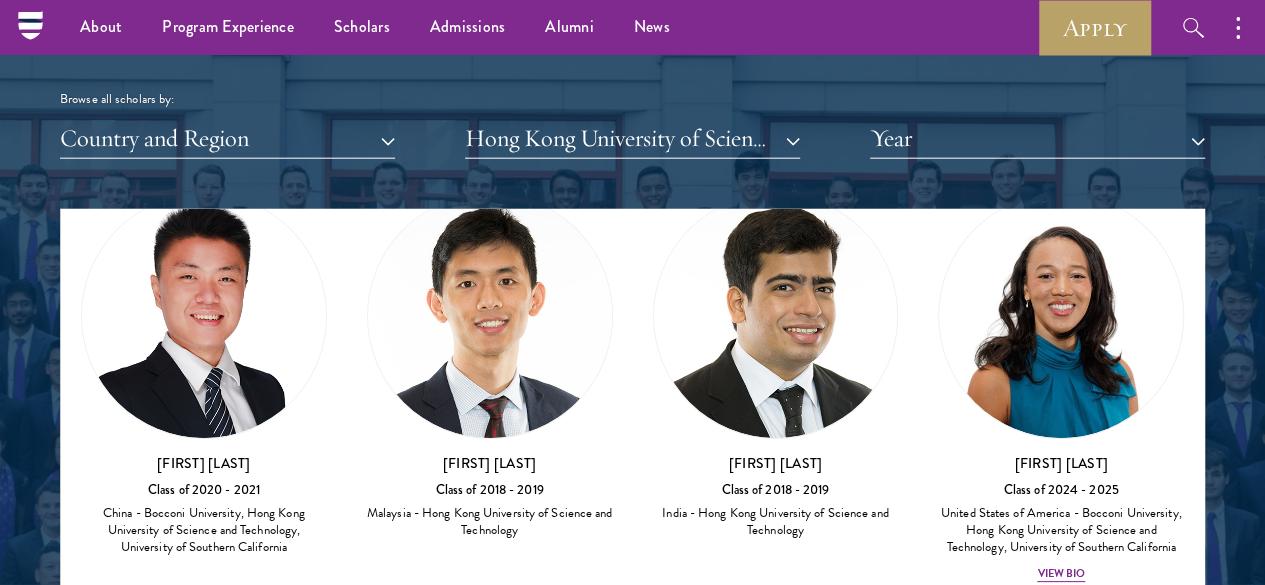 scroll, scrollTop: 313, scrollLeft: 0, axis: vertical 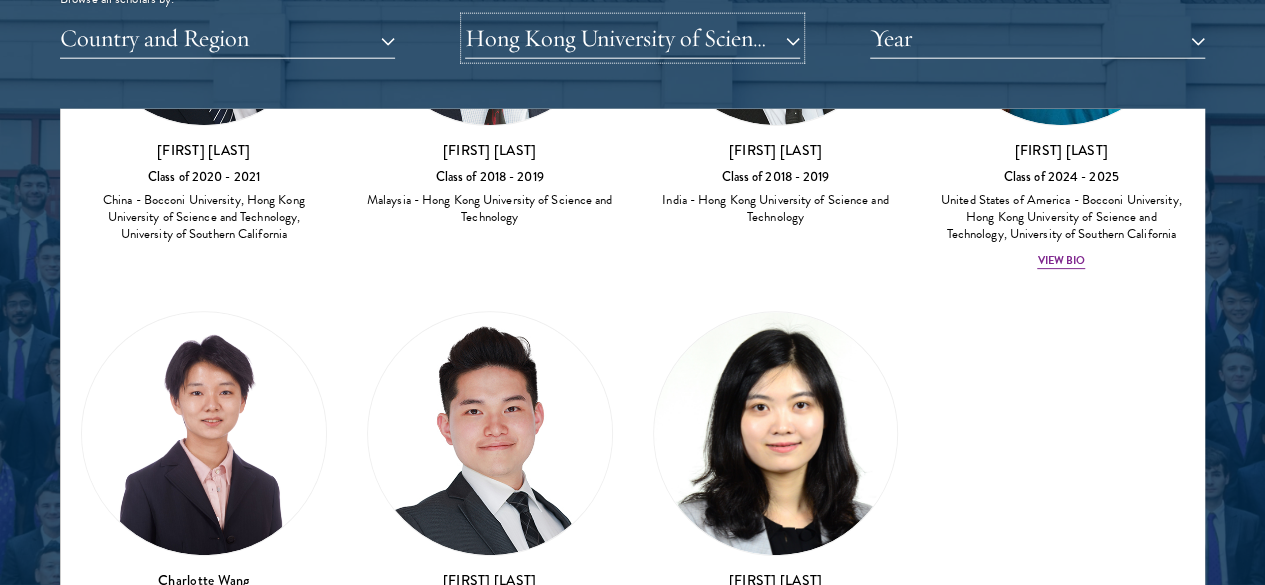 click on "Hong Kong University of Science and Technology" at bounding box center (632, 38) 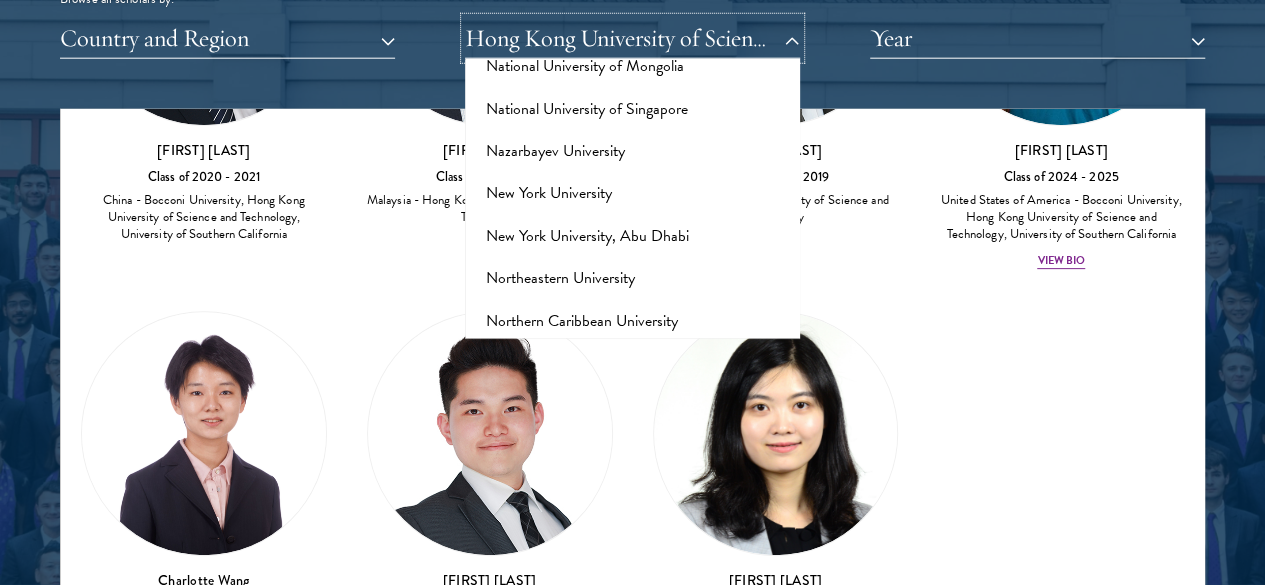 scroll, scrollTop: 8600, scrollLeft: 0, axis: vertical 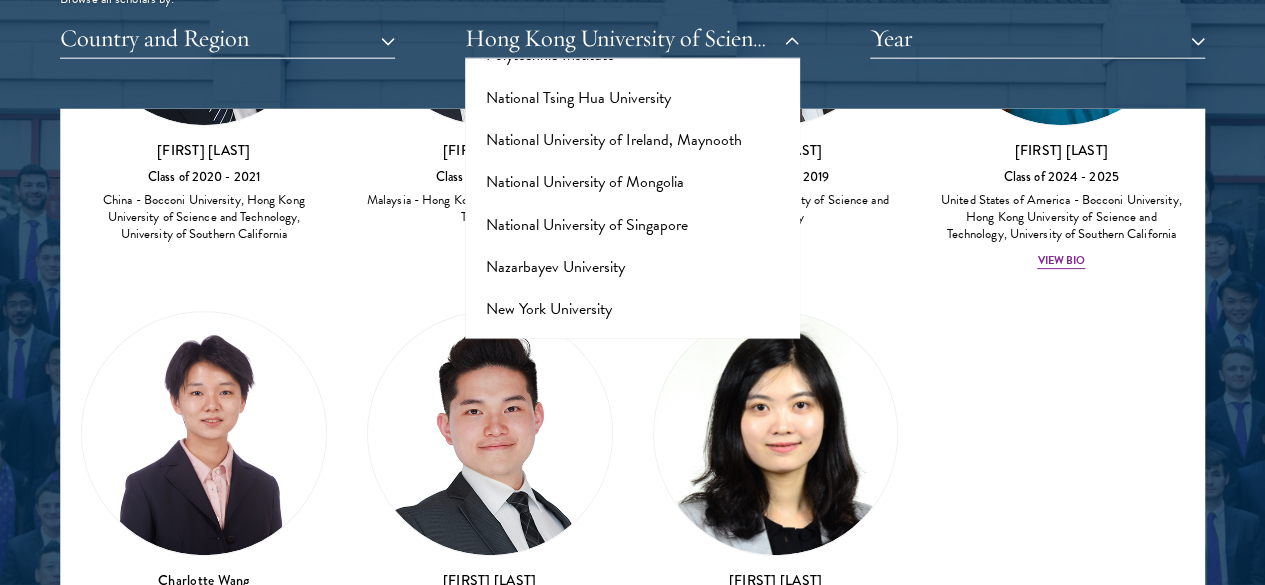 click on "National Sun Yat-sen University" at bounding box center (632, -47) 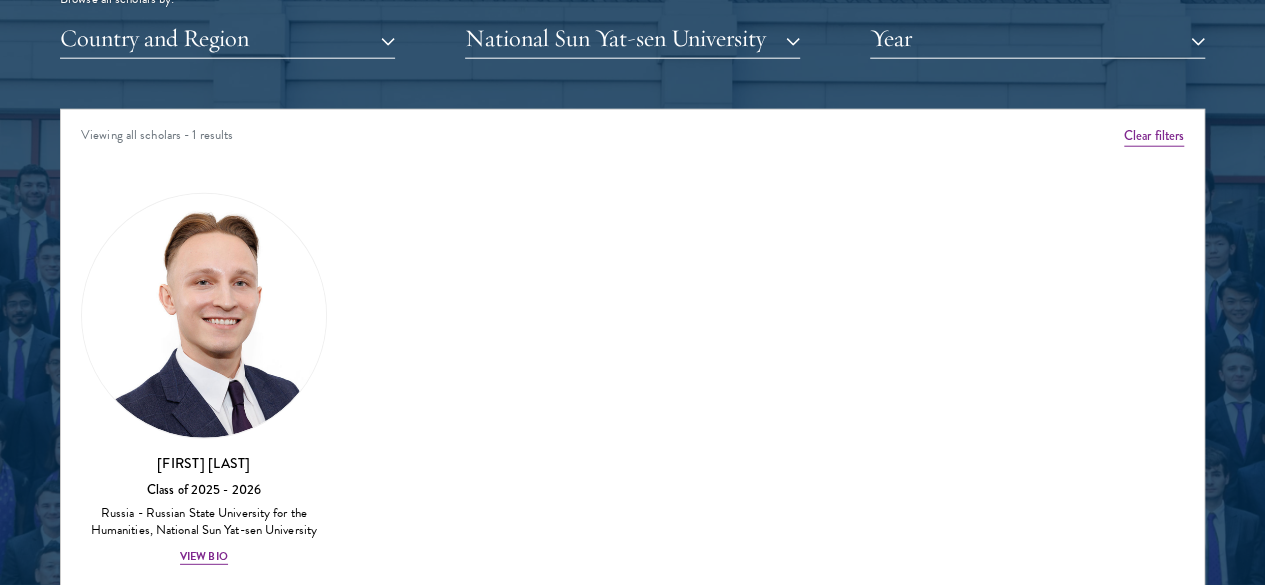 scroll, scrollTop: 0, scrollLeft: 0, axis: both 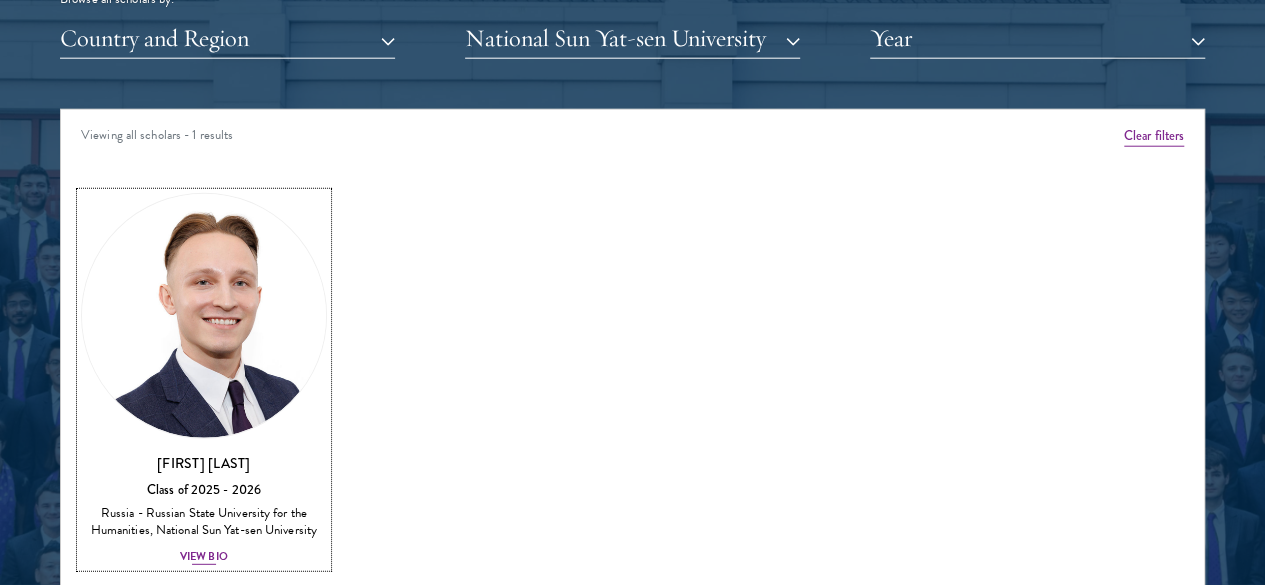 click on "View Bio" at bounding box center (204, 557) 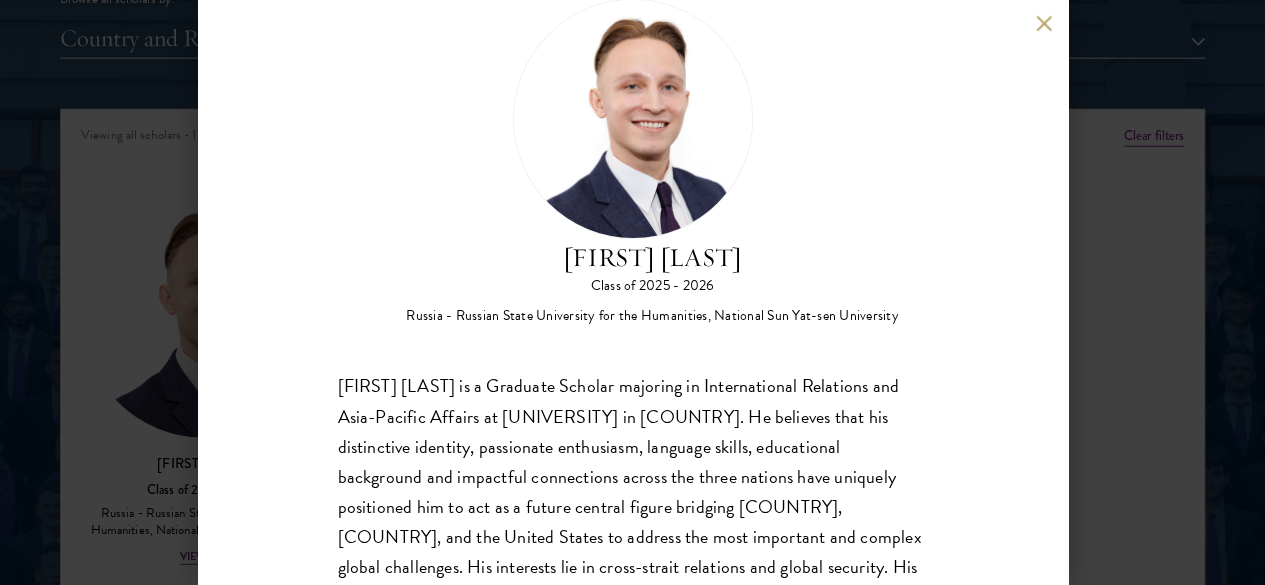 scroll, scrollTop: 150, scrollLeft: 0, axis: vertical 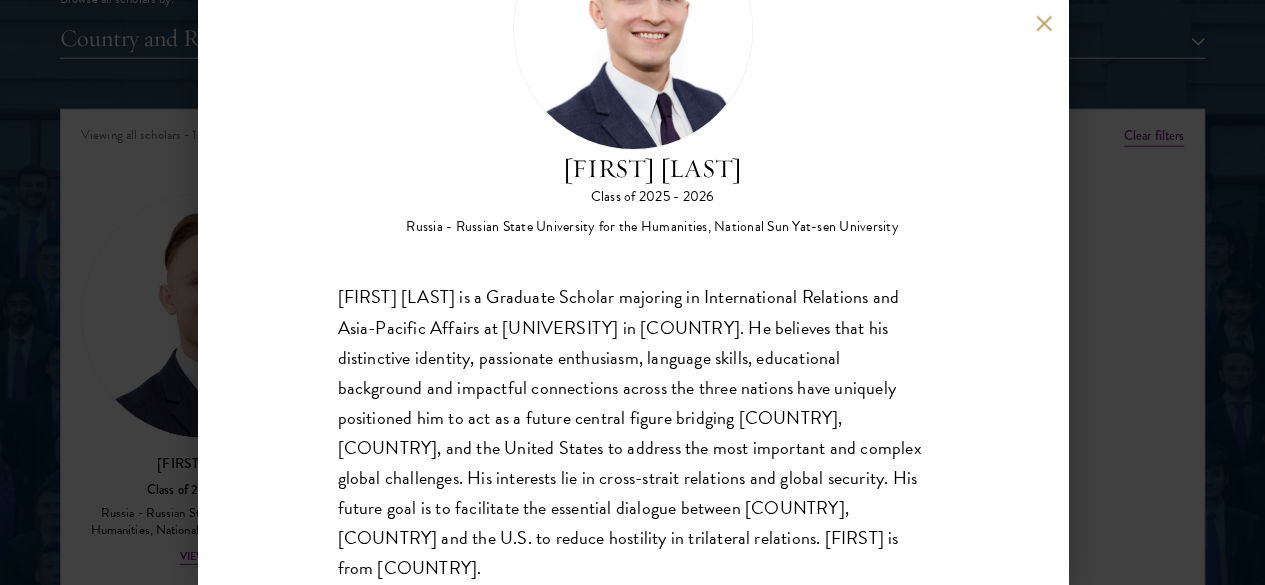 click on "[FIRST] [LAST]
Class of [YEAR] - [YEAR]
[COUNTRY] - [UNIVERSITY], [UNIVERSITY]
[FIRST] [LAST] is a Graduate Scholar majoring in International Relations and Asia-Pacific Affairs at [UNIVERSITY] in Taiwan. He believes that his distinctive identity, passionate enthusiasm, language skills, educational background and impactful connections across the three nations have uniquely positioned him to act as a future central figure bridging [COUNTRY], [COUNTRY] and the [COUNTRY] to address the most important and complex global challenges. His interests lie in cross-strait relations and global security. His future goal is to facilitate the essential dialogue between [COUNTRY], [COUNTRY] and the [COUNTRY] to reduce hostility in trilateral relations. [FIRST] is from [COUNTRY]." at bounding box center [632, 292] 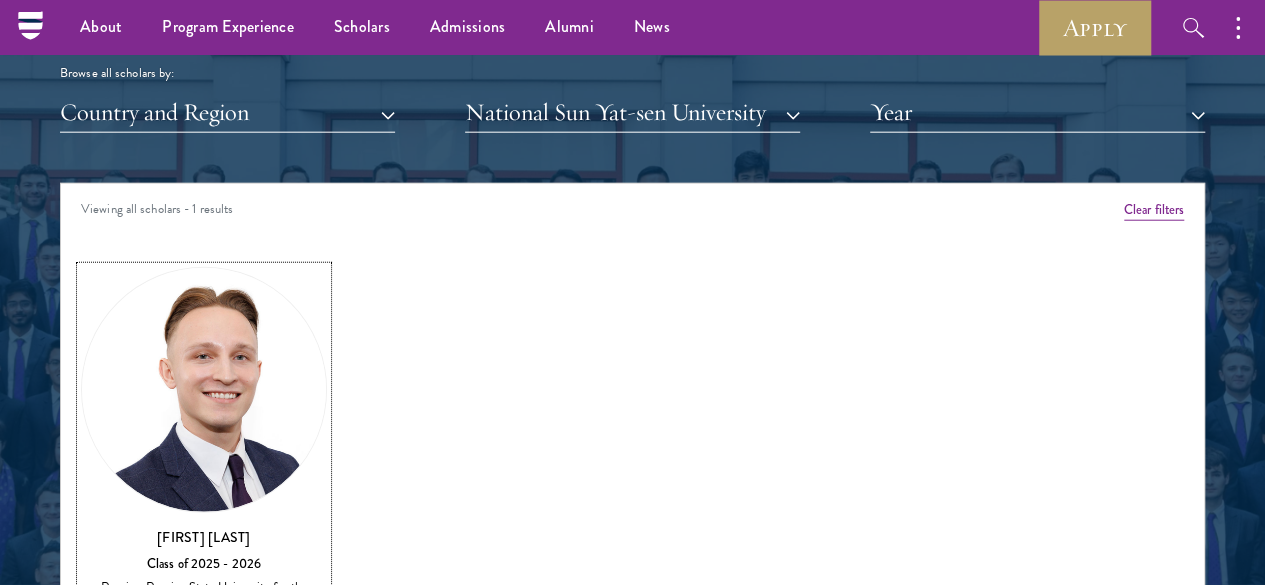 scroll, scrollTop: 2399, scrollLeft: 0, axis: vertical 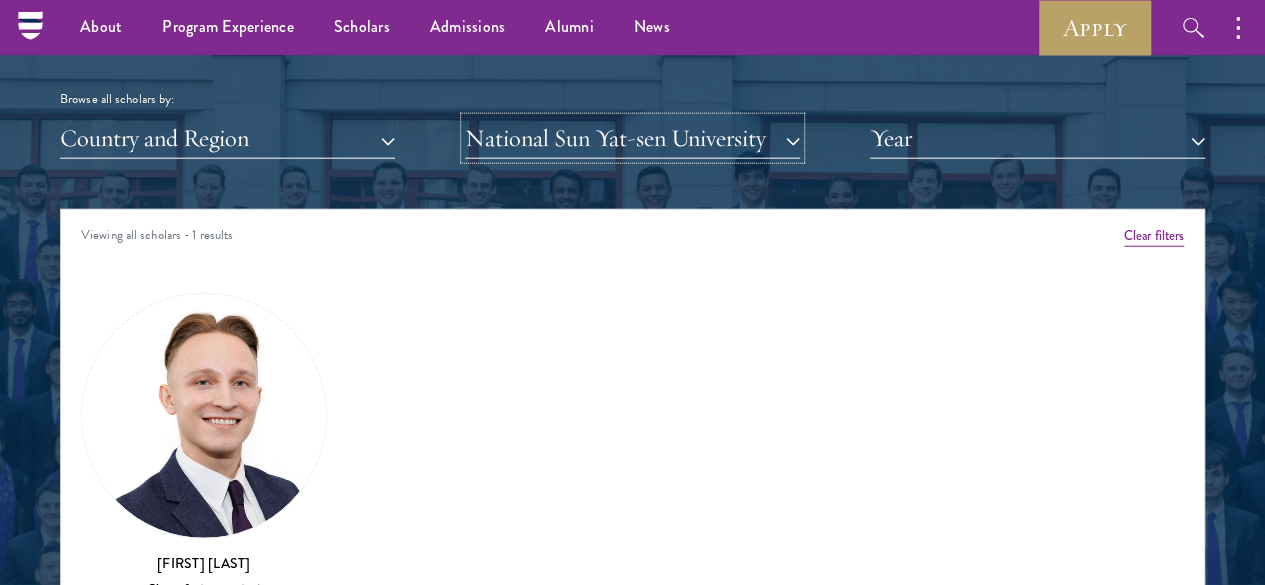 click on "National Sun Yat-sen University" at bounding box center [632, 138] 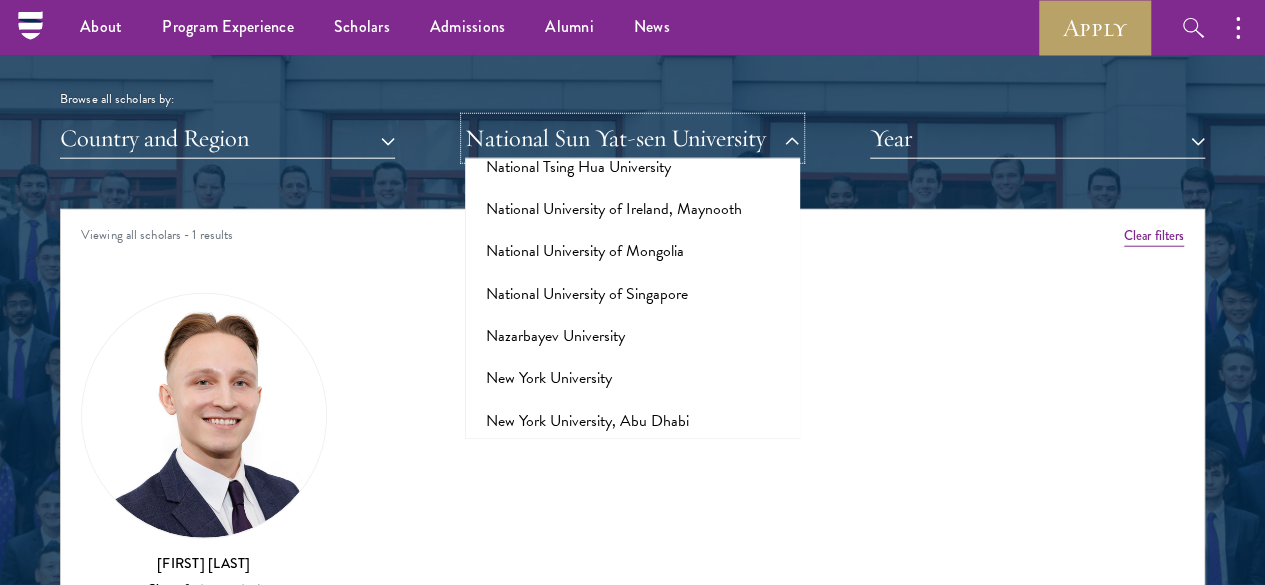 scroll, scrollTop: 8600, scrollLeft: 0, axis: vertical 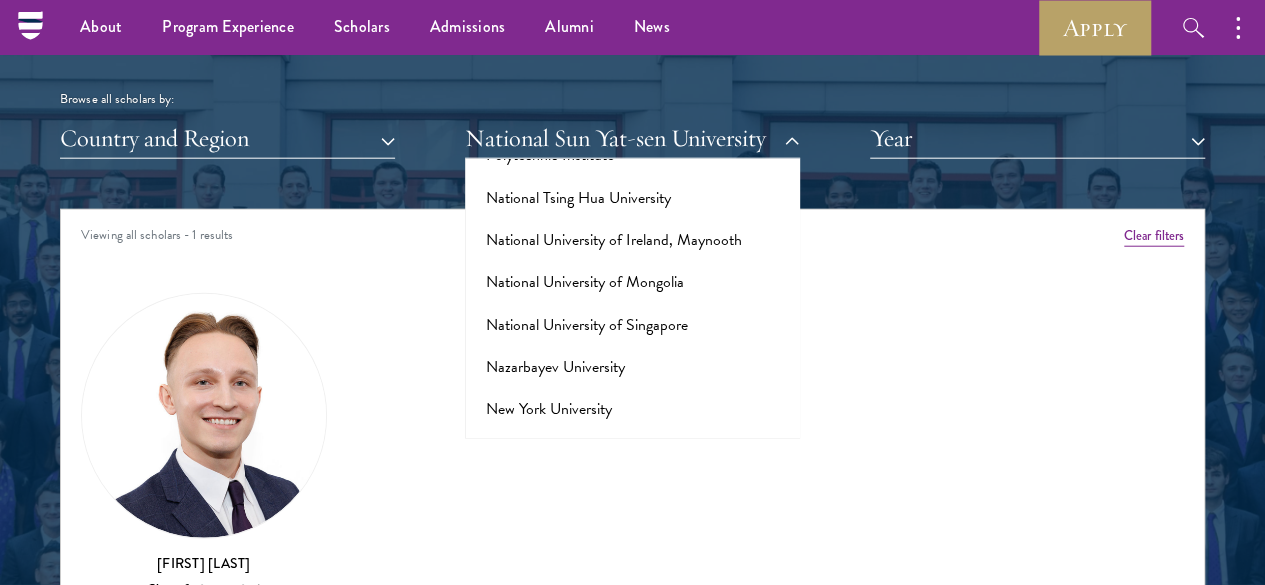click on "National Taiwan University" at bounding box center [632, 95] 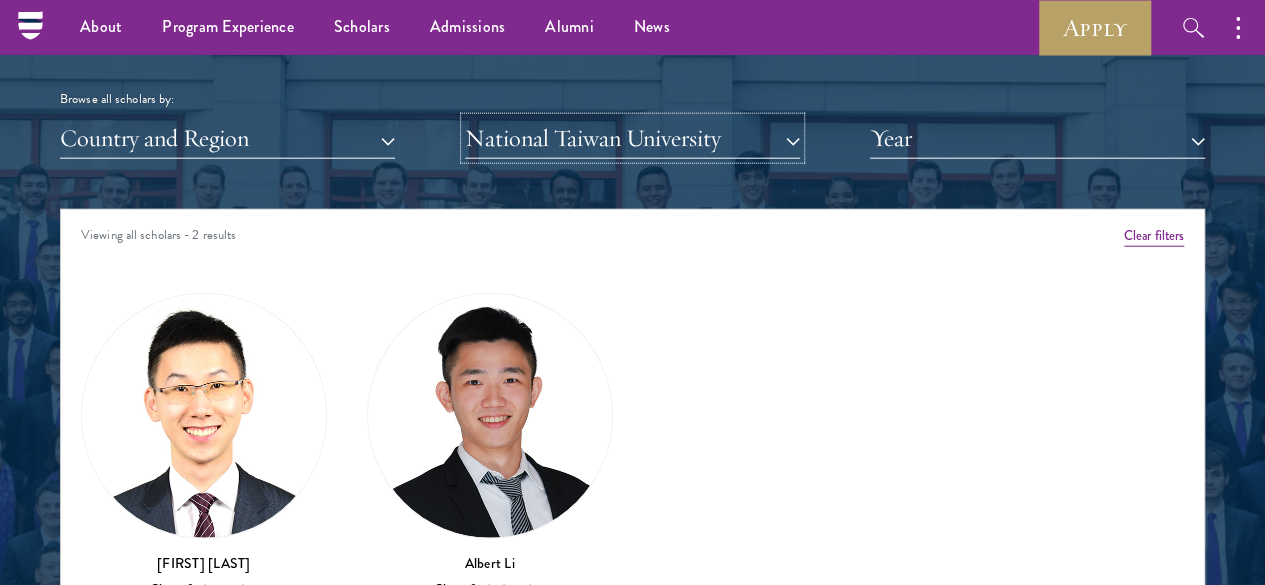 click on "National Taiwan University" at bounding box center (632, 138) 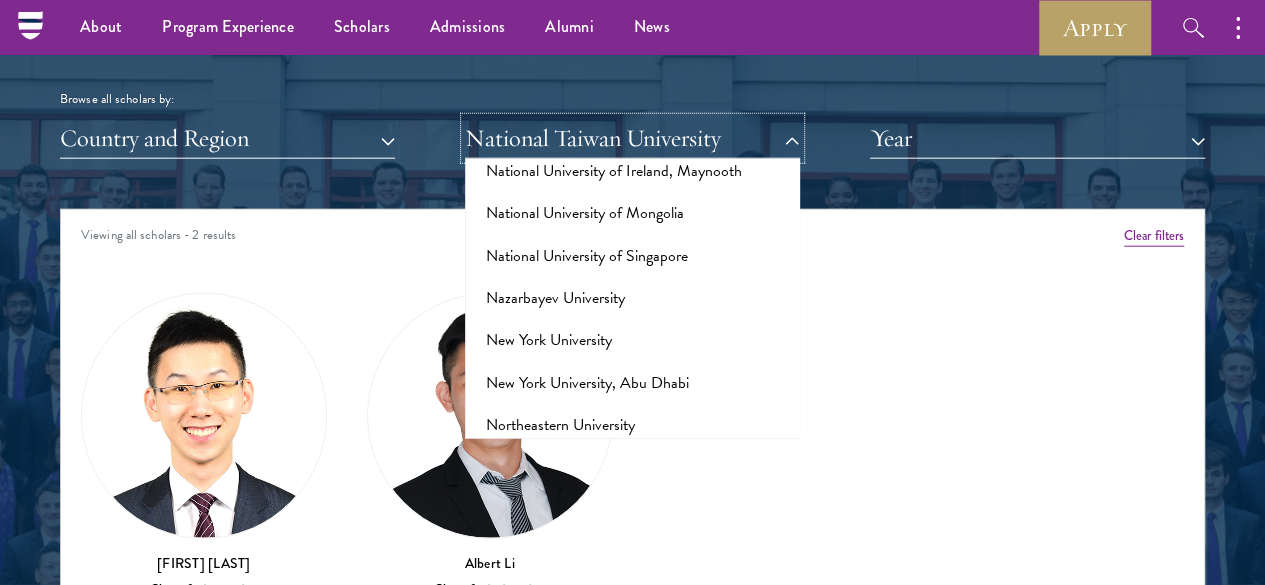 scroll, scrollTop: 8700, scrollLeft: 0, axis: vertical 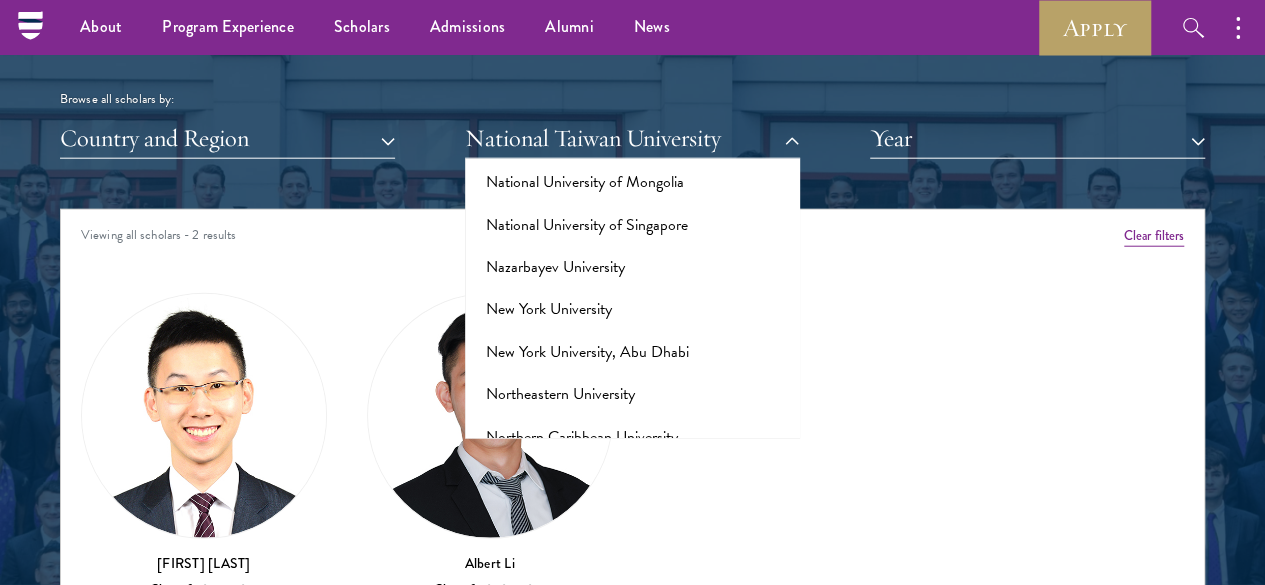 click on "National Tsing Hua University" at bounding box center (632, 99) 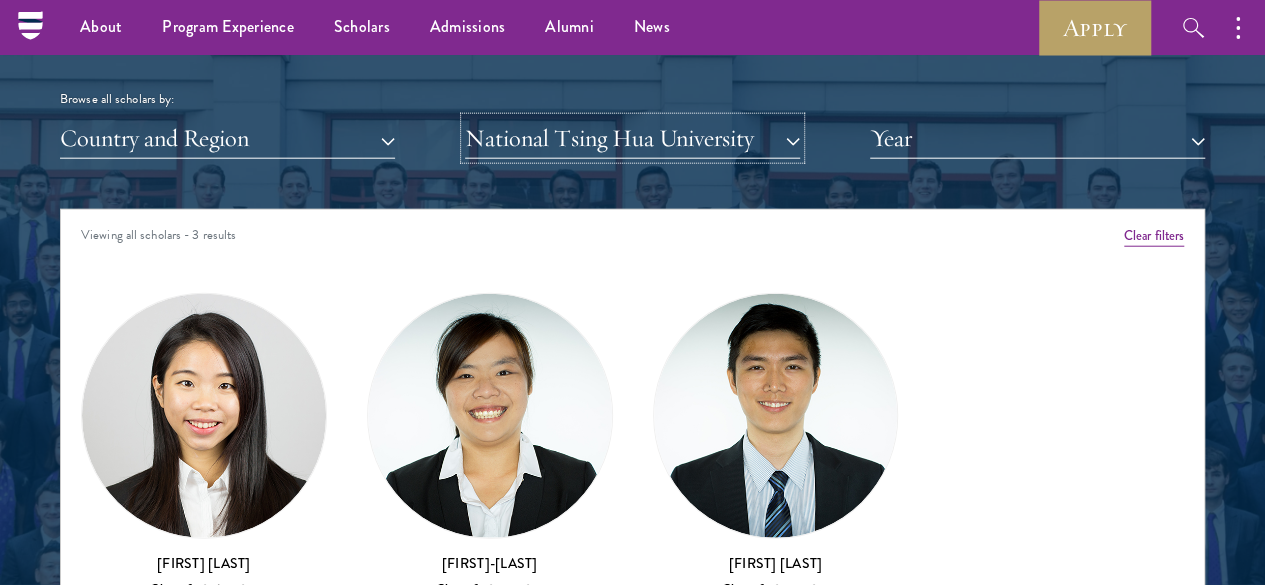 click on "National Tsing Hua University" at bounding box center (632, 138) 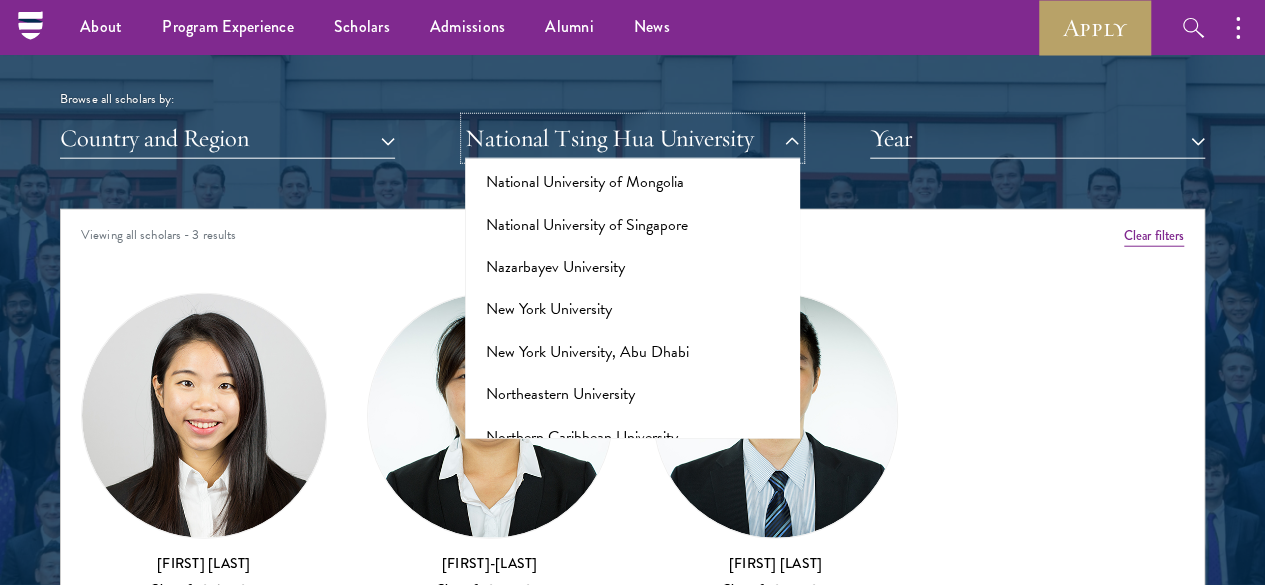 scroll, scrollTop: 8800, scrollLeft: 0, axis: vertical 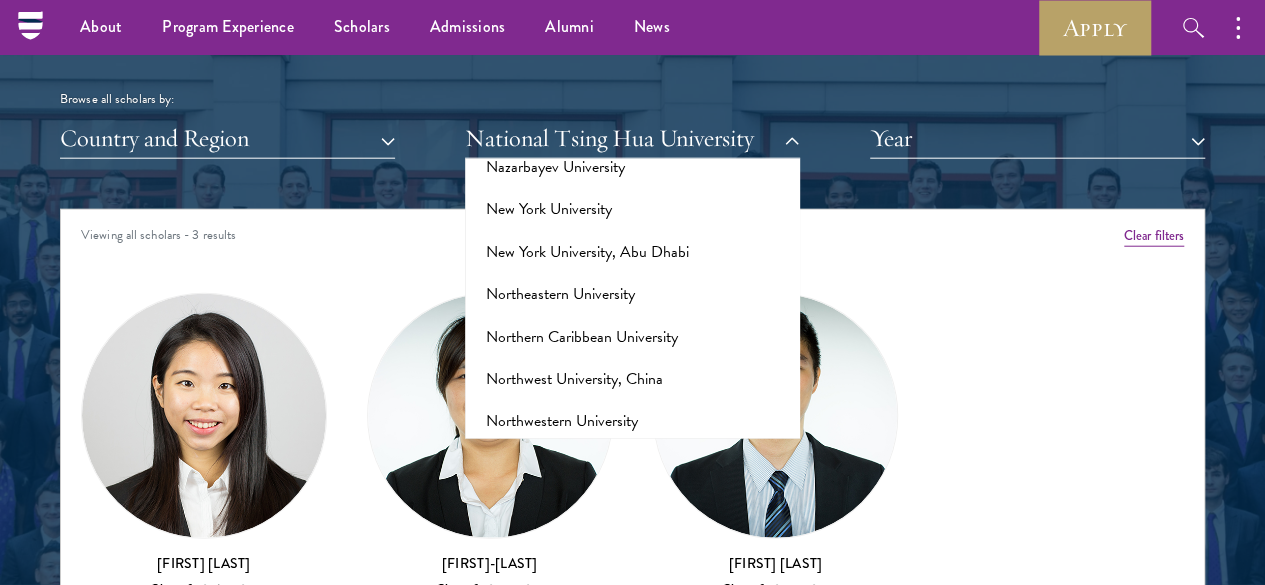 click on "National University of Mongolia" at bounding box center [632, 83] 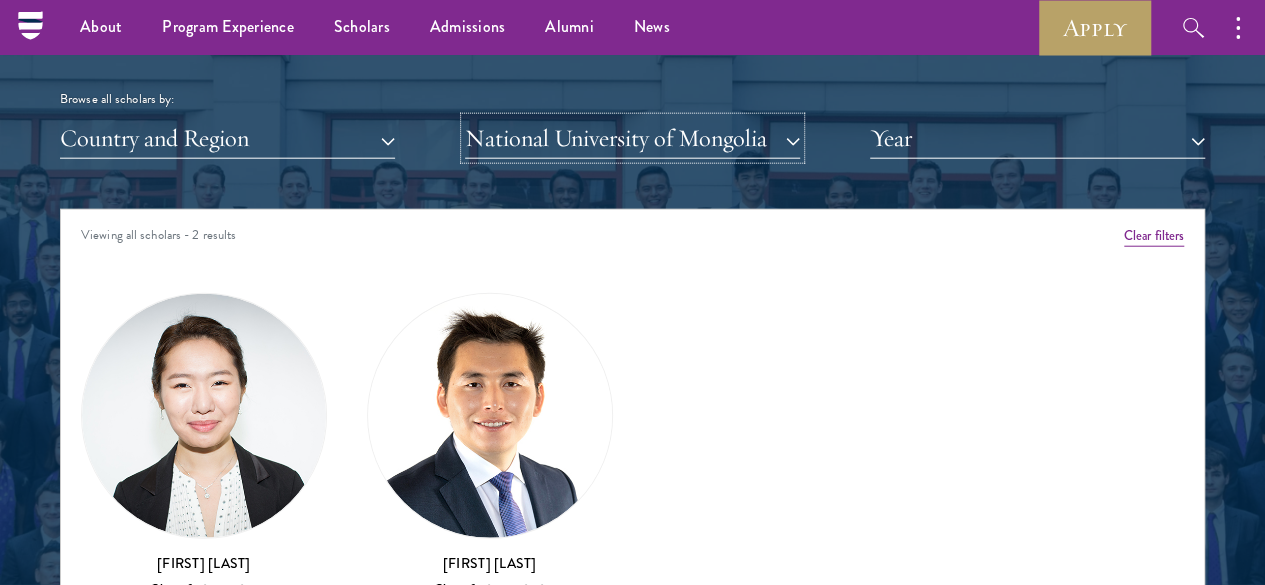 click on "National University of Mongolia" at bounding box center (632, 138) 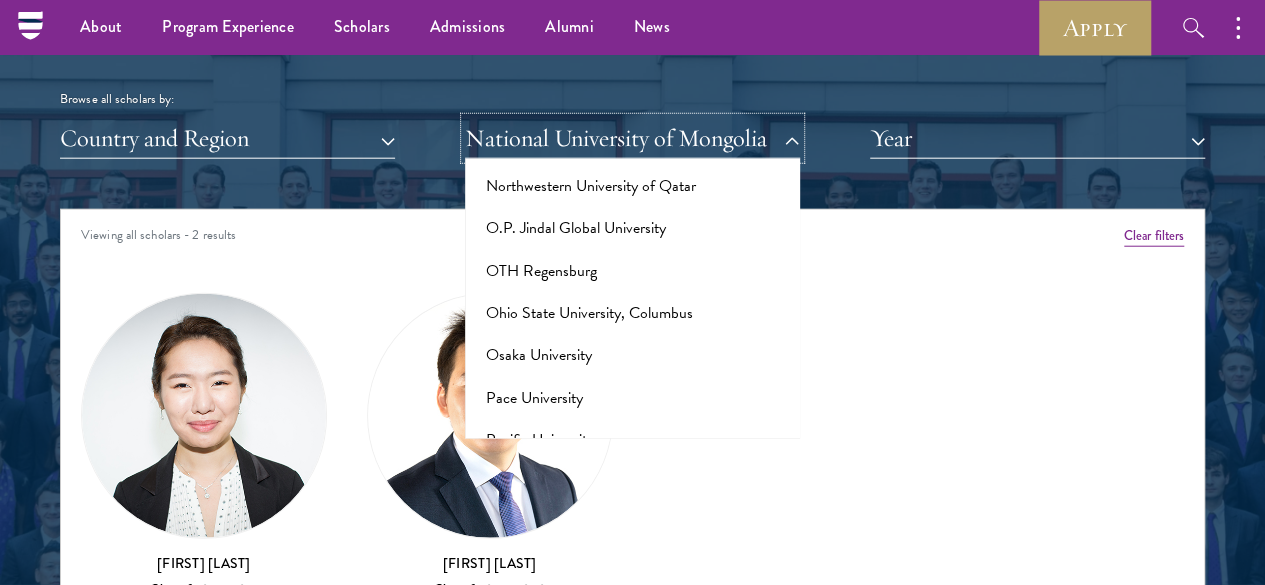 scroll, scrollTop: 9200, scrollLeft: 0, axis: vertical 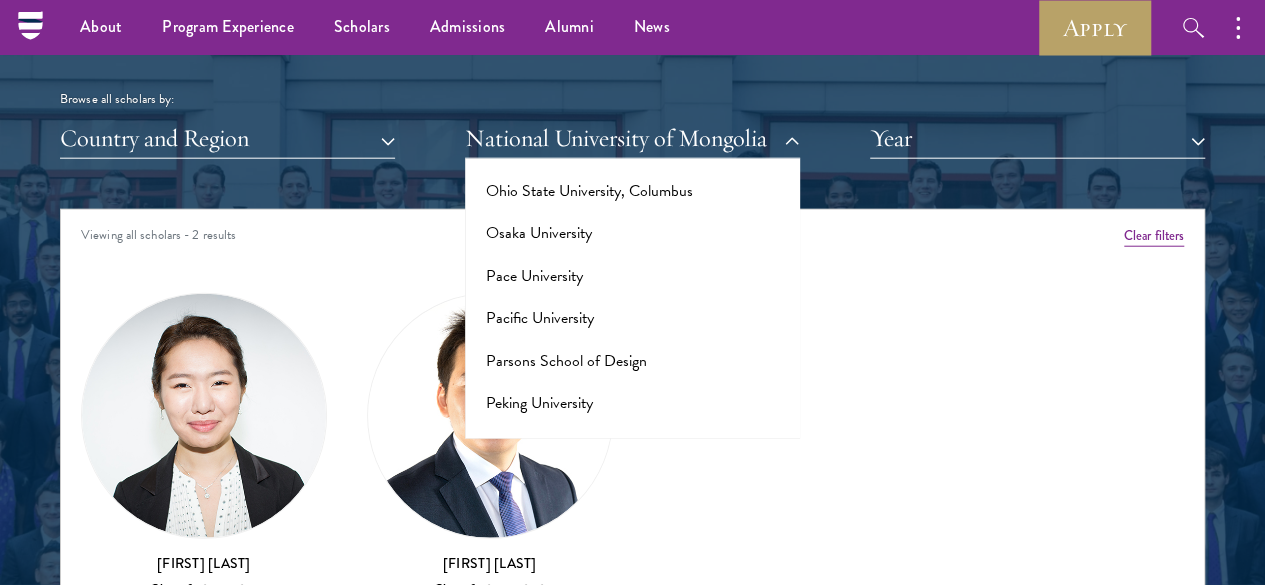 click on "Northwest University, China" at bounding box center (632, -20) 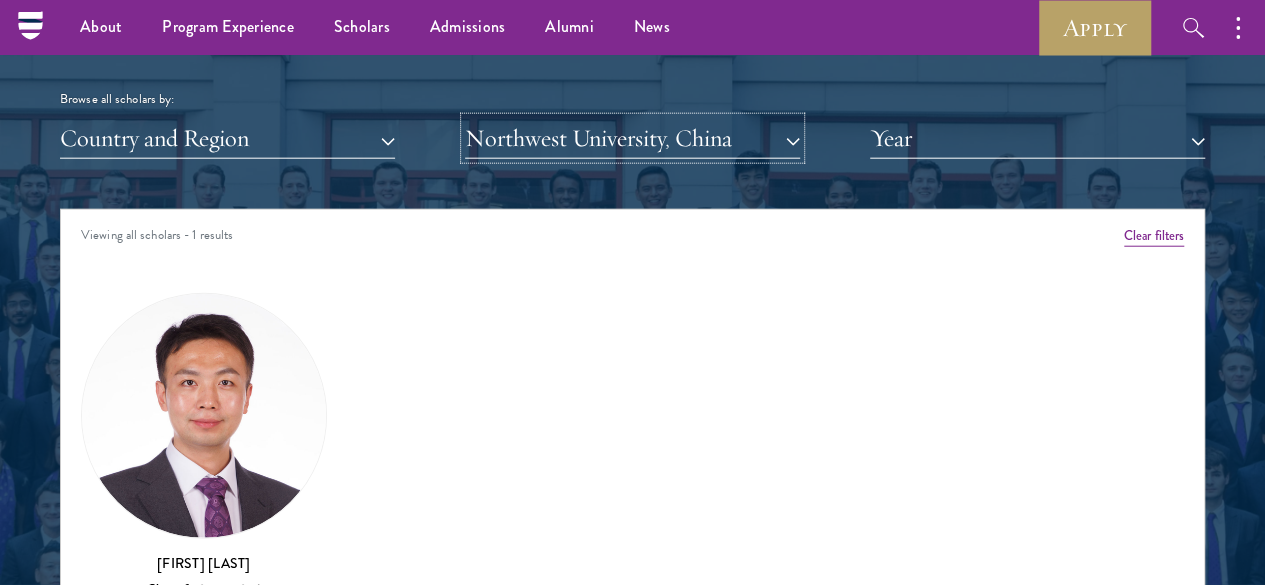 click on "Northwest University, China" at bounding box center (632, 138) 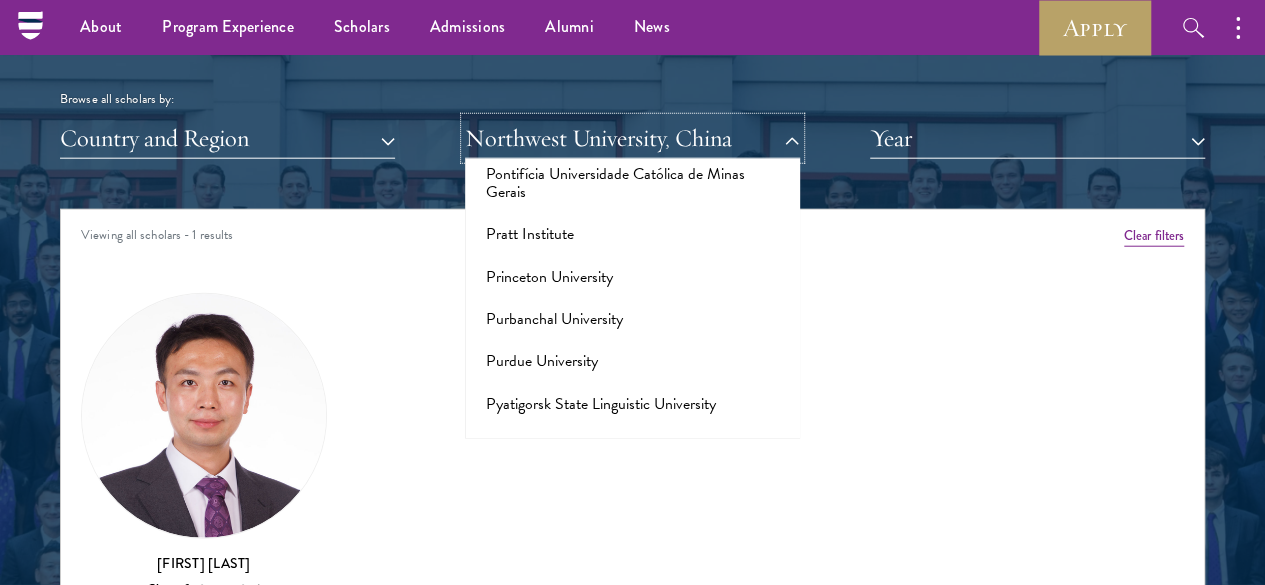scroll, scrollTop: 9500, scrollLeft: 0, axis: vertical 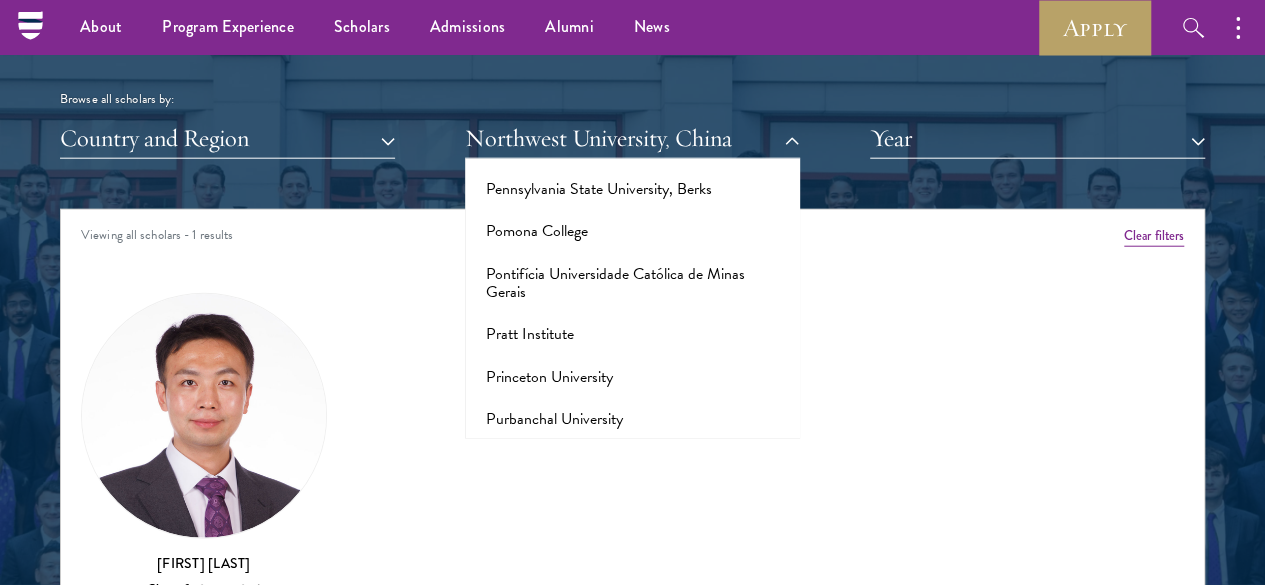 click on "Peking University" at bounding box center [632, 104] 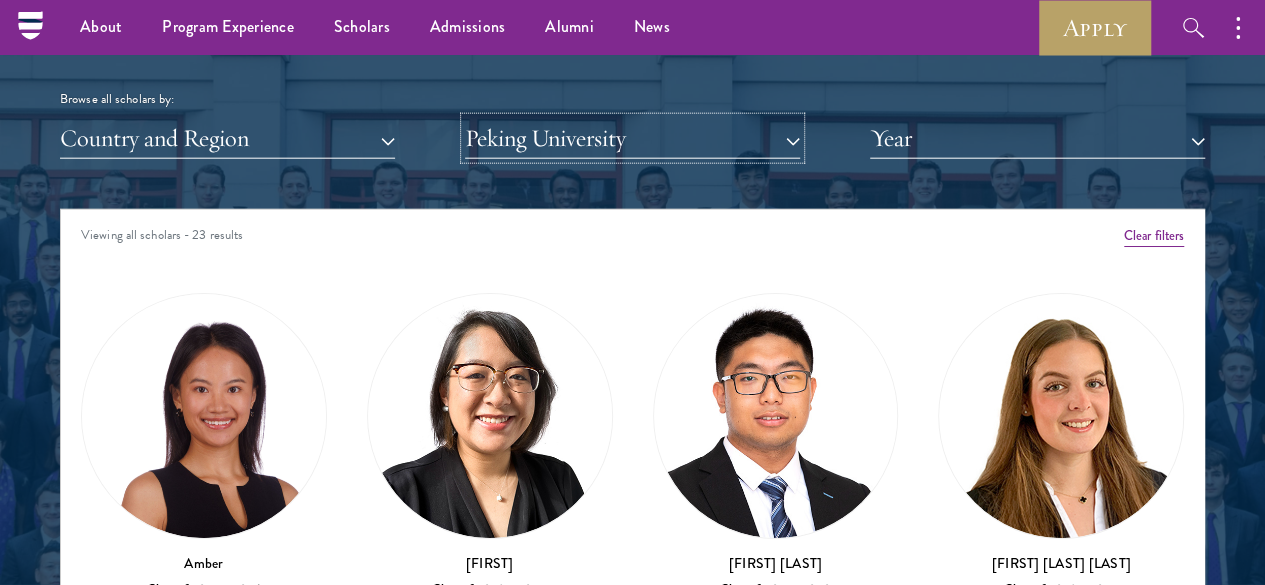 click on "Peking University" at bounding box center (632, 138) 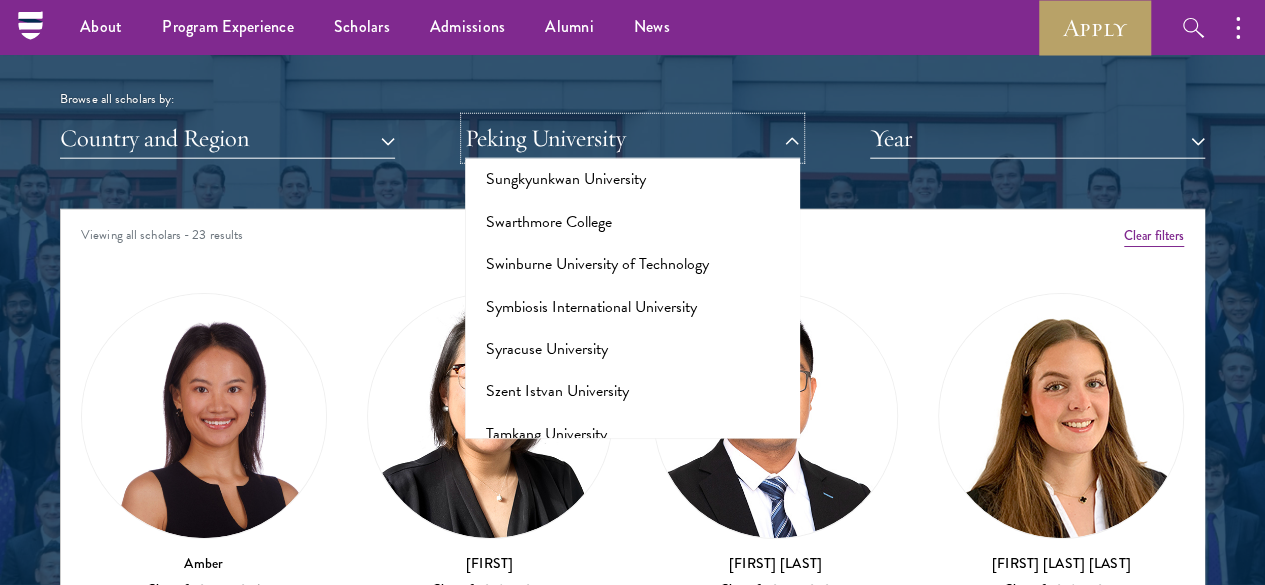 scroll, scrollTop: 11900, scrollLeft: 0, axis: vertical 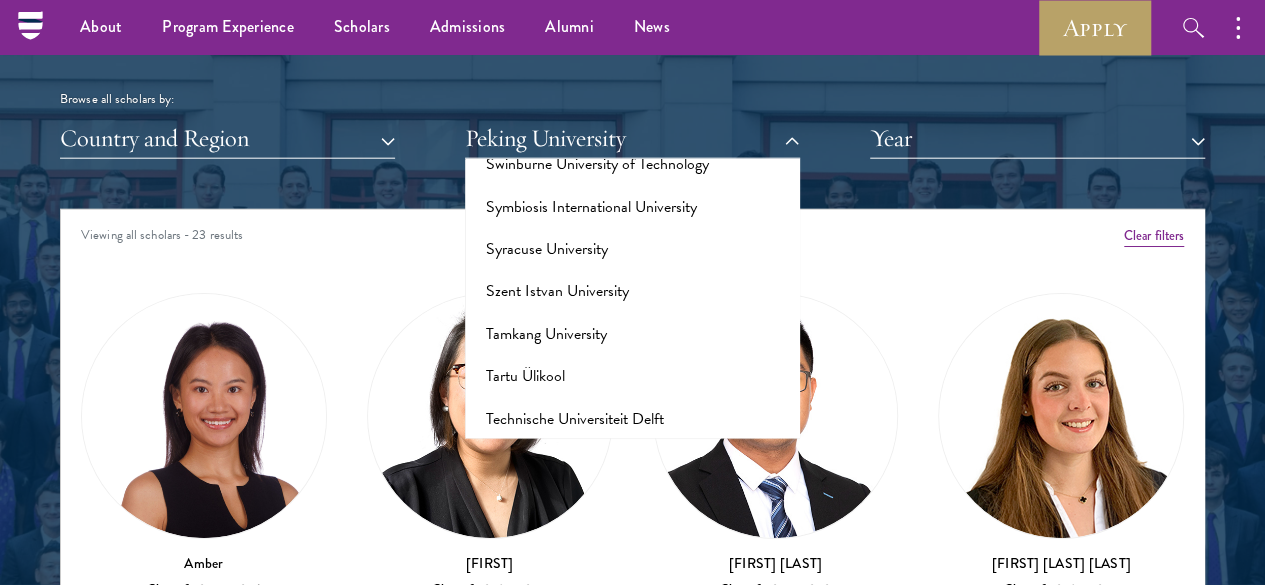 click on "Sun Yat-Sen University" at bounding box center [632, 37] 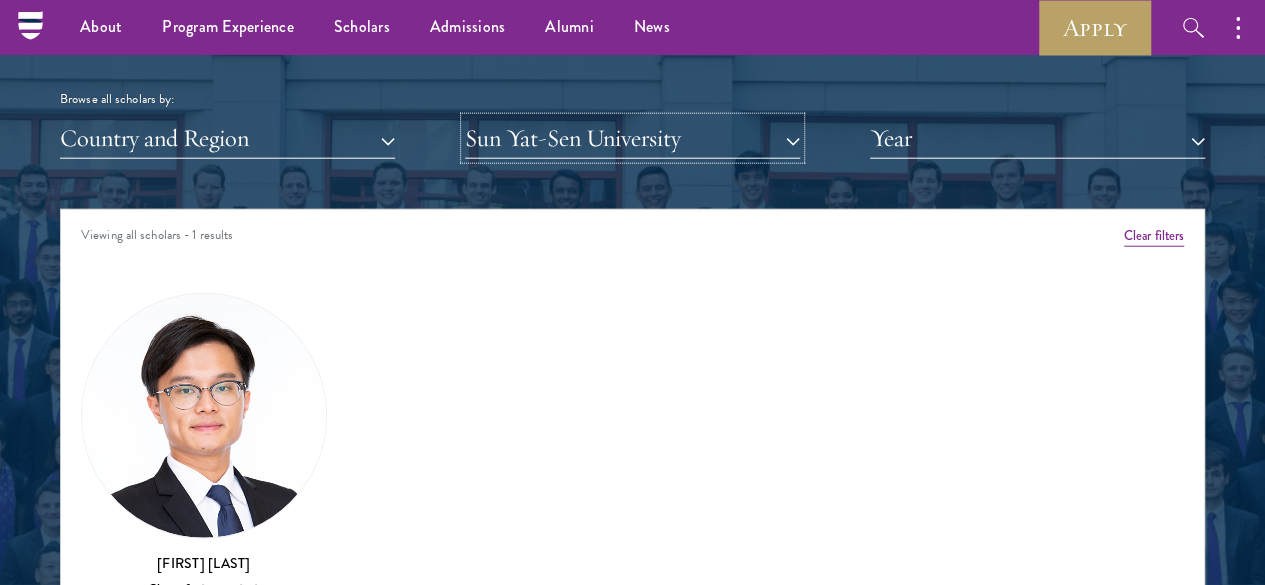 click on "Sun Yat-Sen University" at bounding box center (632, 138) 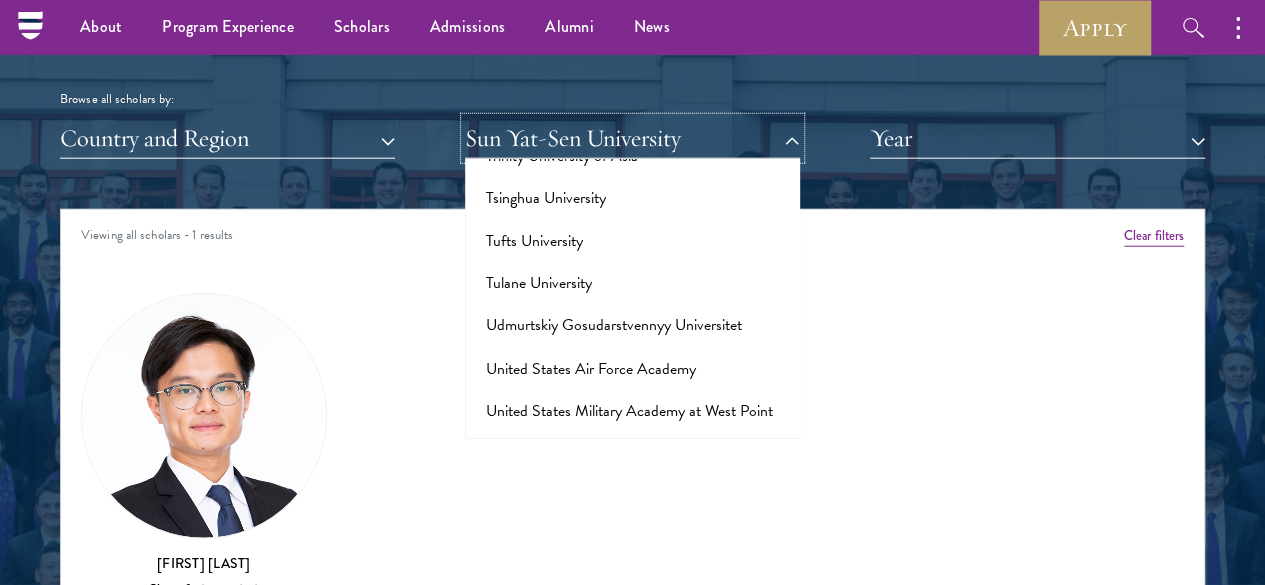 scroll, scrollTop: 13000, scrollLeft: 0, axis: vertical 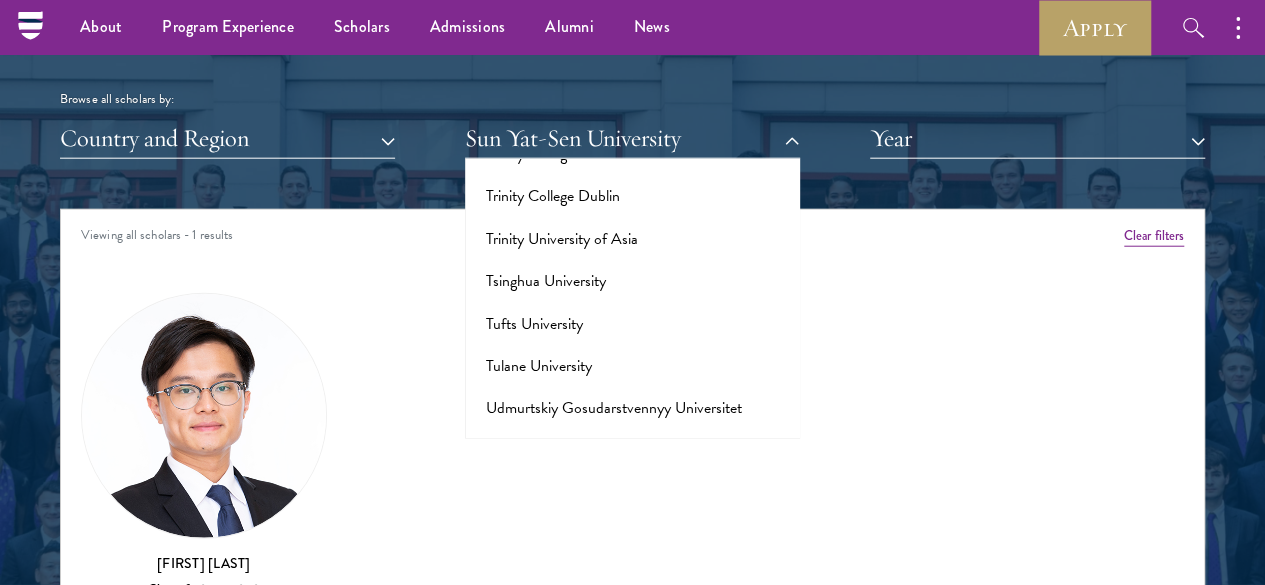 click on "The University of Hong Kong" at bounding box center (632, -99) 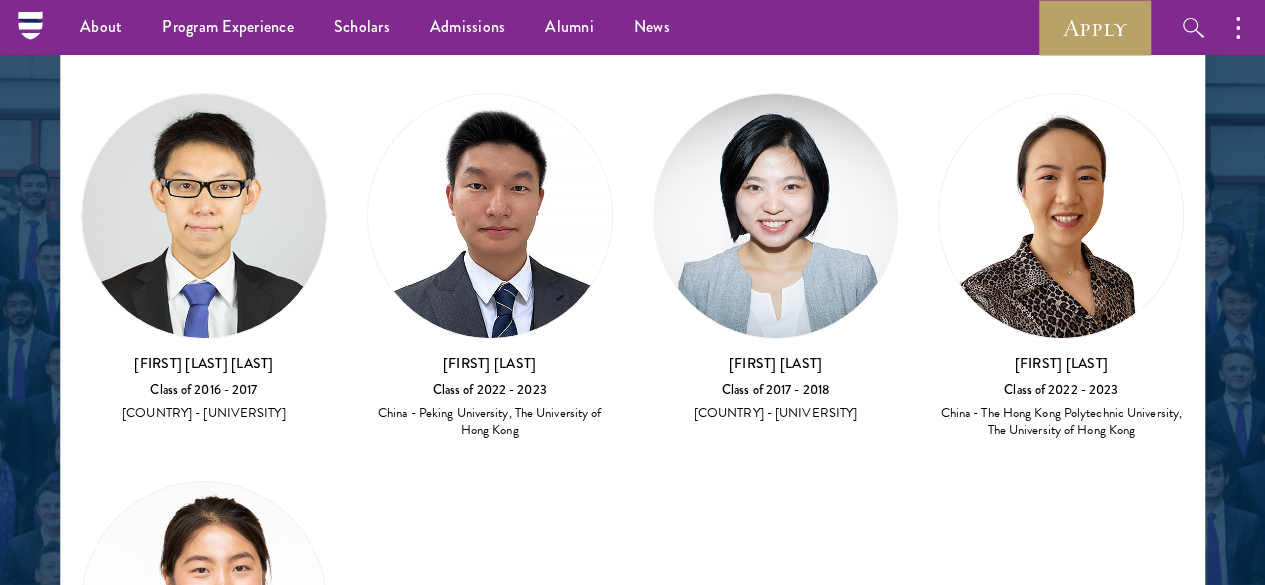 scroll, scrollTop: 2299, scrollLeft: 0, axis: vertical 